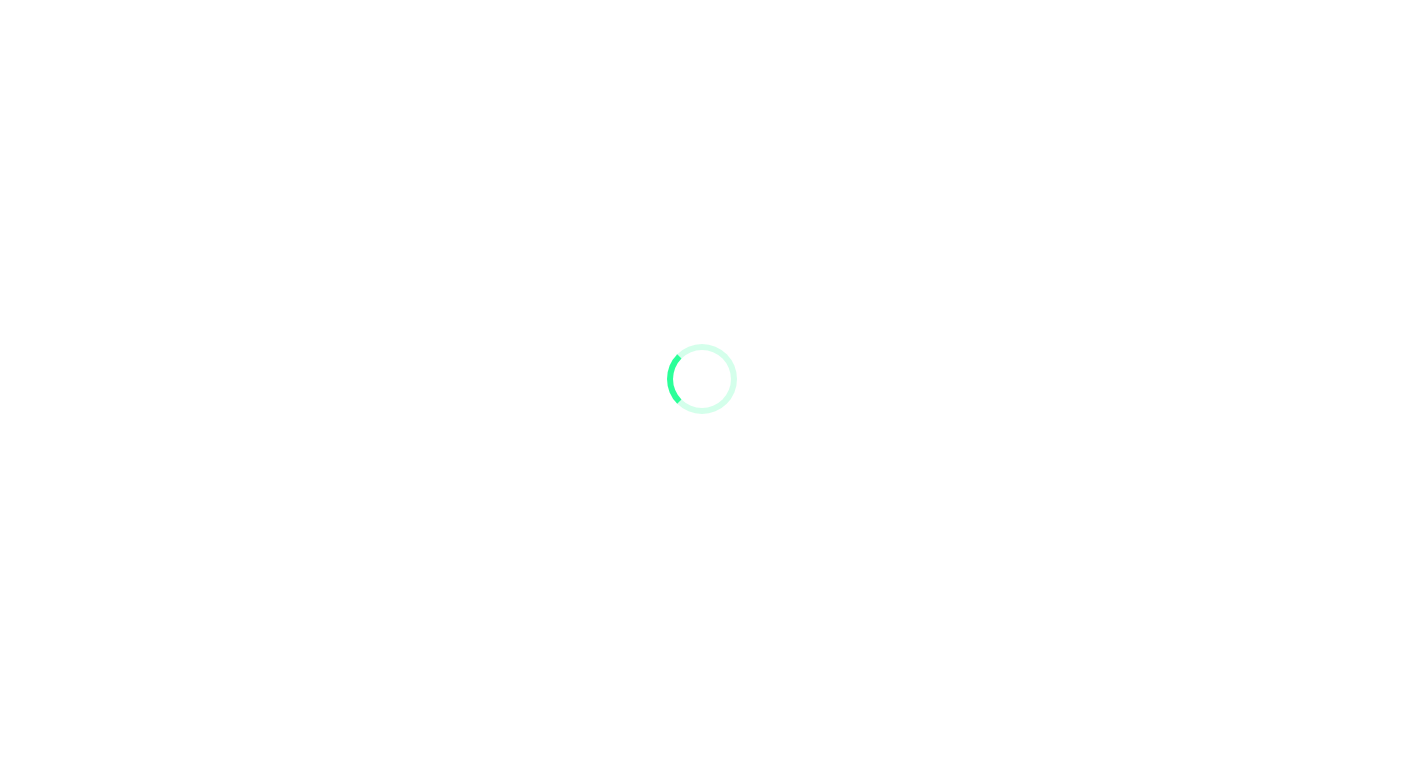 scroll, scrollTop: 0, scrollLeft: 0, axis: both 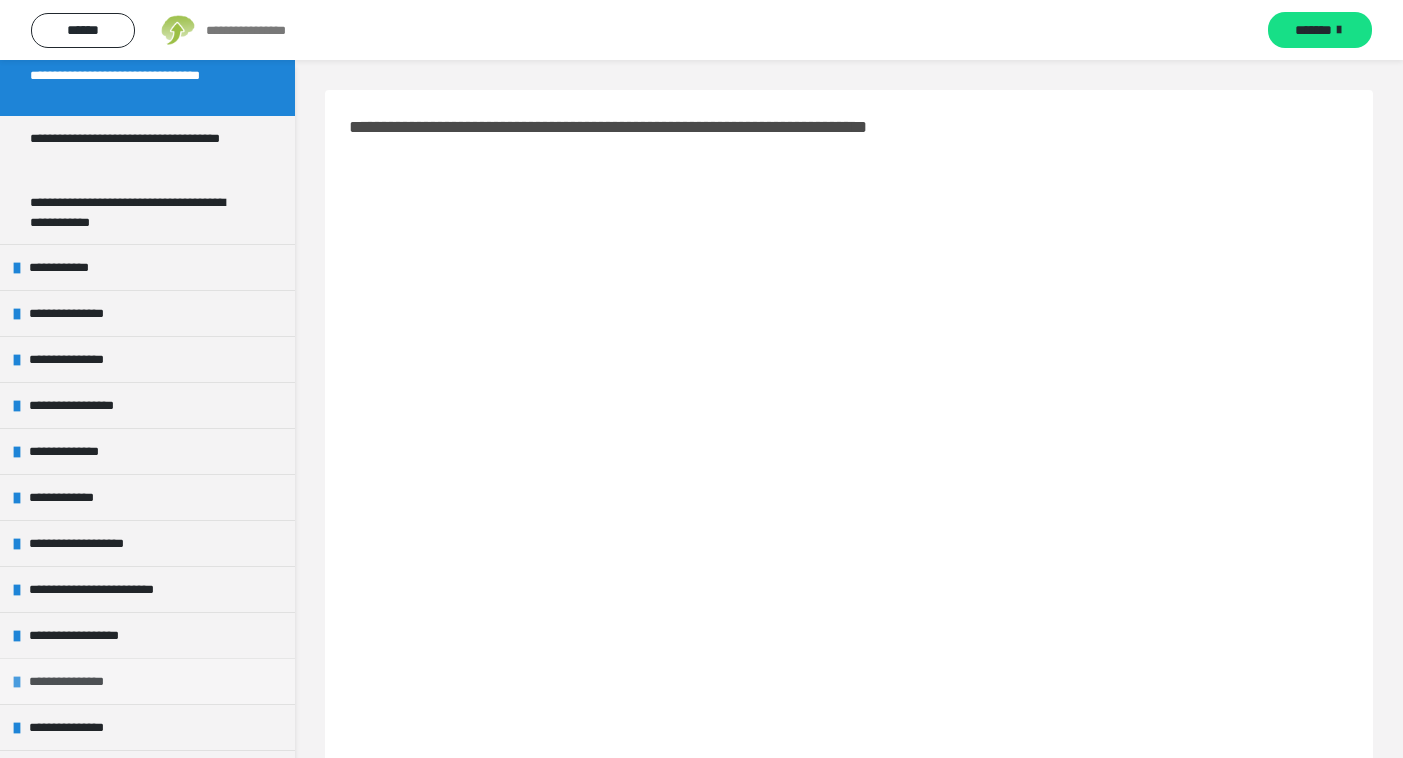 click on "**********" at bounding box center (80, 681) 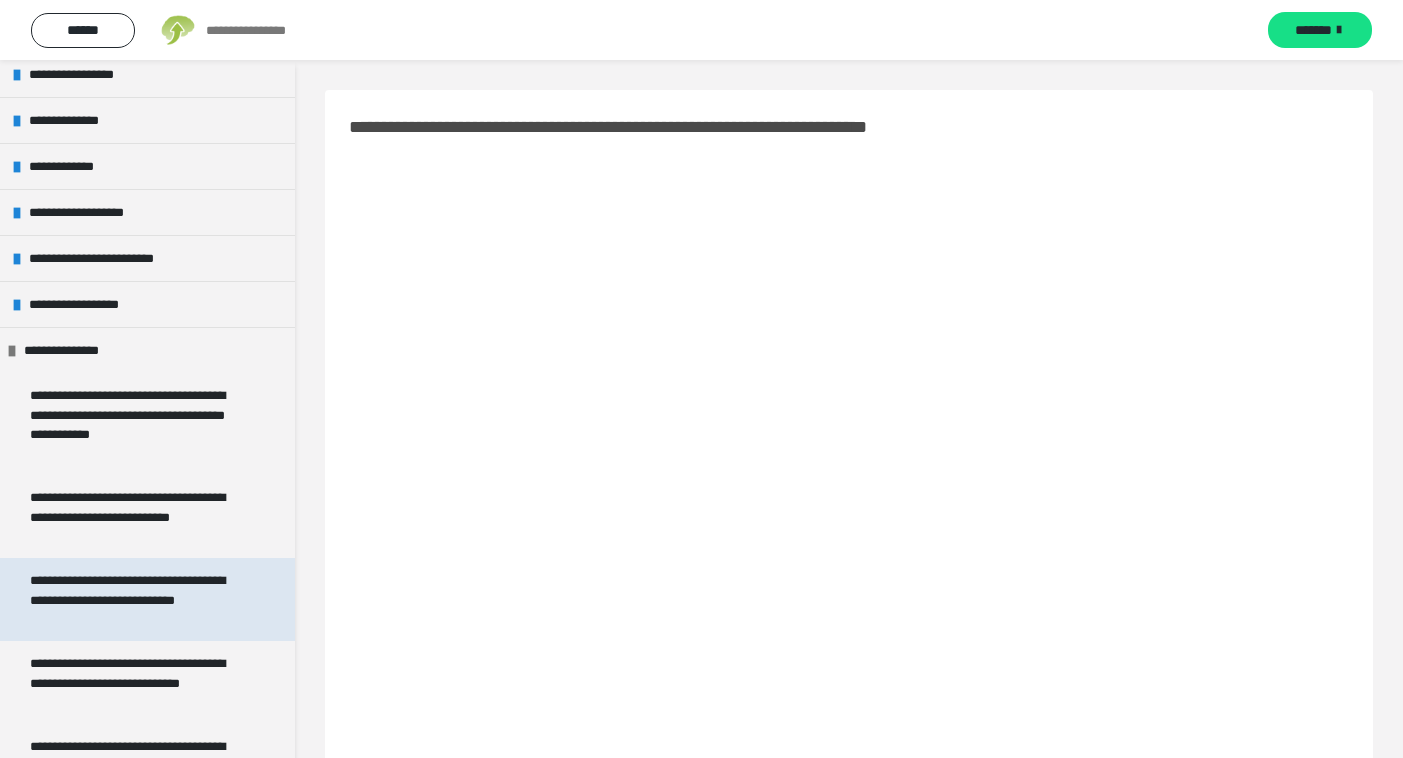 scroll, scrollTop: 633, scrollLeft: 0, axis: vertical 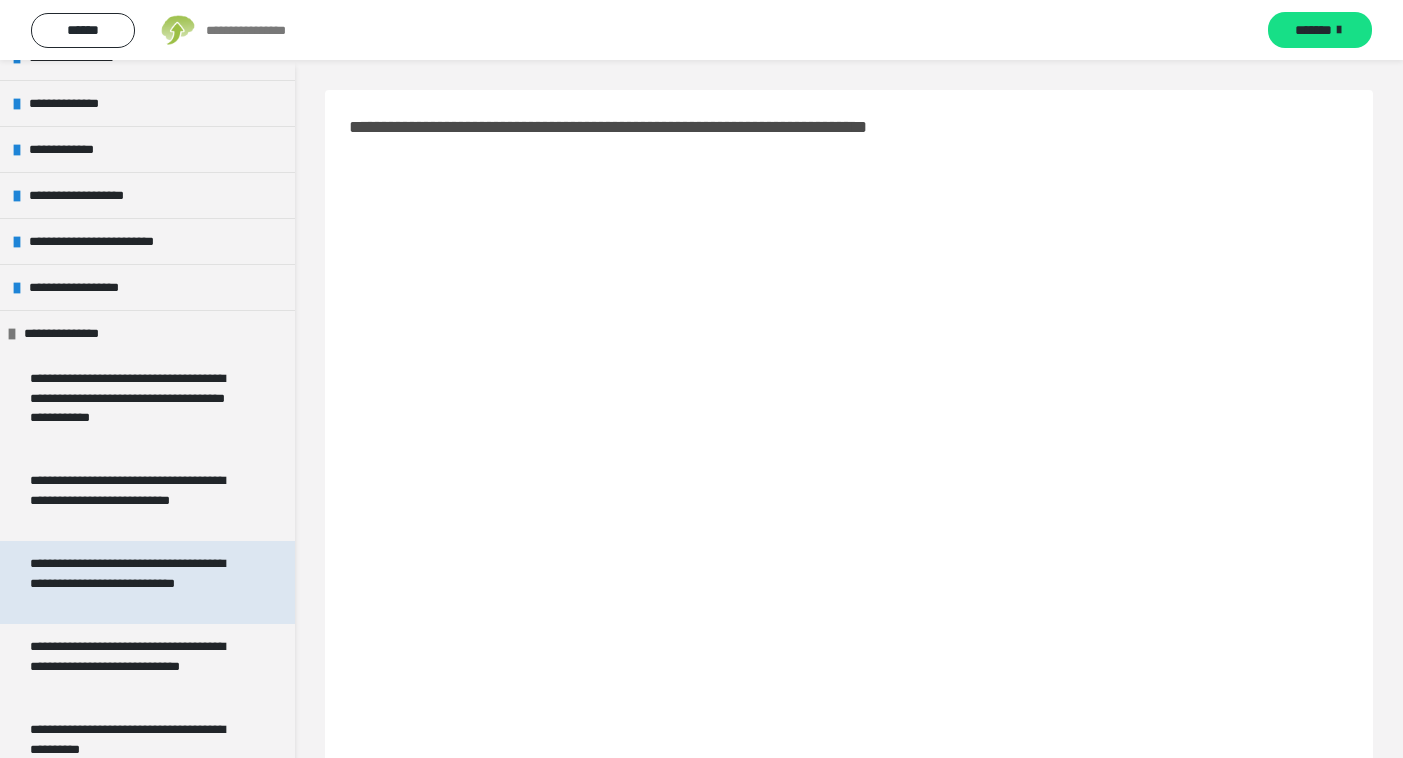click on "**********" at bounding box center (139, 582) 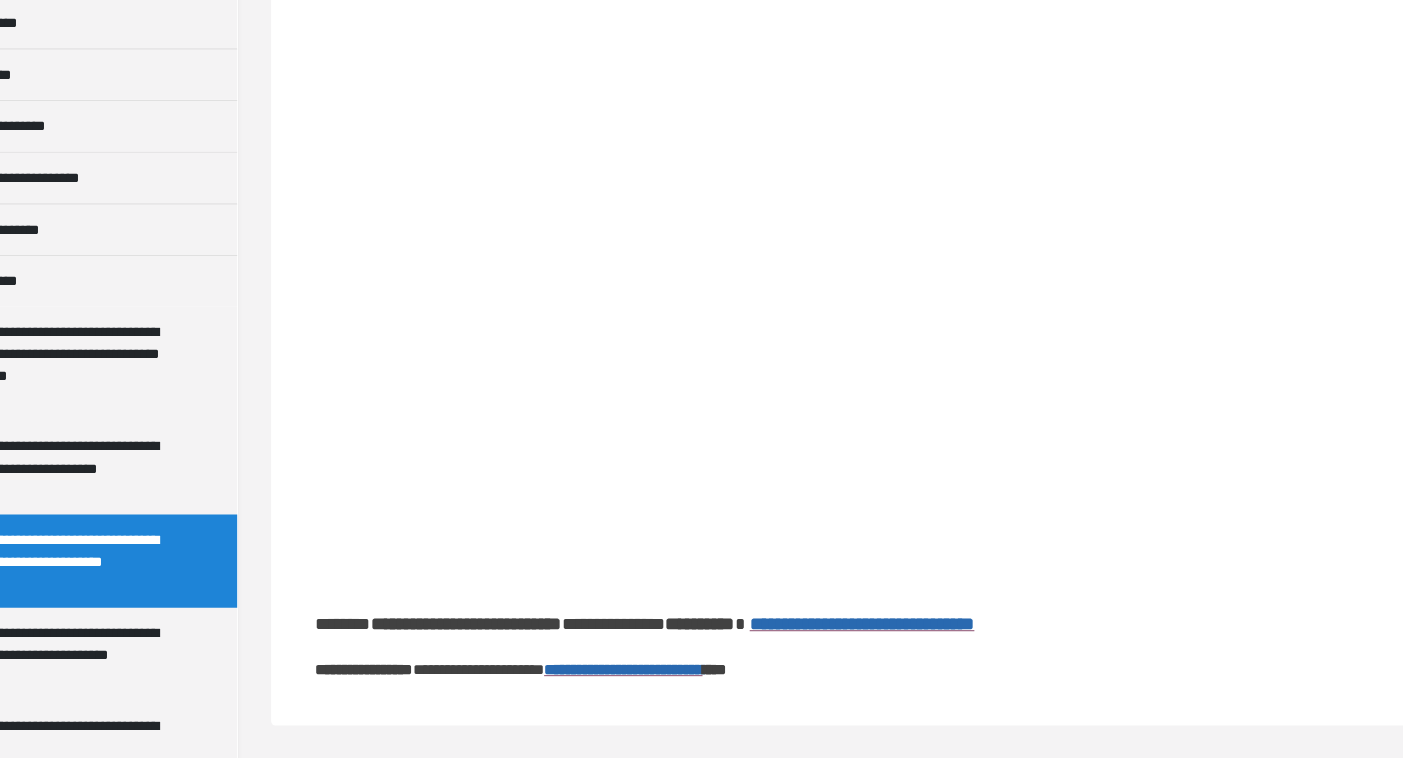 scroll, scrollTop: 151, scrollLeft: 0, axis: vertical 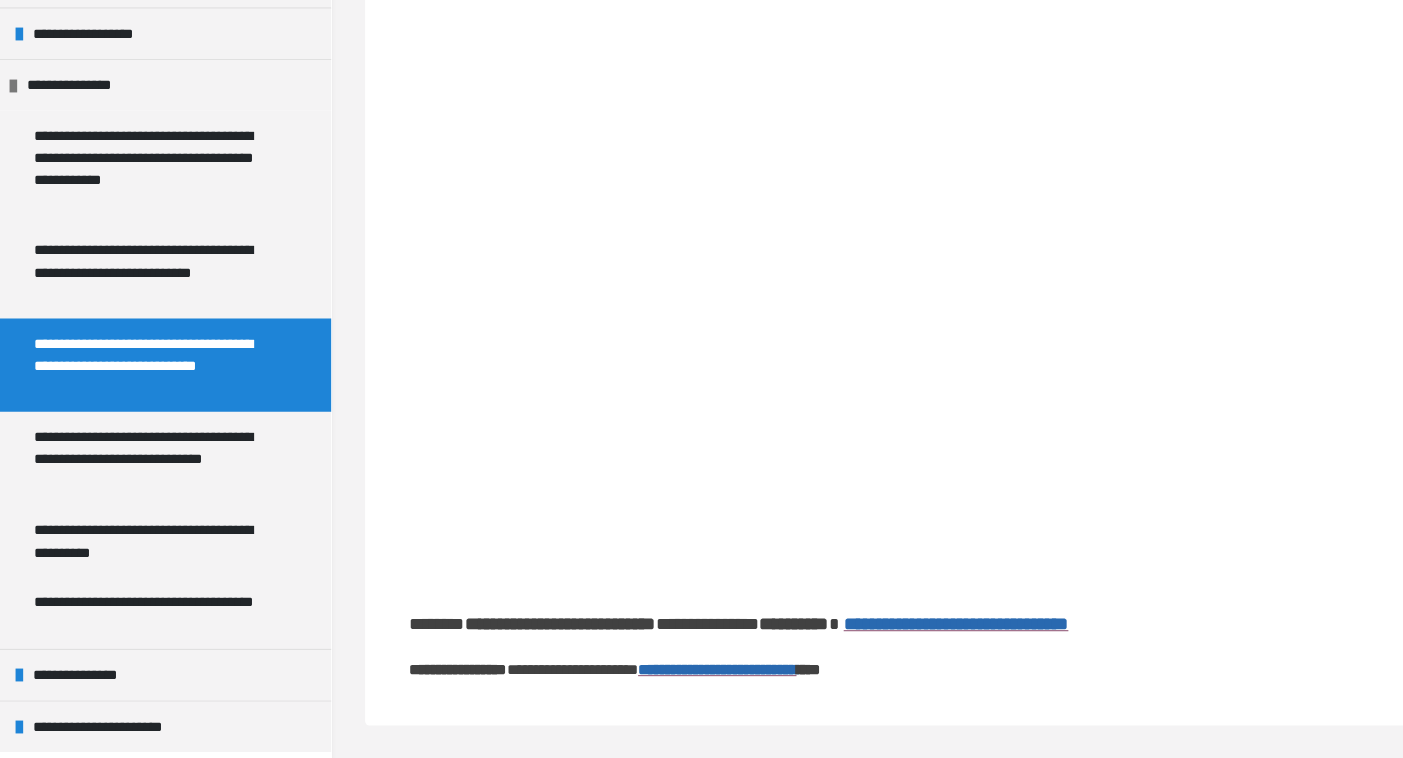 click on "**********" at bounding box center (139, 565) 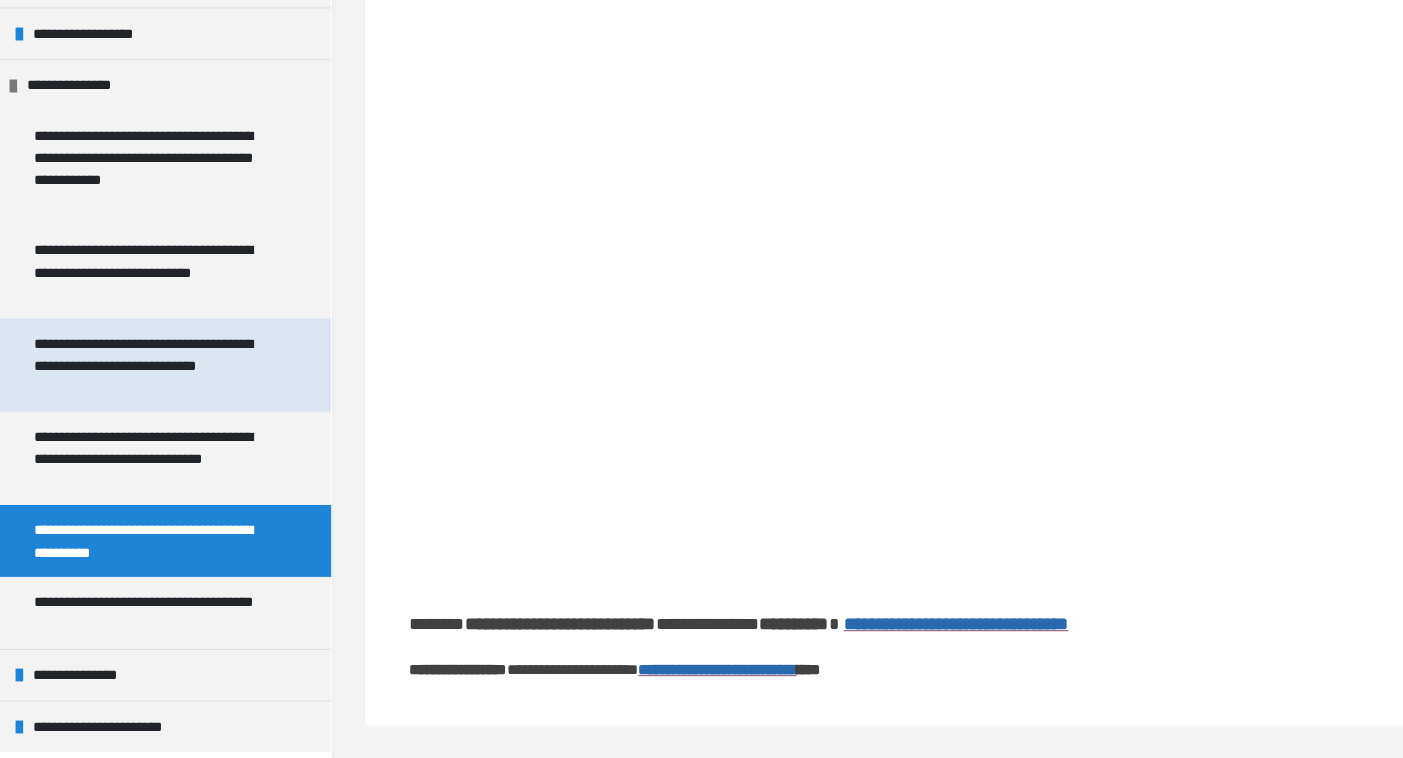 scroll, scrollTop: 138, scrollLeft: 0, axis: vertical 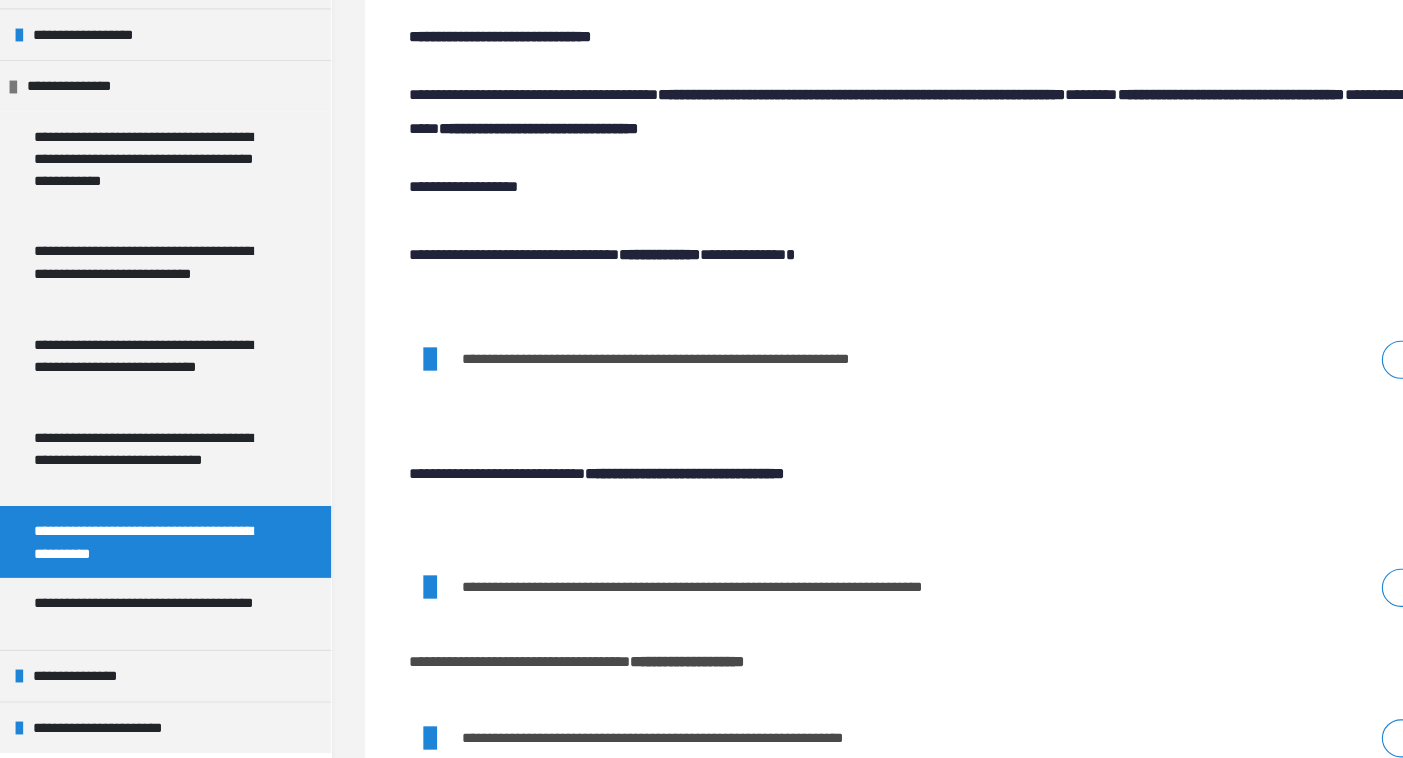 click on "**********" at bounding box center [671, 402] 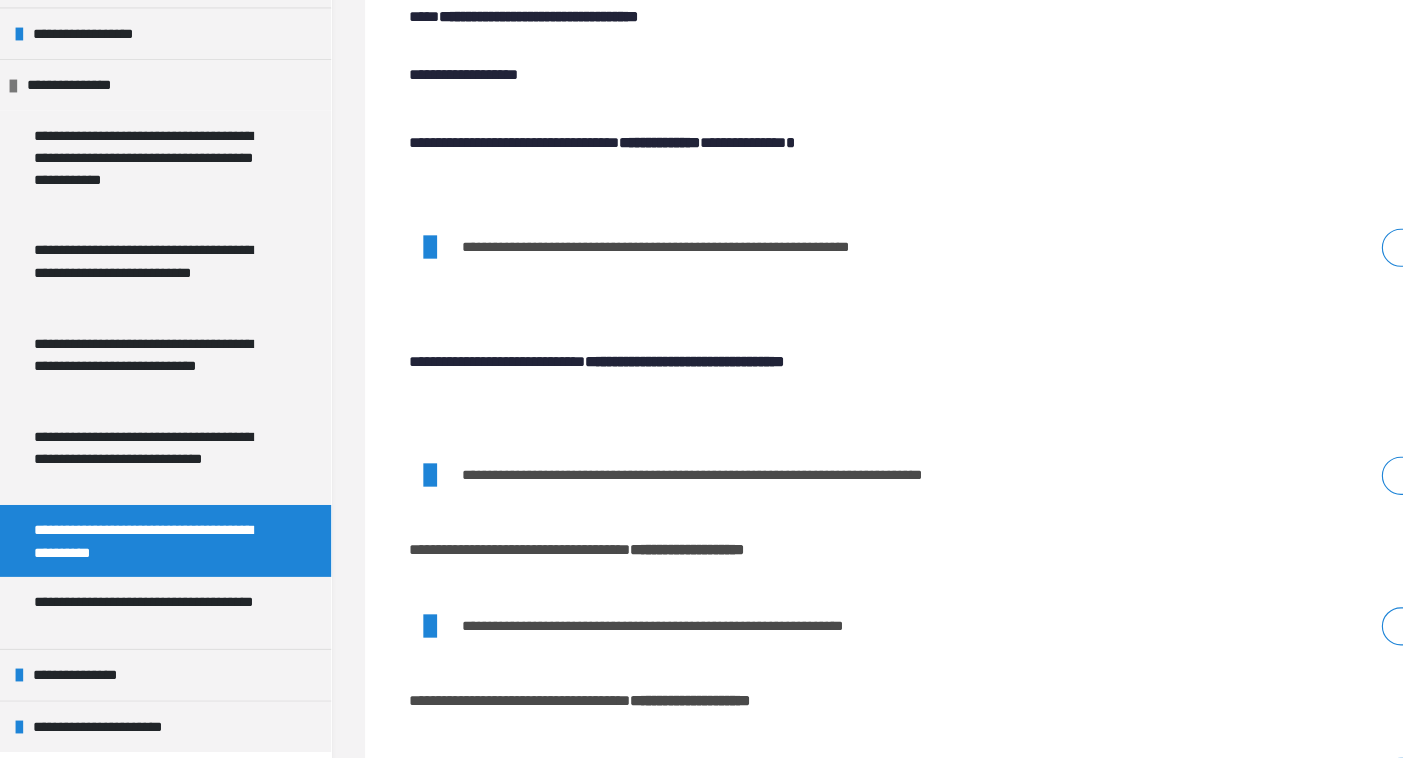 scroll, scrollTop: 258, scrollLeft: 0, axis: vertical 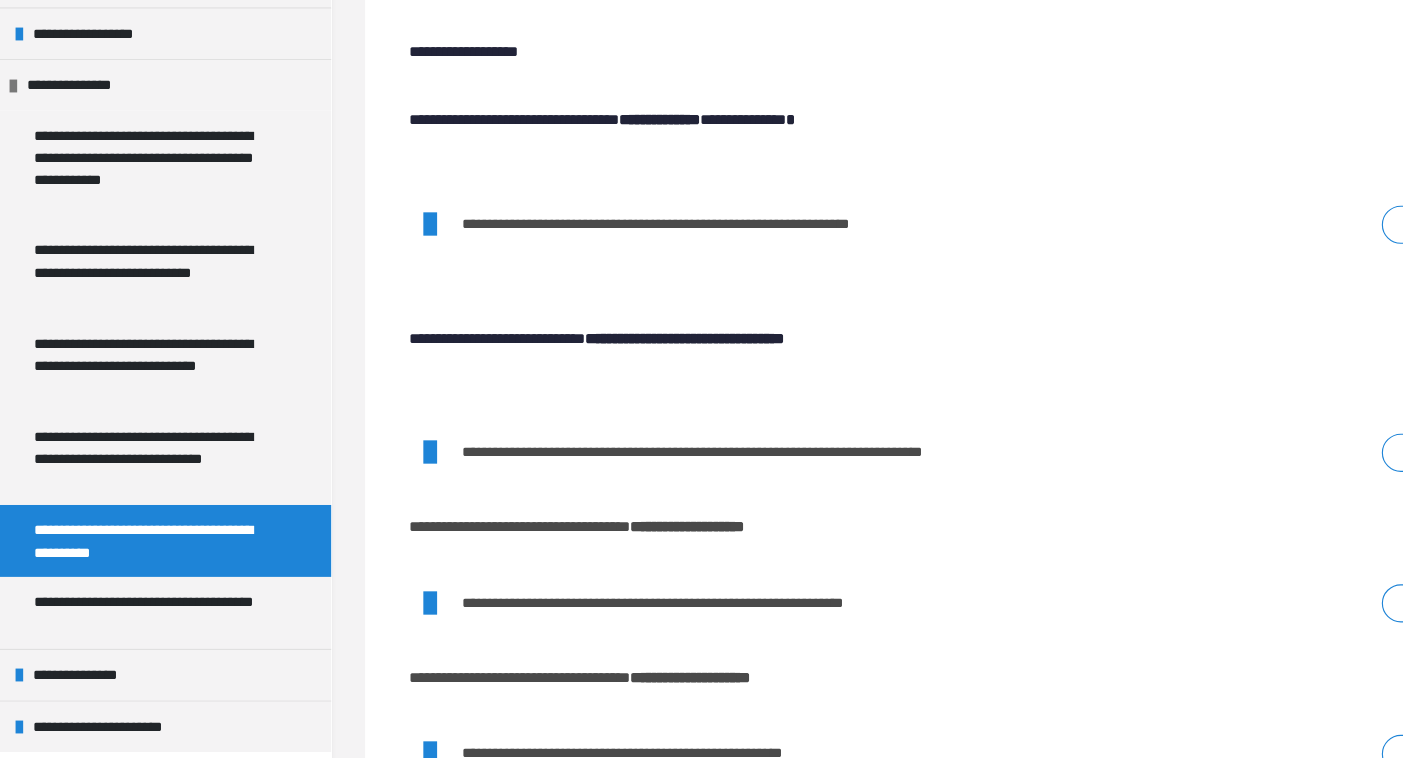 click on "**********" at bounding box center (715, 485) 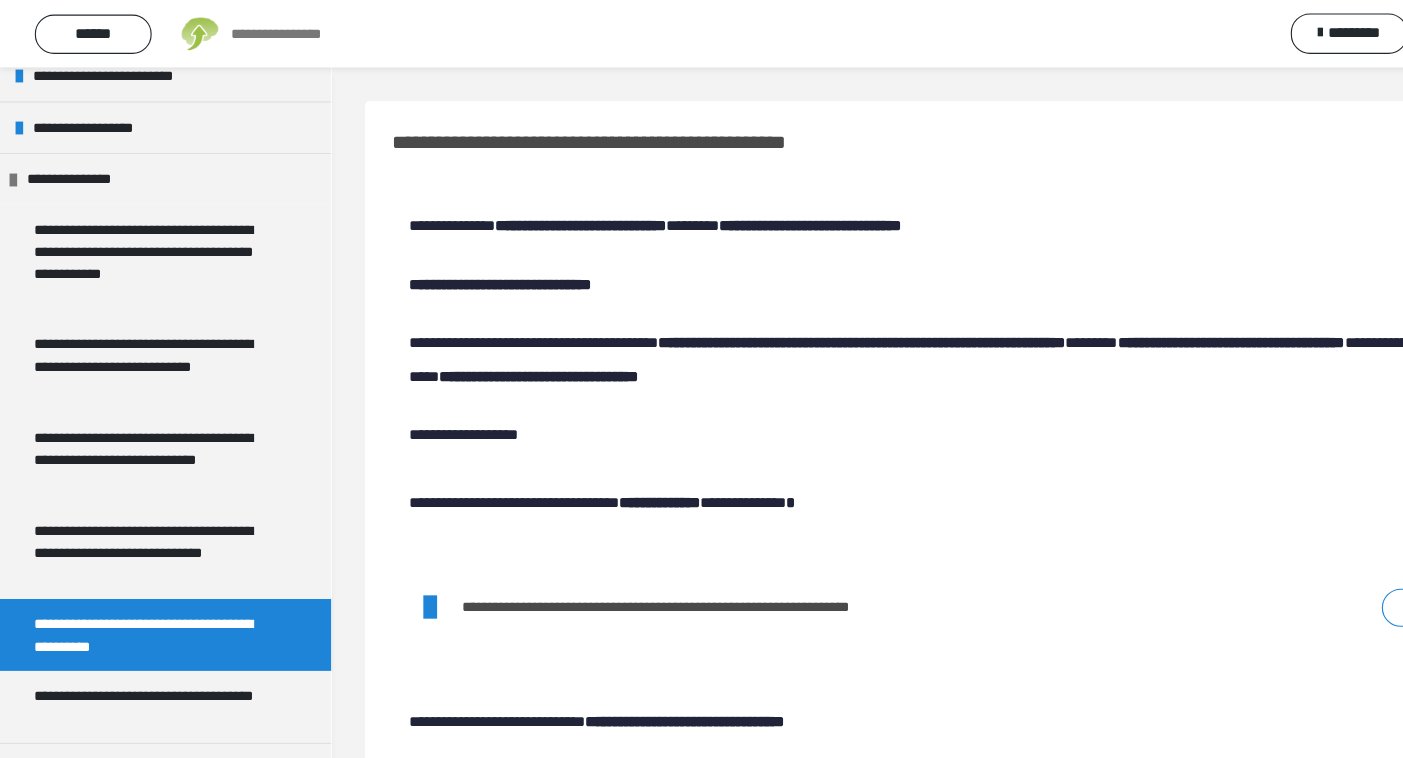 scroll, scrollTop: 0, scrollLeft: 0, axis: both 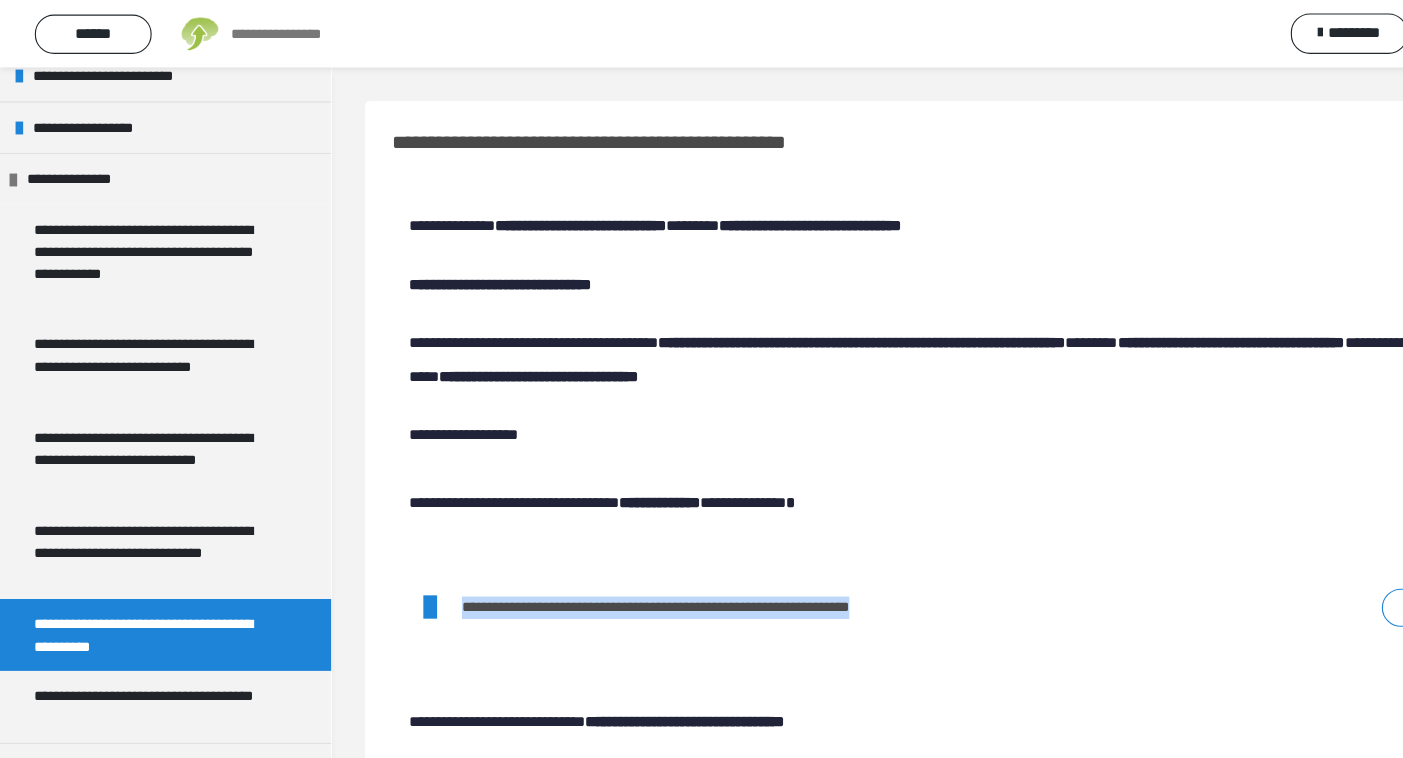 drag, startPoint x: 413, startPoint y: 542, endPoint x: 988, endPoint y: 562, distance: 575.3477 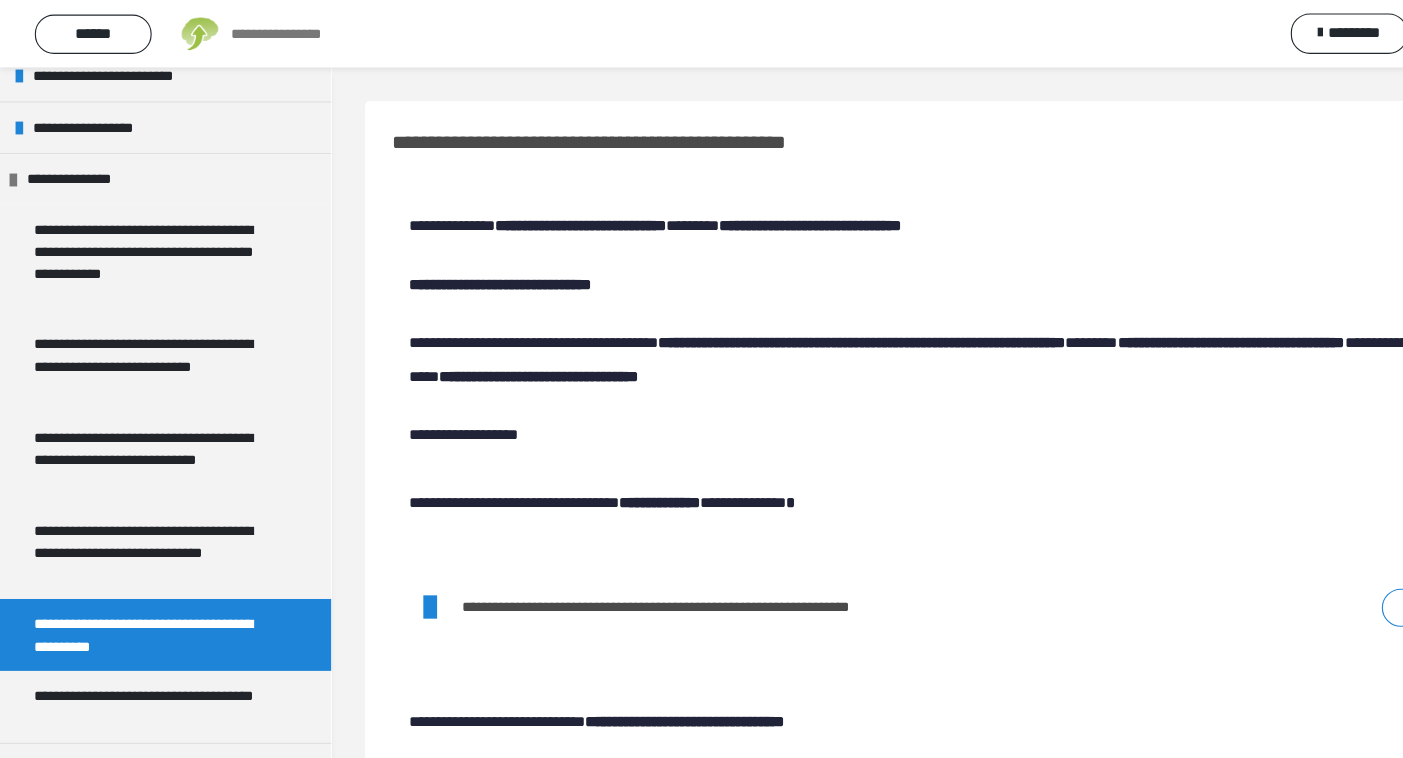 click at bounding box center (383, 540) 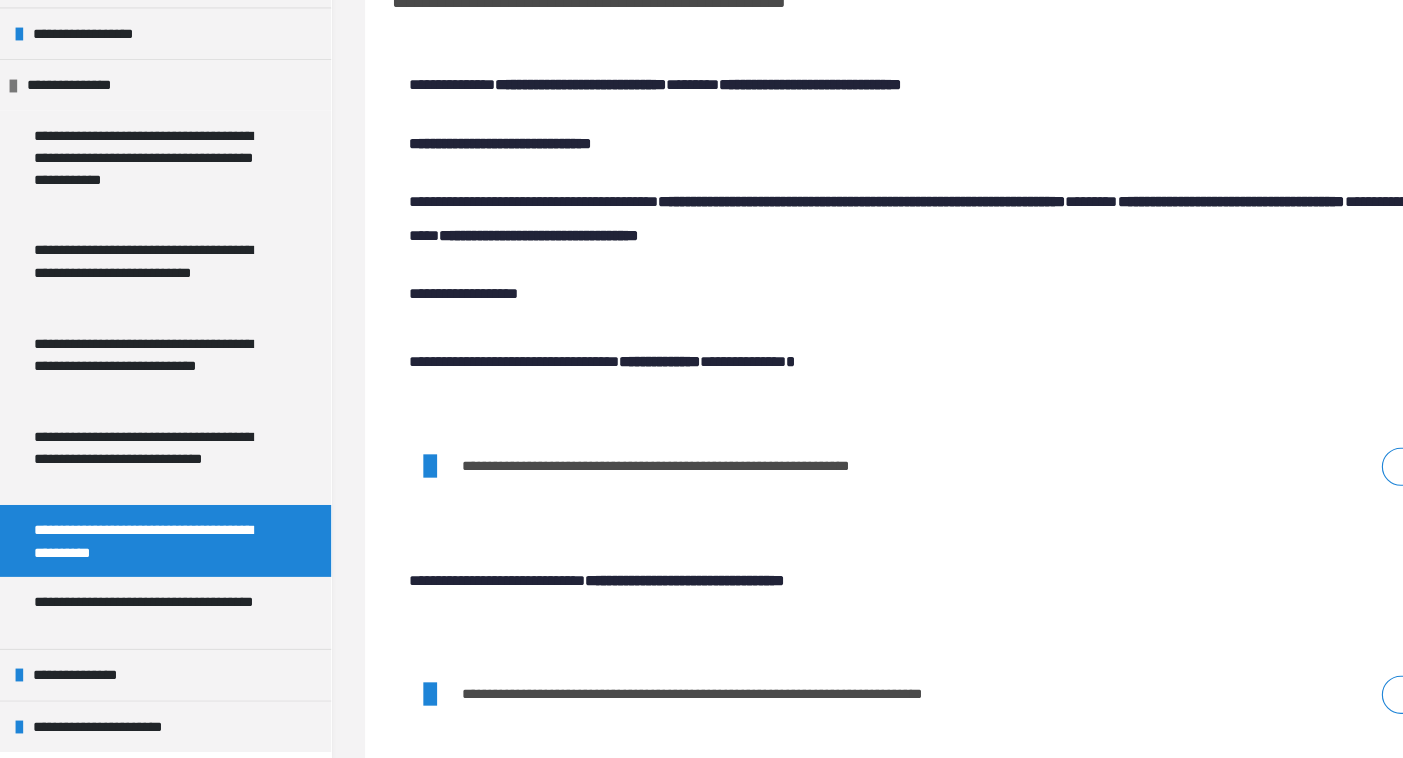 scroll, scrollTop: 43, scrollLeft: 0, axis: vertical 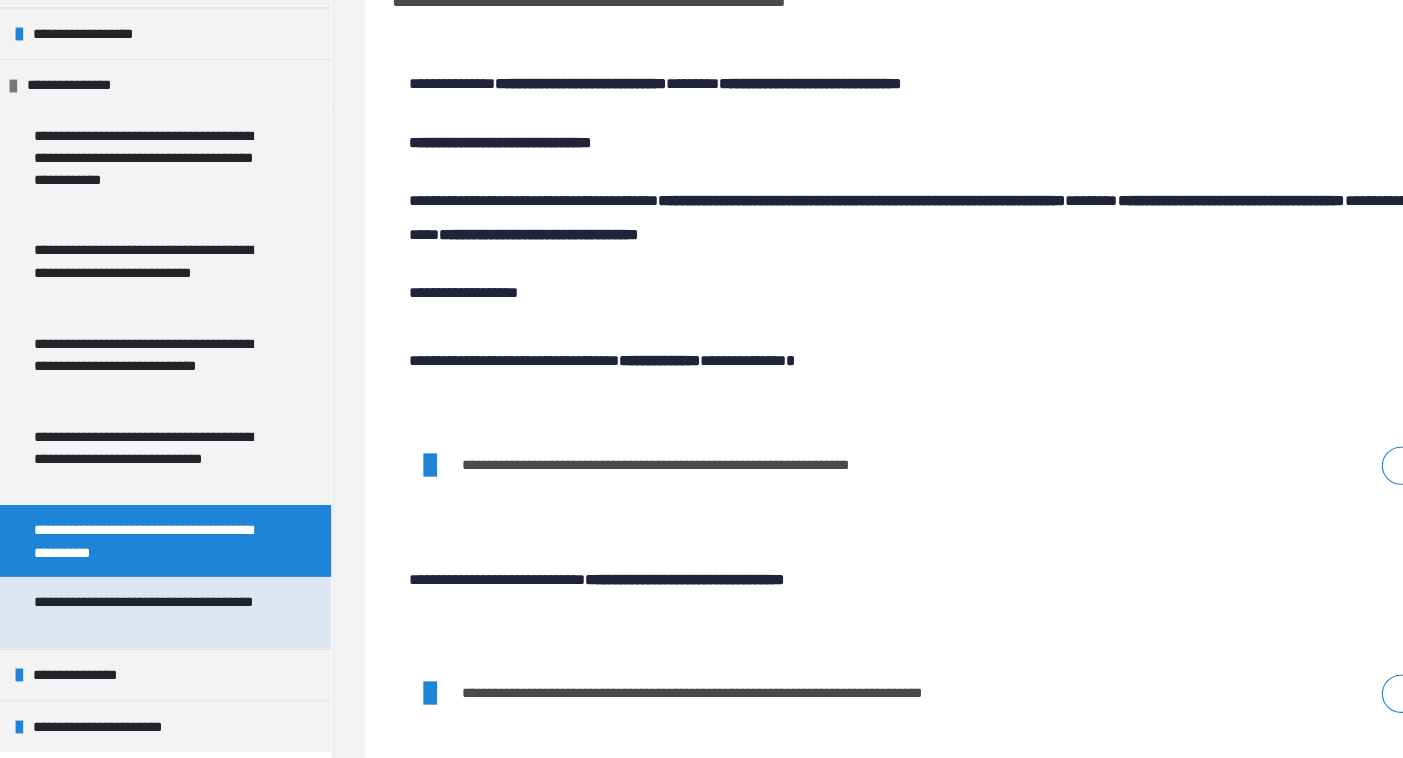 click on "**********" at bounding box center (139, 629) 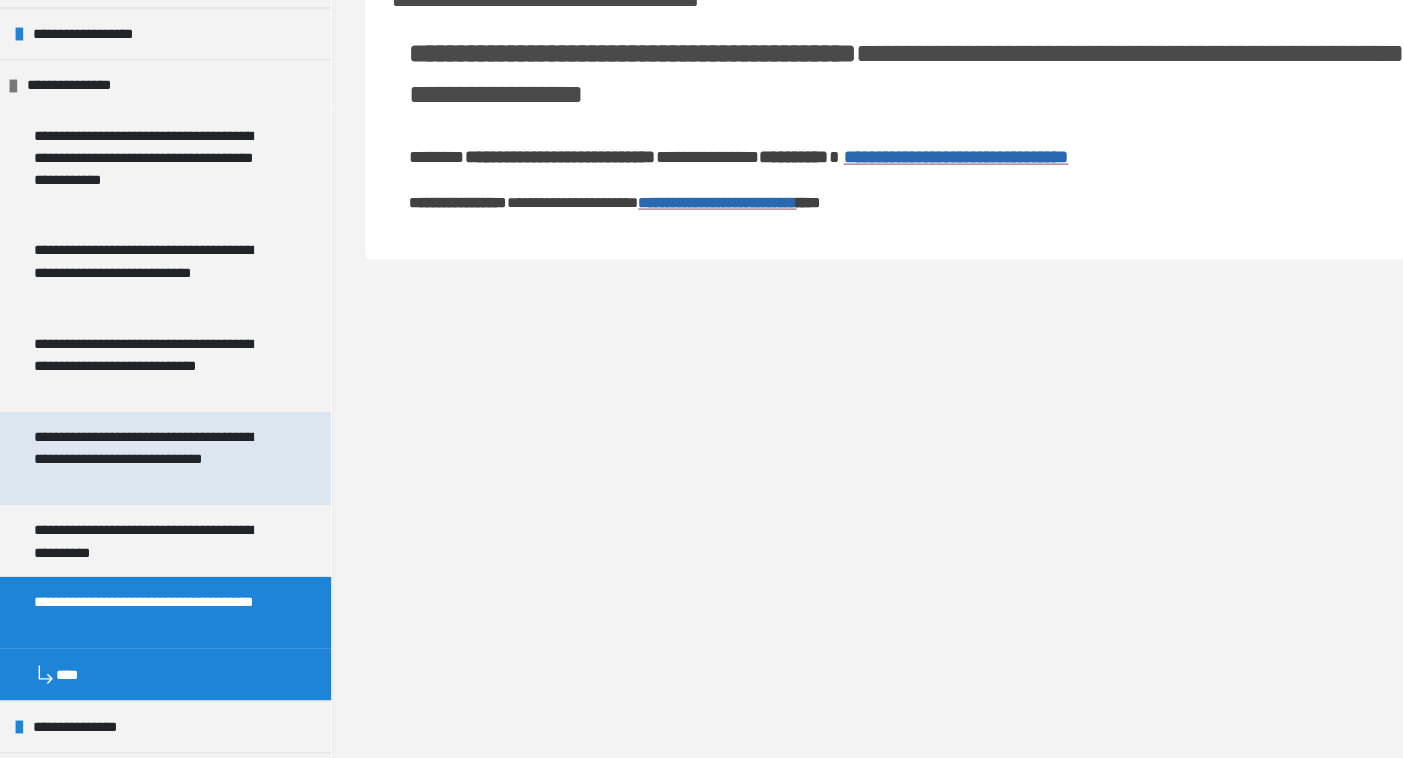 scroll, scrollTop: 791, scrollLeft: 0, axis: vertical 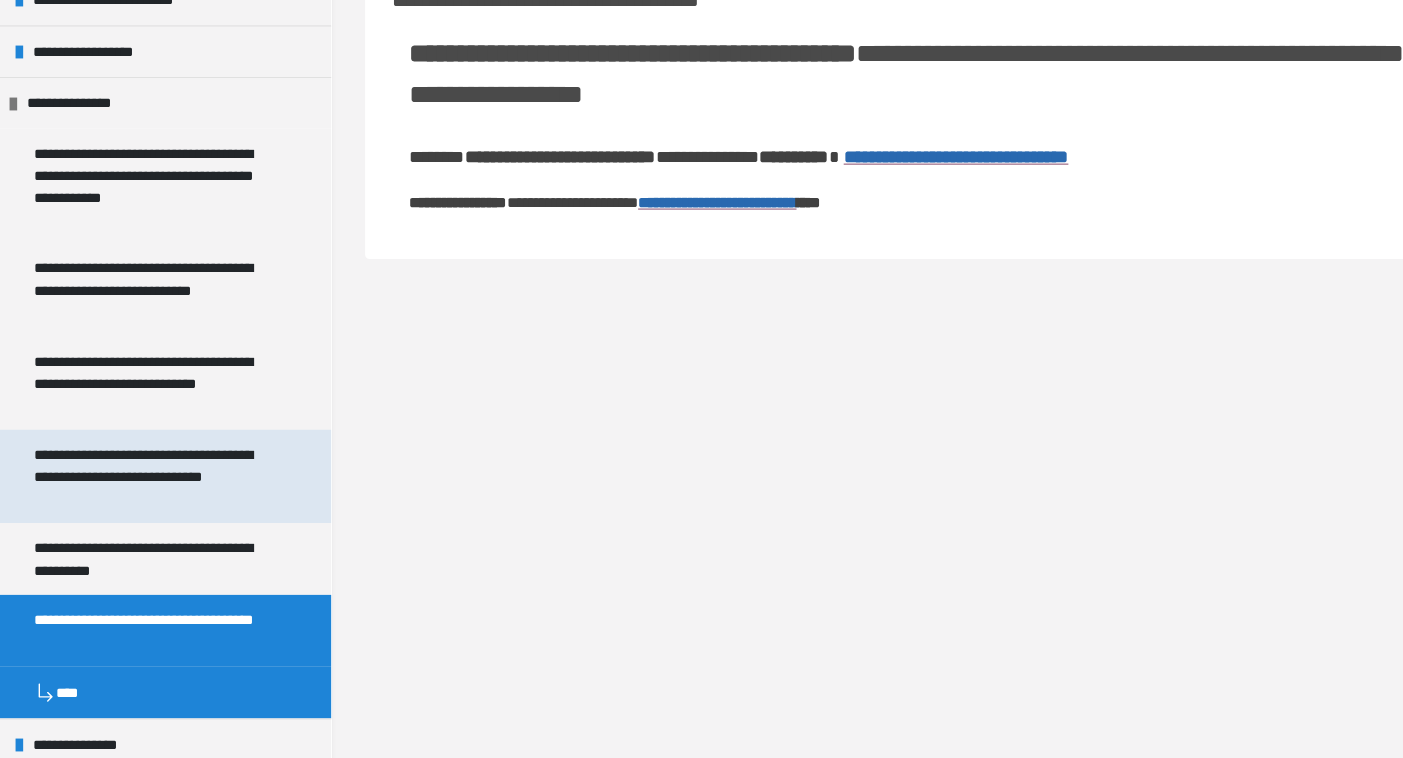 click on "**********" at bounding box center [139, 507] 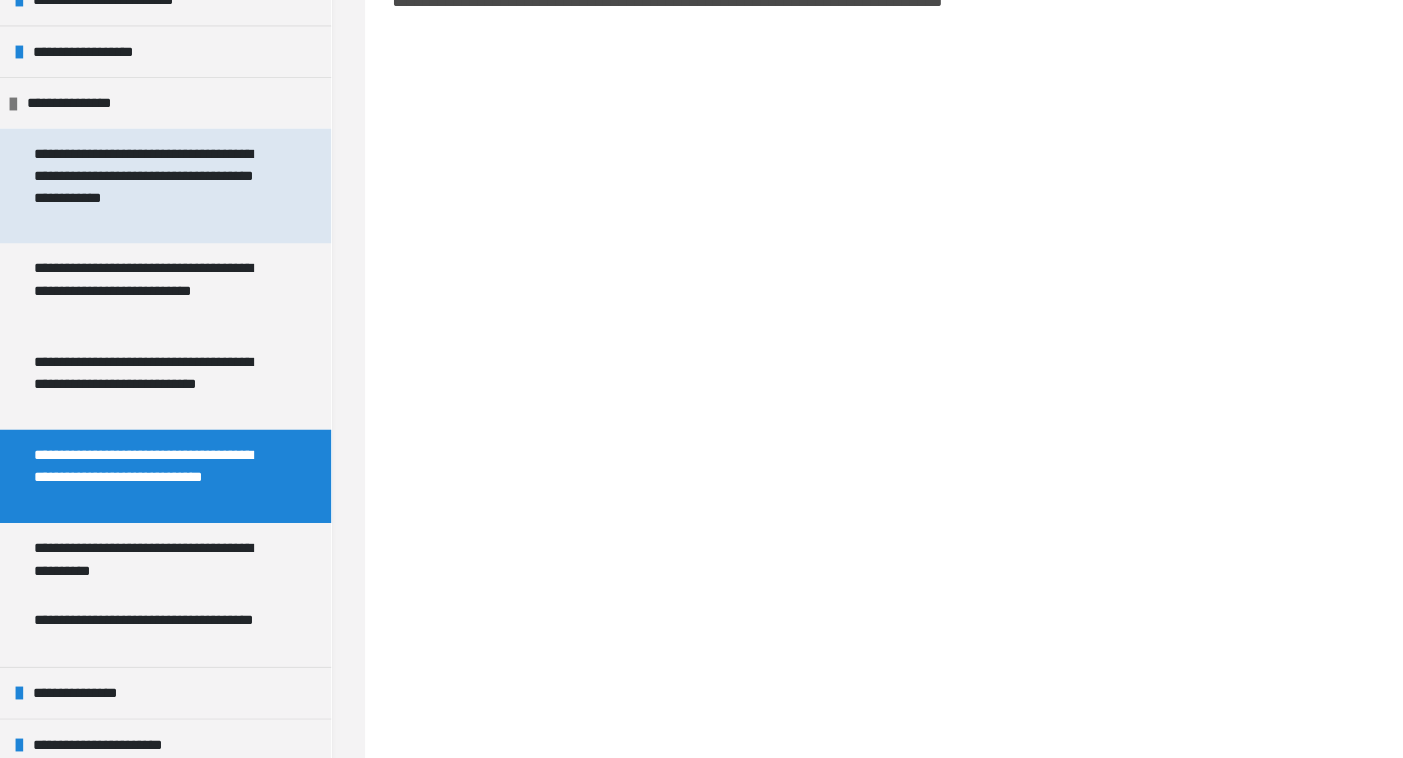 click on "**********" at bounding box center [139, 249] 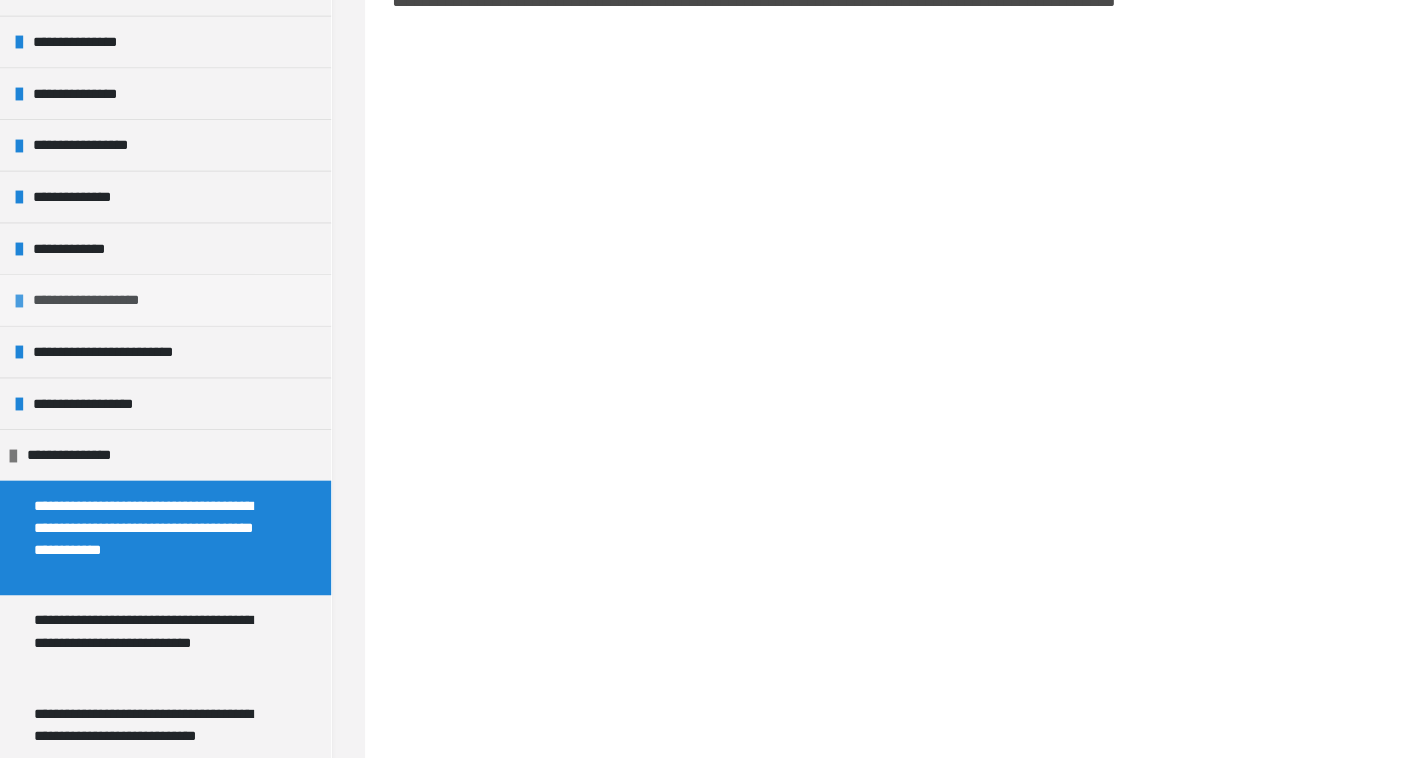 scroll, scrollTop: 512, scrollLeft: 0, axis: vertical 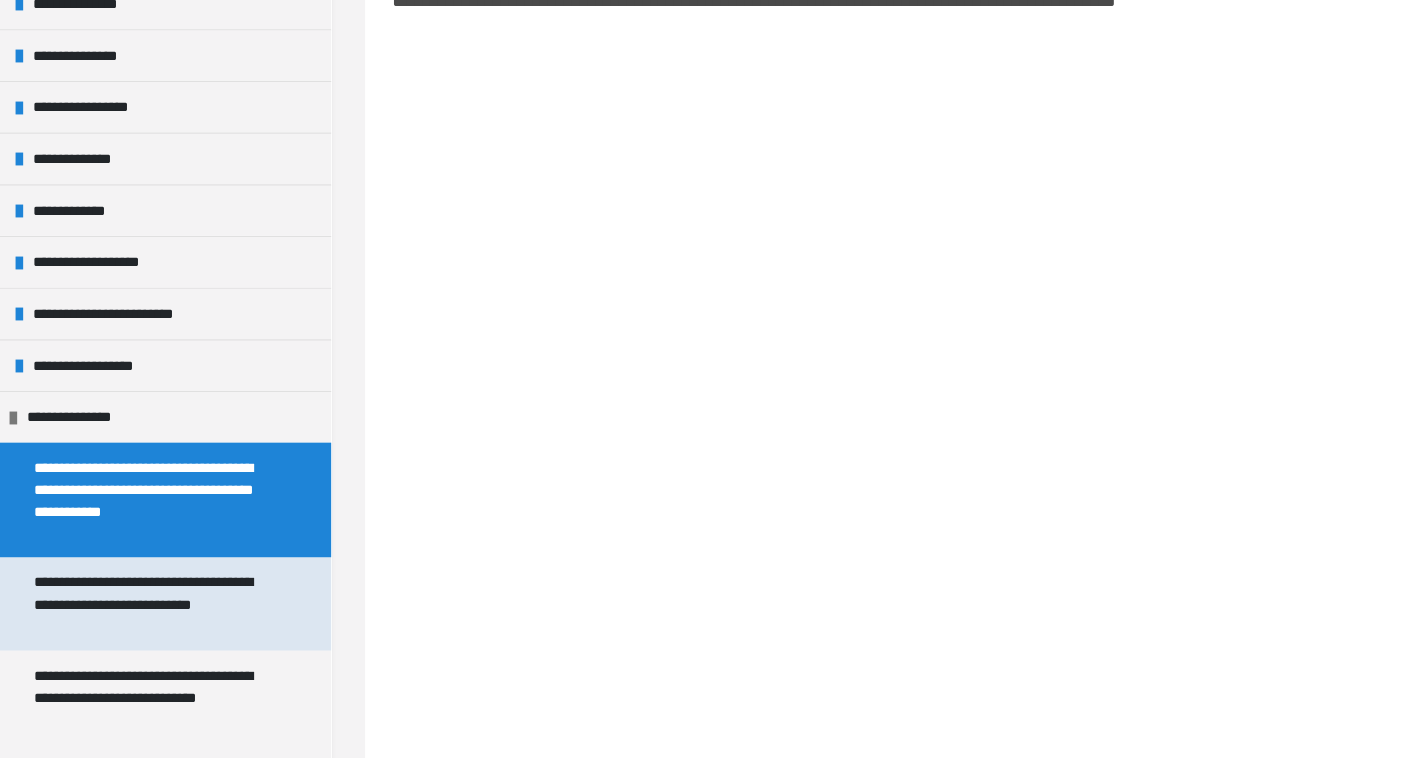 click on "**********" at bounding box center [139, 620] 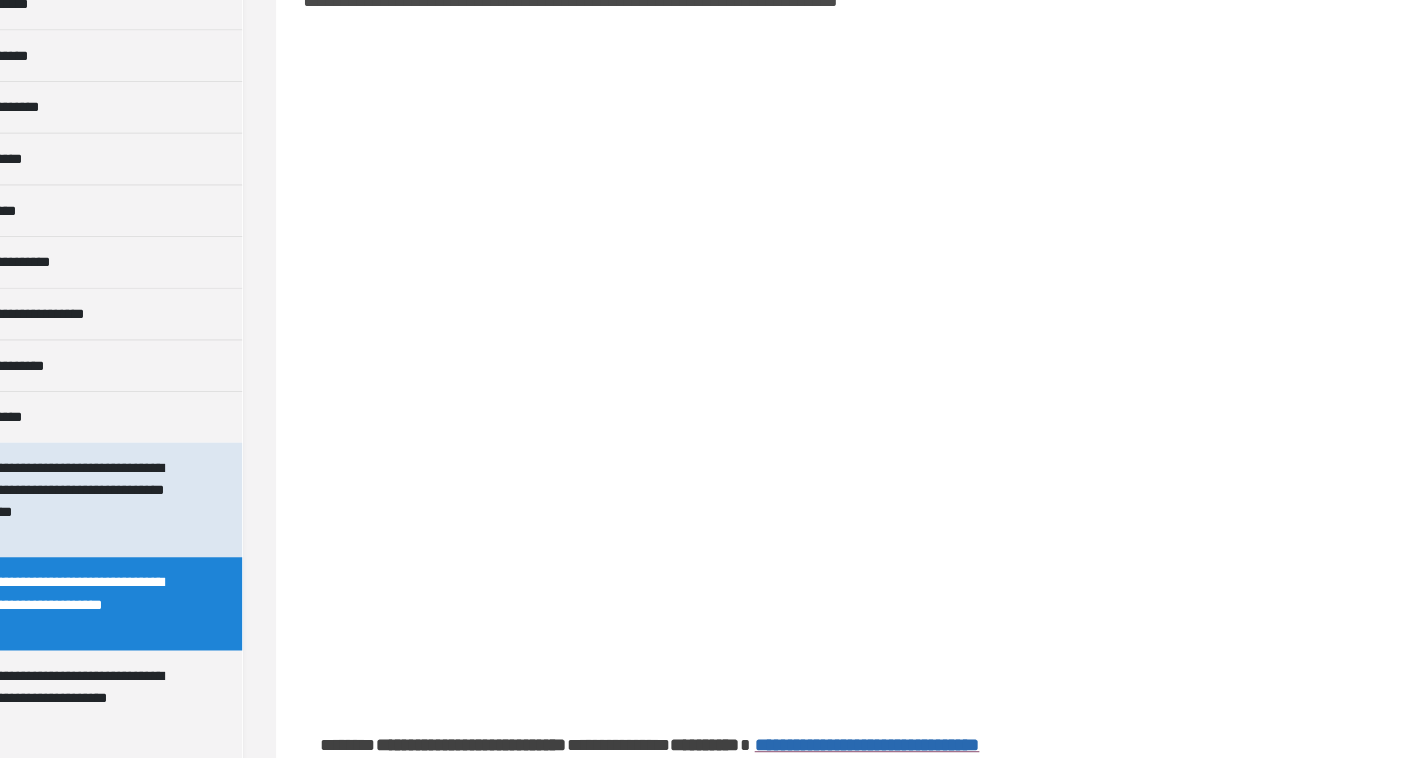 scroll, scrollTop: 67, scrollLeft: 0, axis: vertical 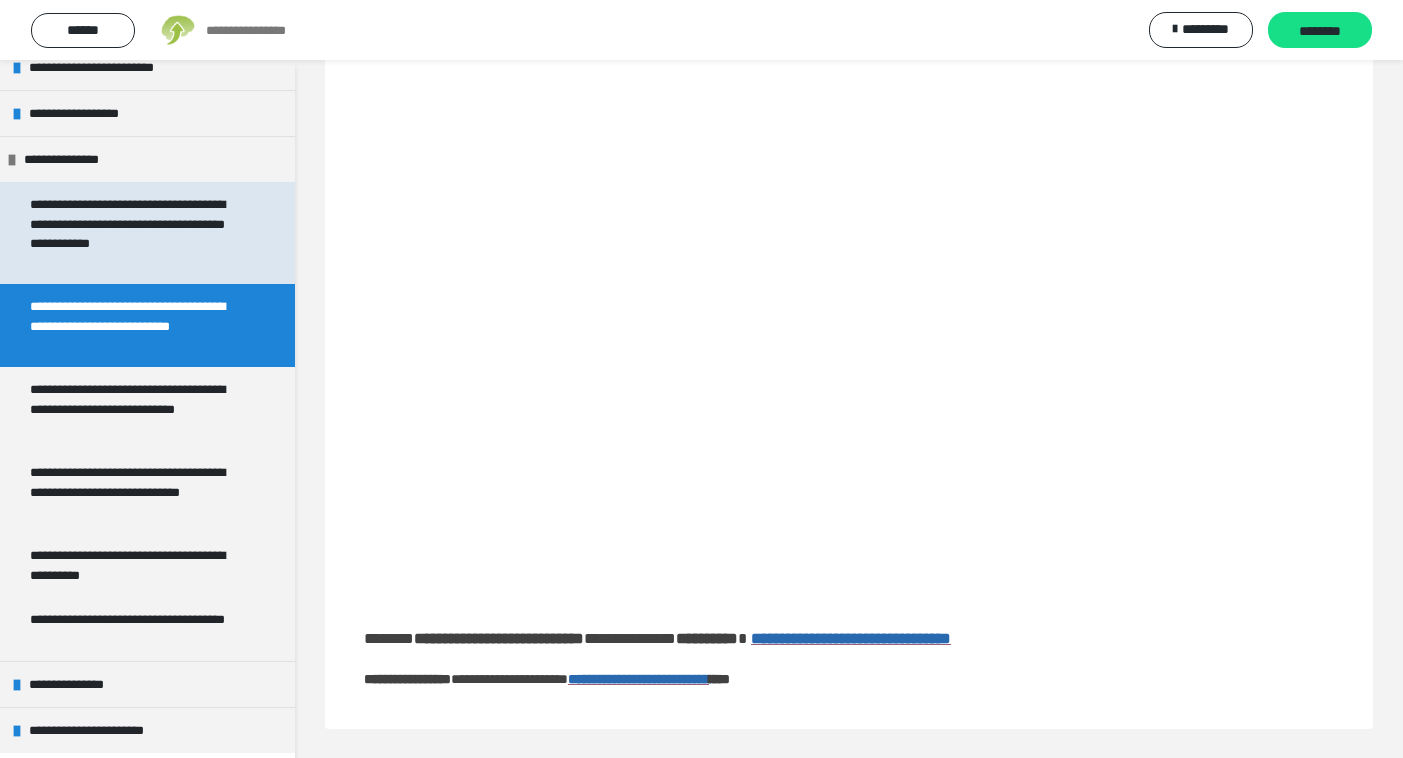 click on "**********" at bounding box center [139, 233] 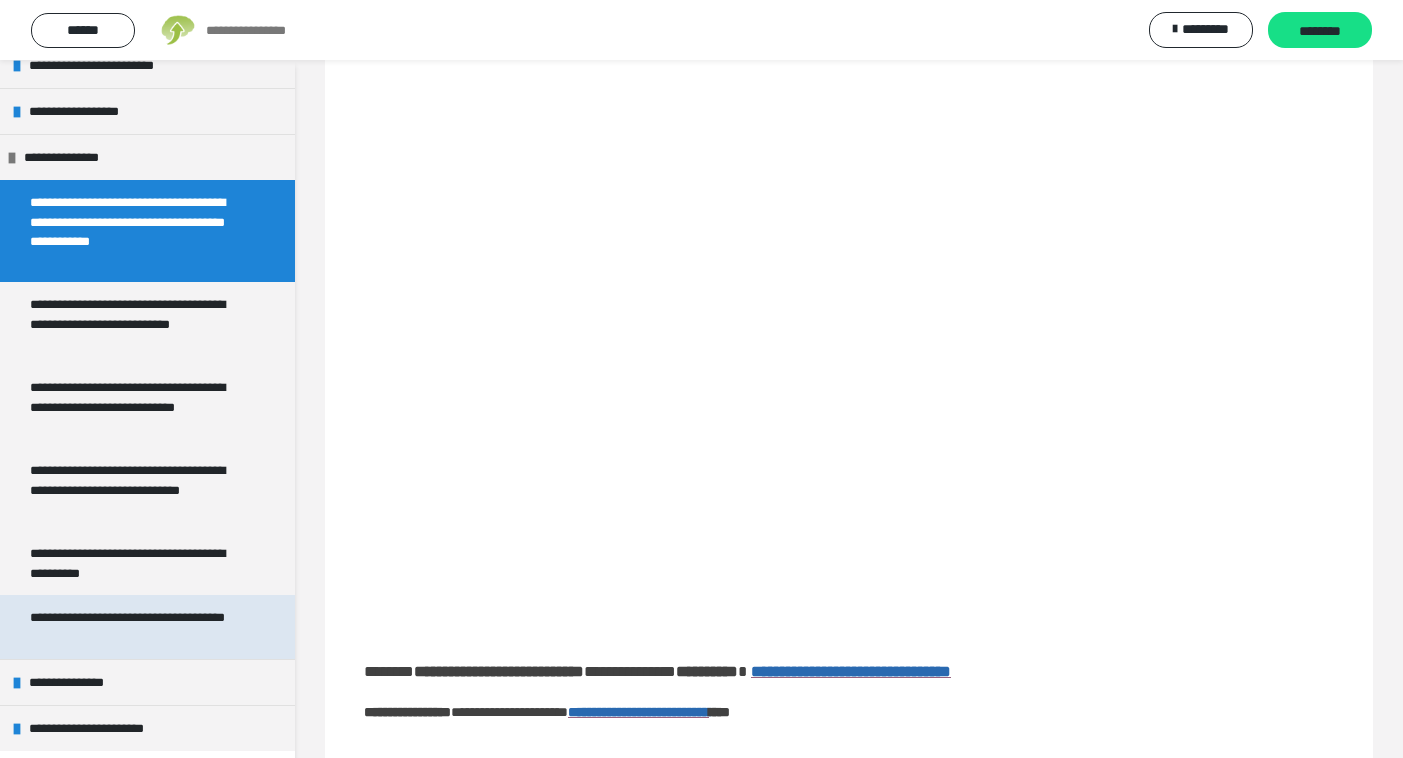 scroll, scrollTop: 807, scrollLeft: 0, axis: vertical 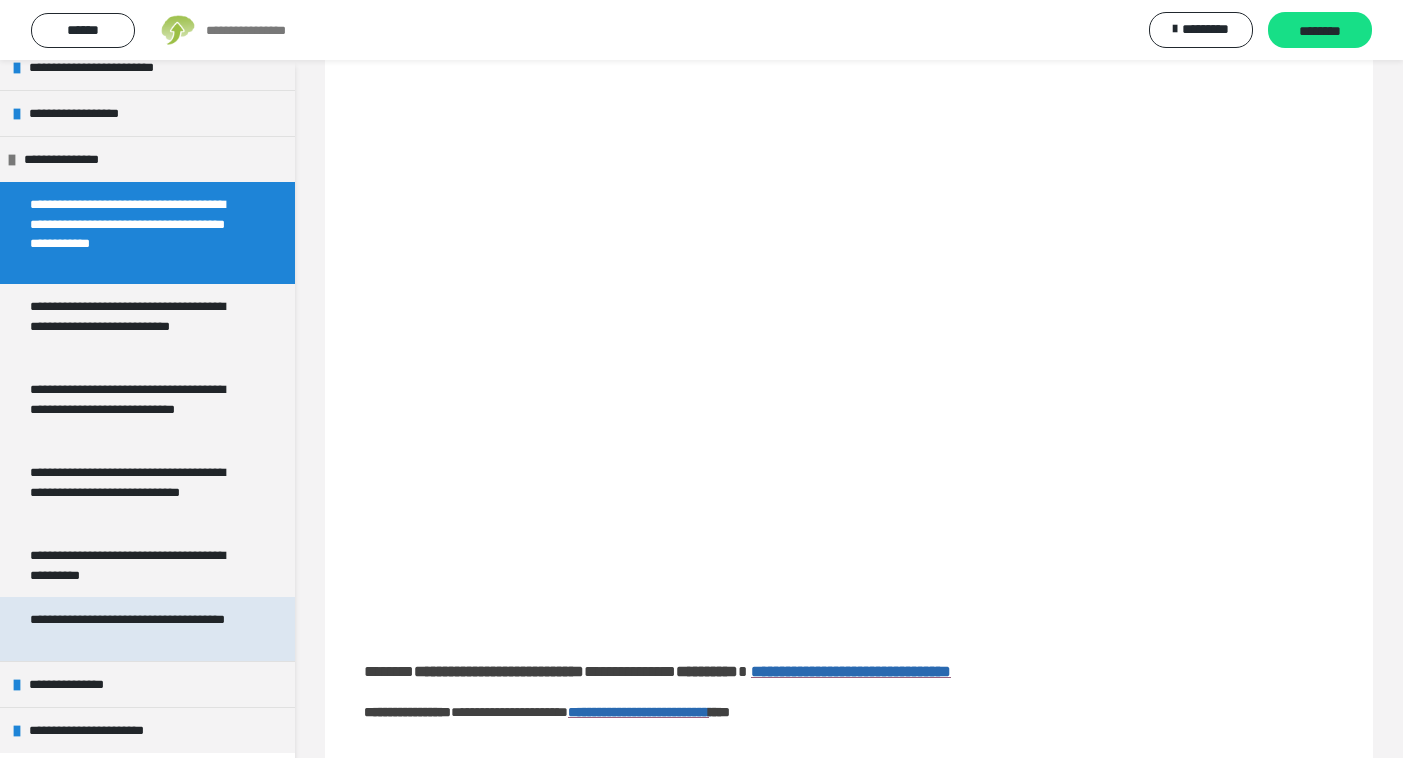click on "**********" at bounding box center (139, 629) 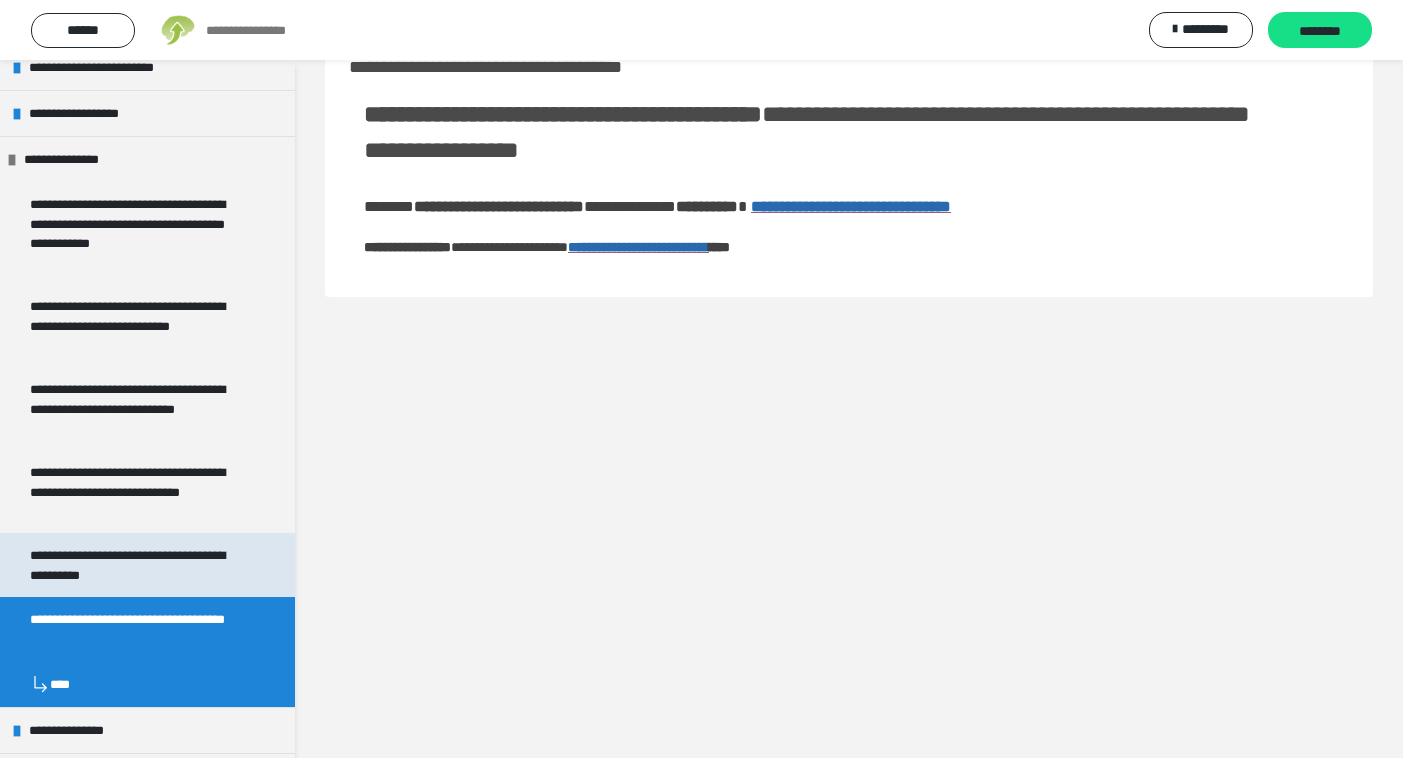 click on "**********" at bounding box center [139, 565] 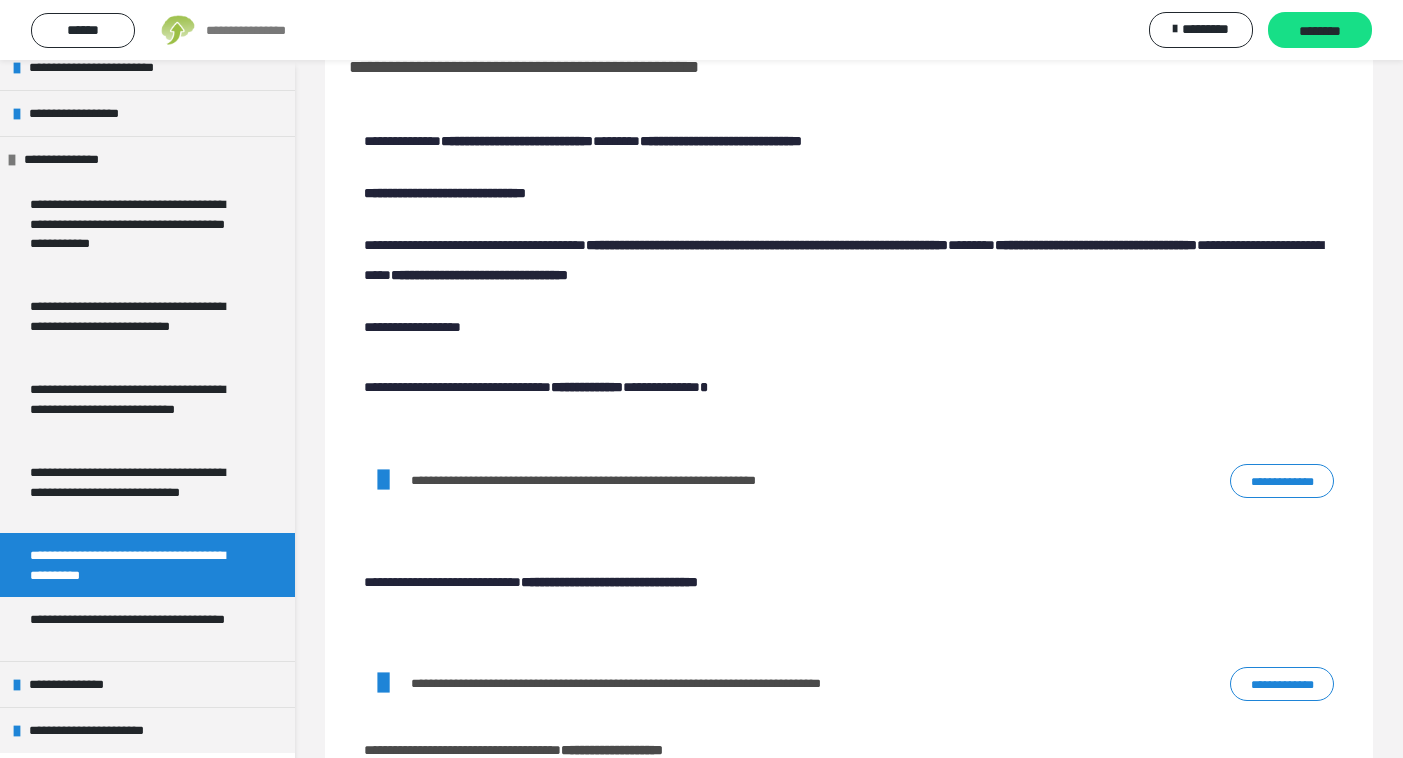 scroll, scrollTop: 98, scrollLeft: 0, axis: vertical 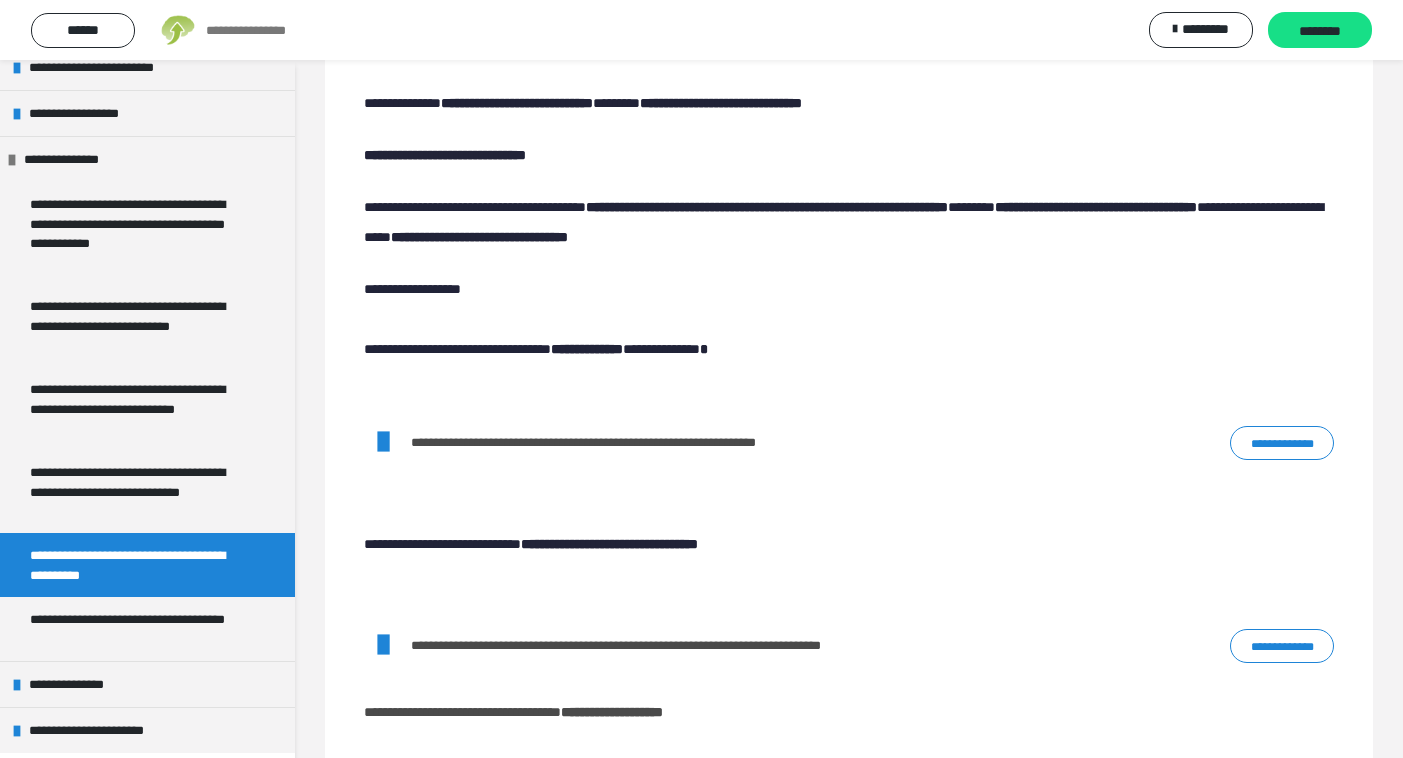 click at bounding box center (383, 442) 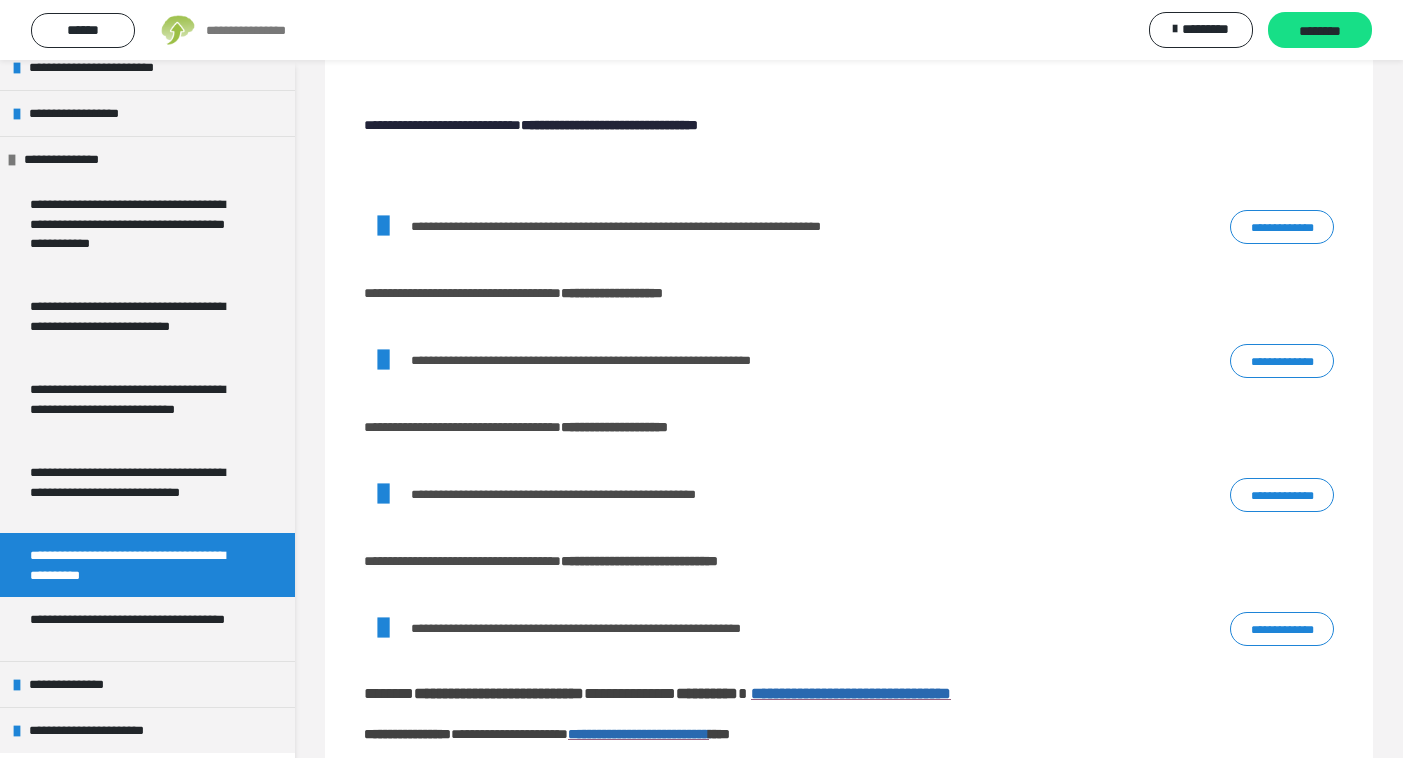 scroll, scrollTop: 497, scrollLeft: 0, axis: vertical 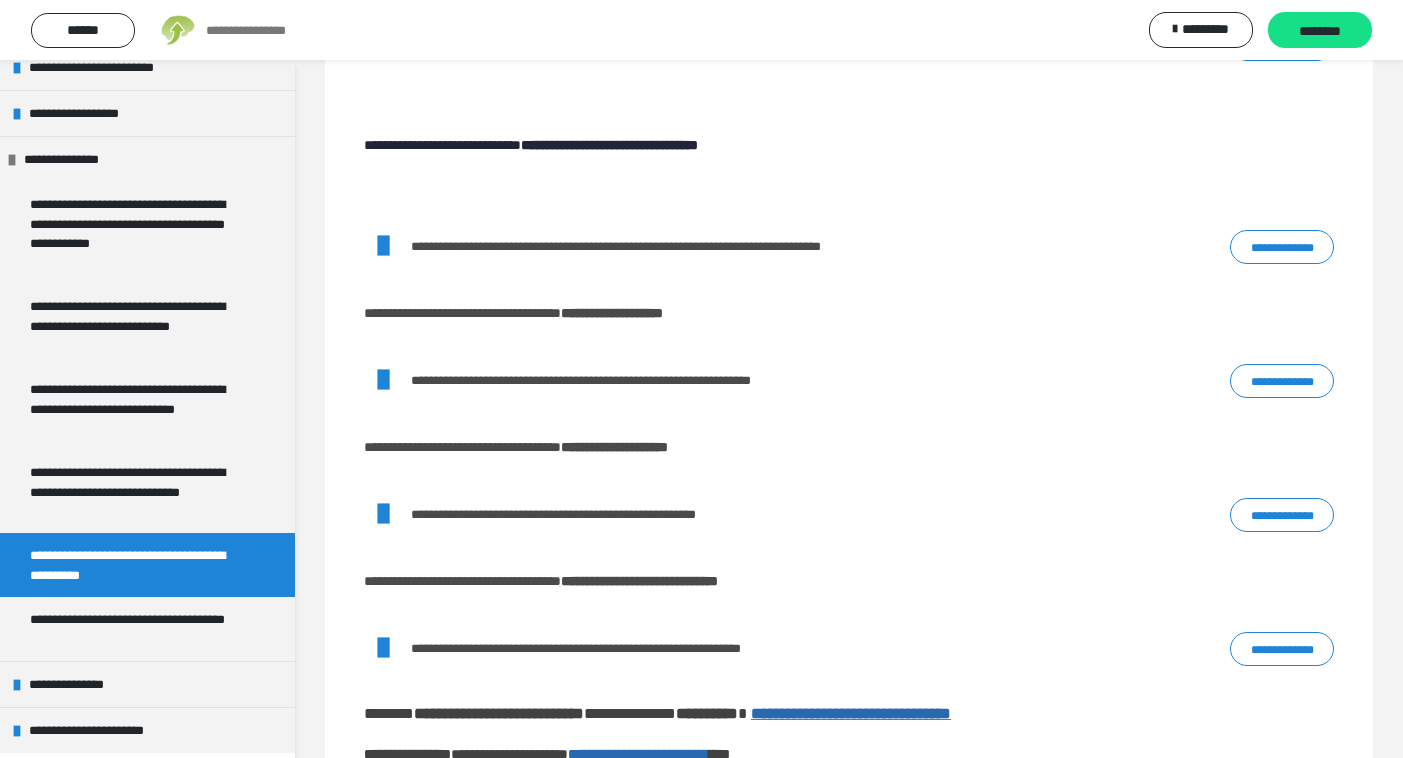 click on "**********" at bounding box center [1282, 247] 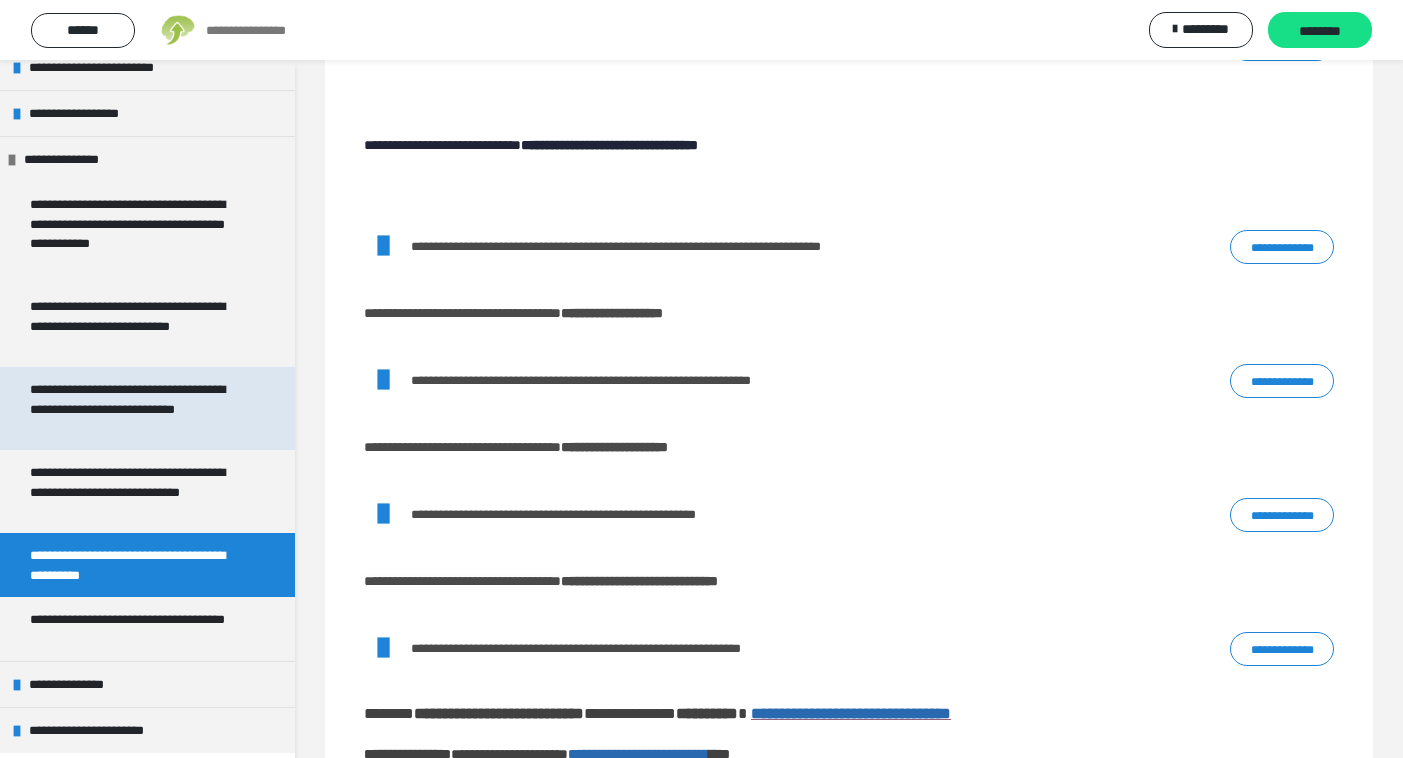 click on "**********" at bounding box center [139, 408] 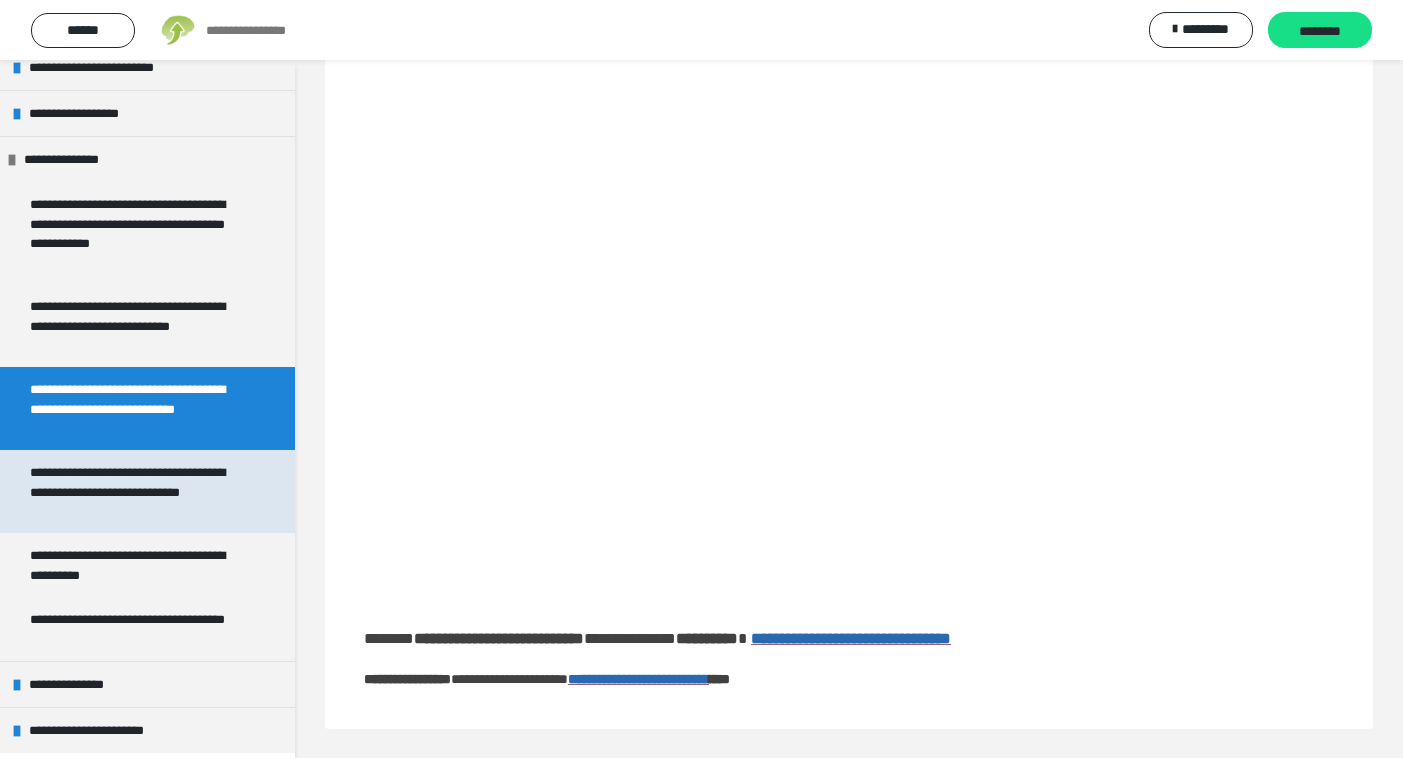click on "**********" at bounding box center [139, 491] 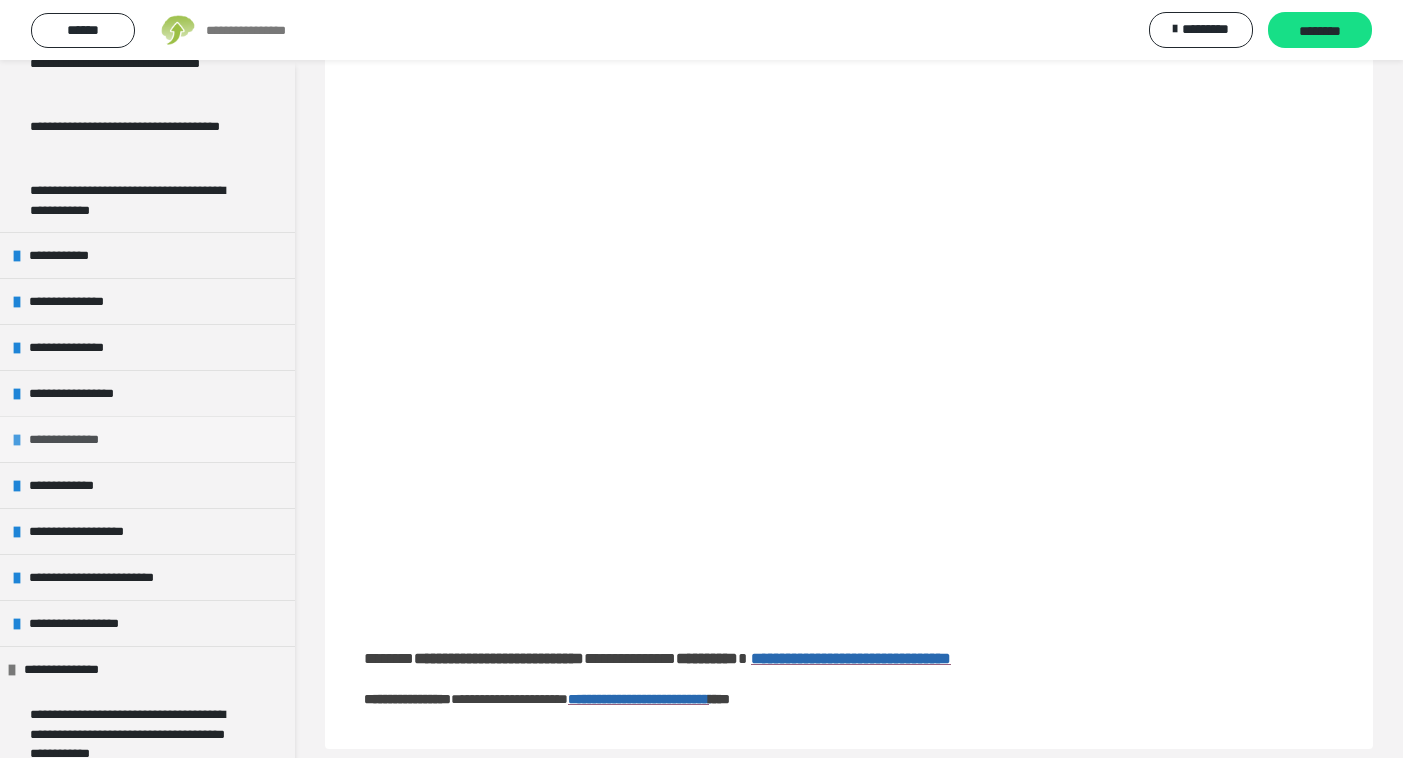 scroll, scrollTop: 296, scrollLeft: 0, axis: vertical 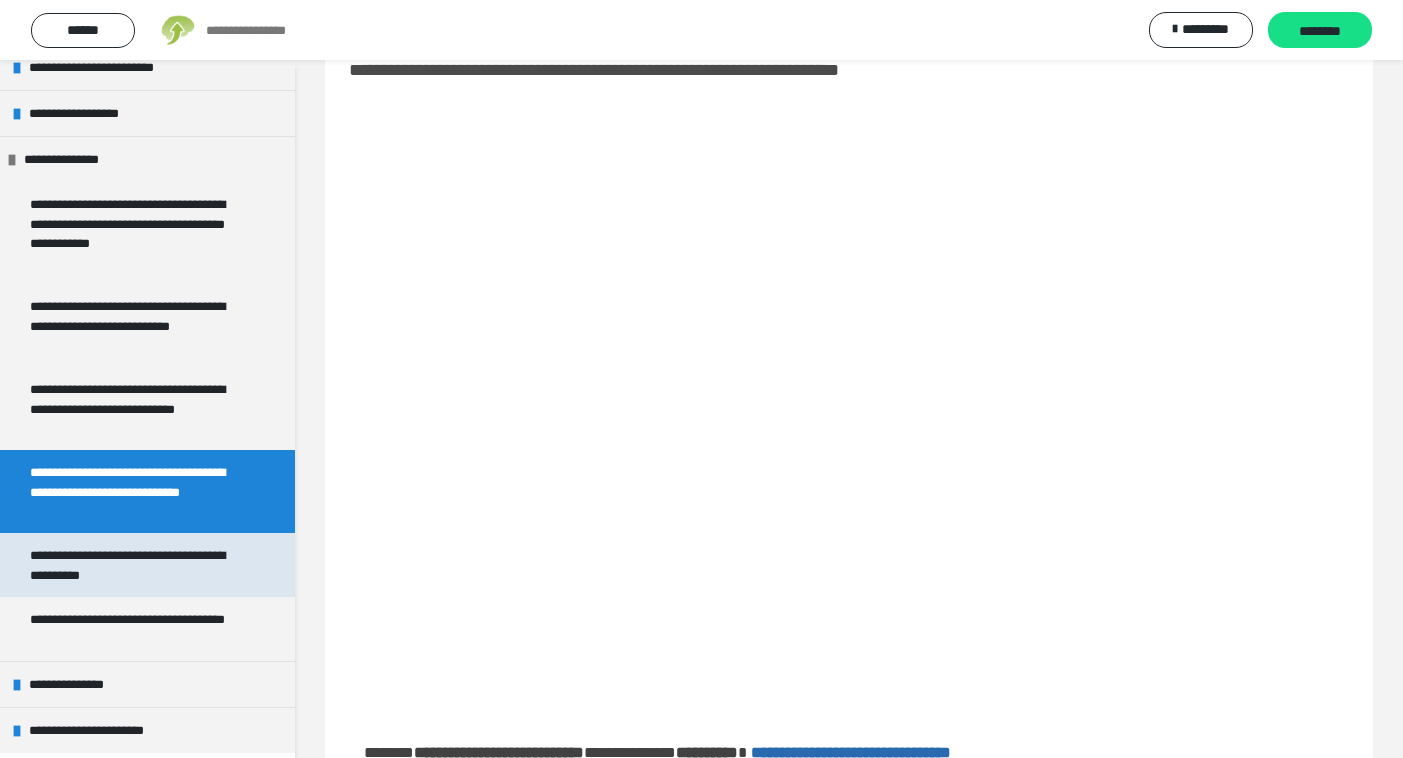 click on "**********" at bounding box center (139, 565) 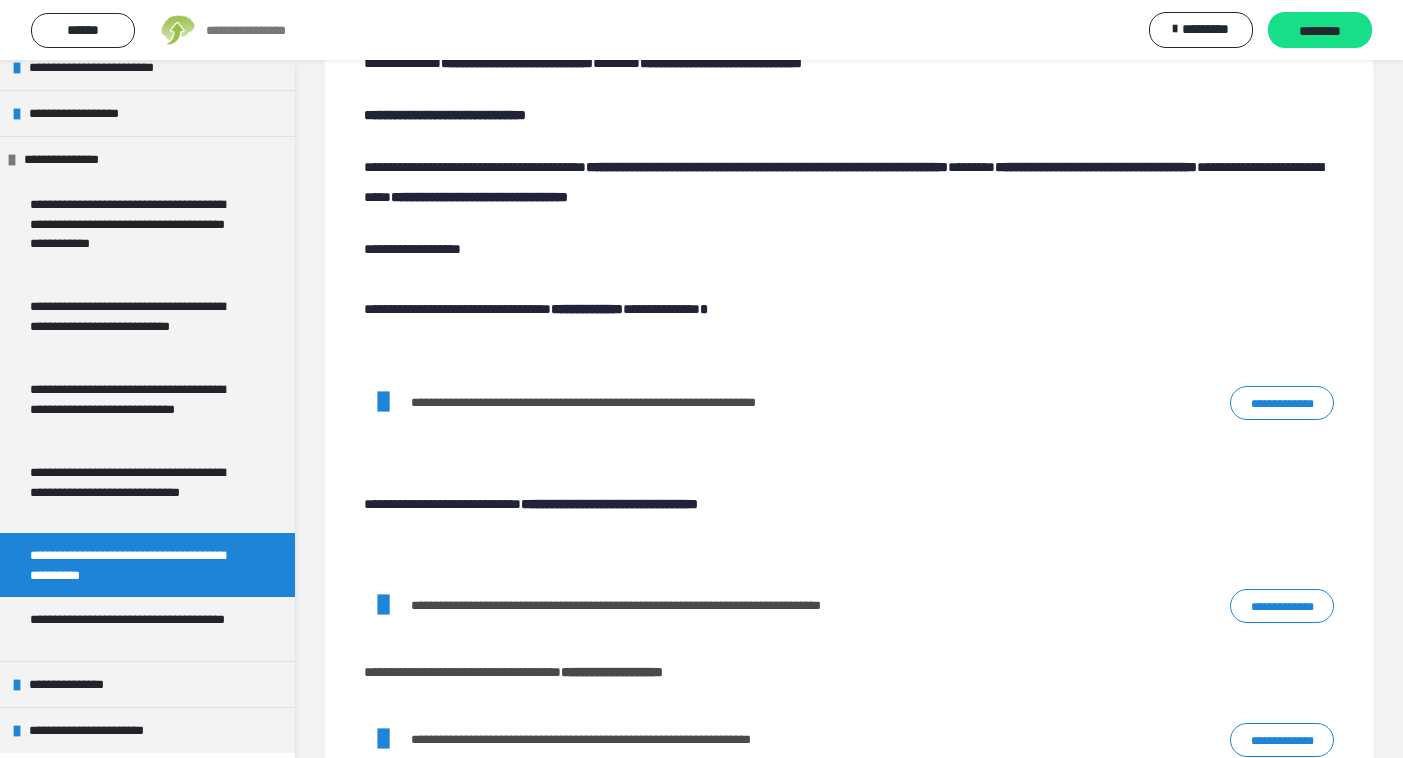 scroll, scrollTop: 139, scrollLeft: 0, axis: vertical 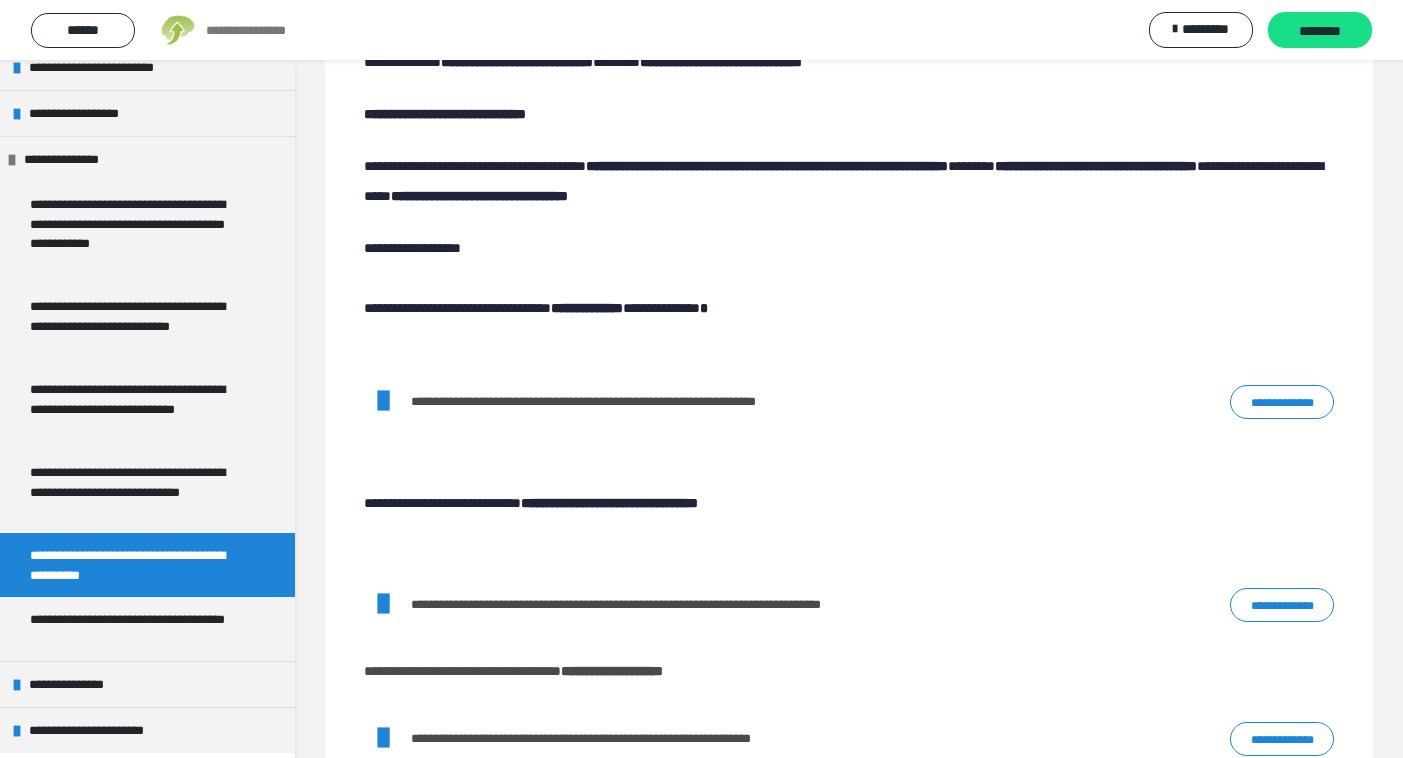 click on "**********" at bounding box center [1282, 402] 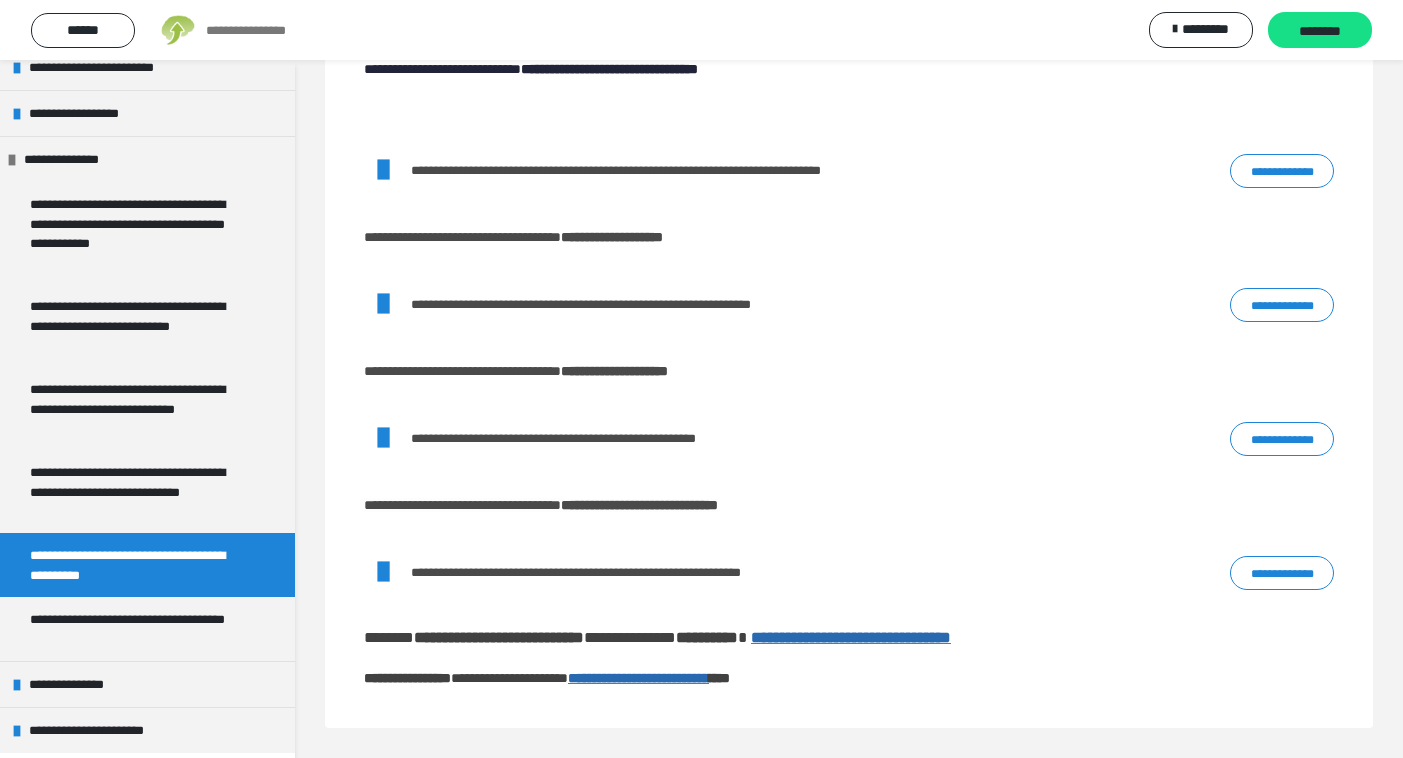 scroll, scrollTop: 579, scrollLeft: 0, axis: vertical 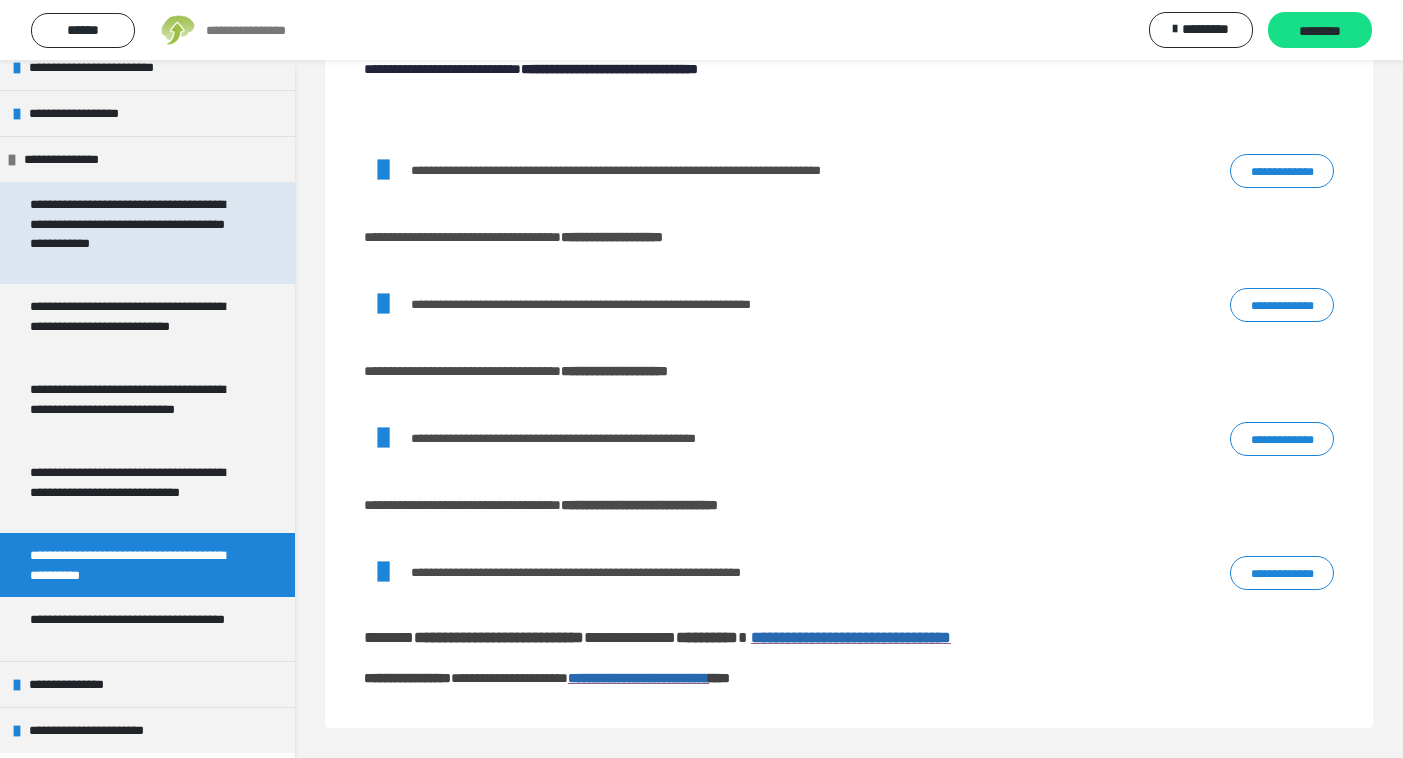 click on "**********" at bounding box center [139, 233] 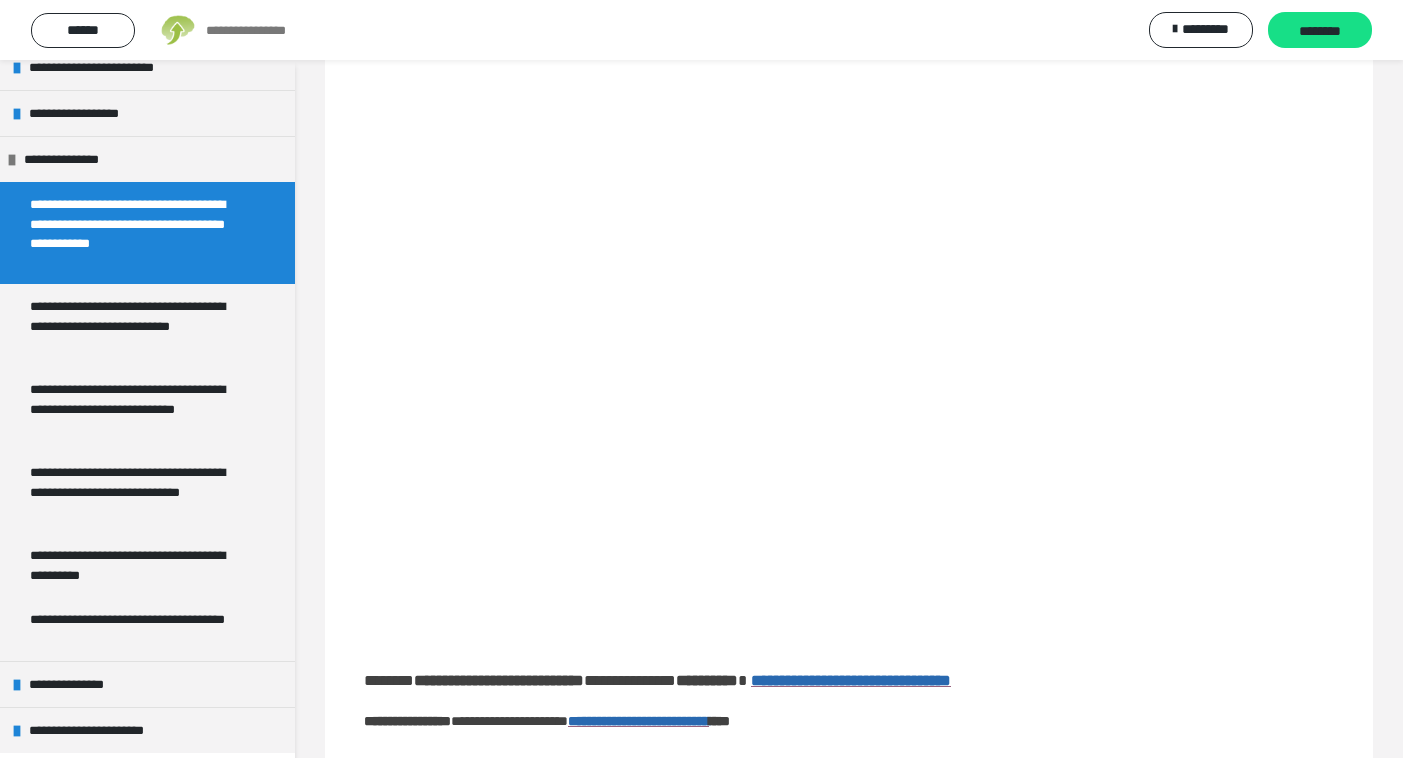 scroll, scrollTop: 128, scrollLeft: 0, axis: vertical 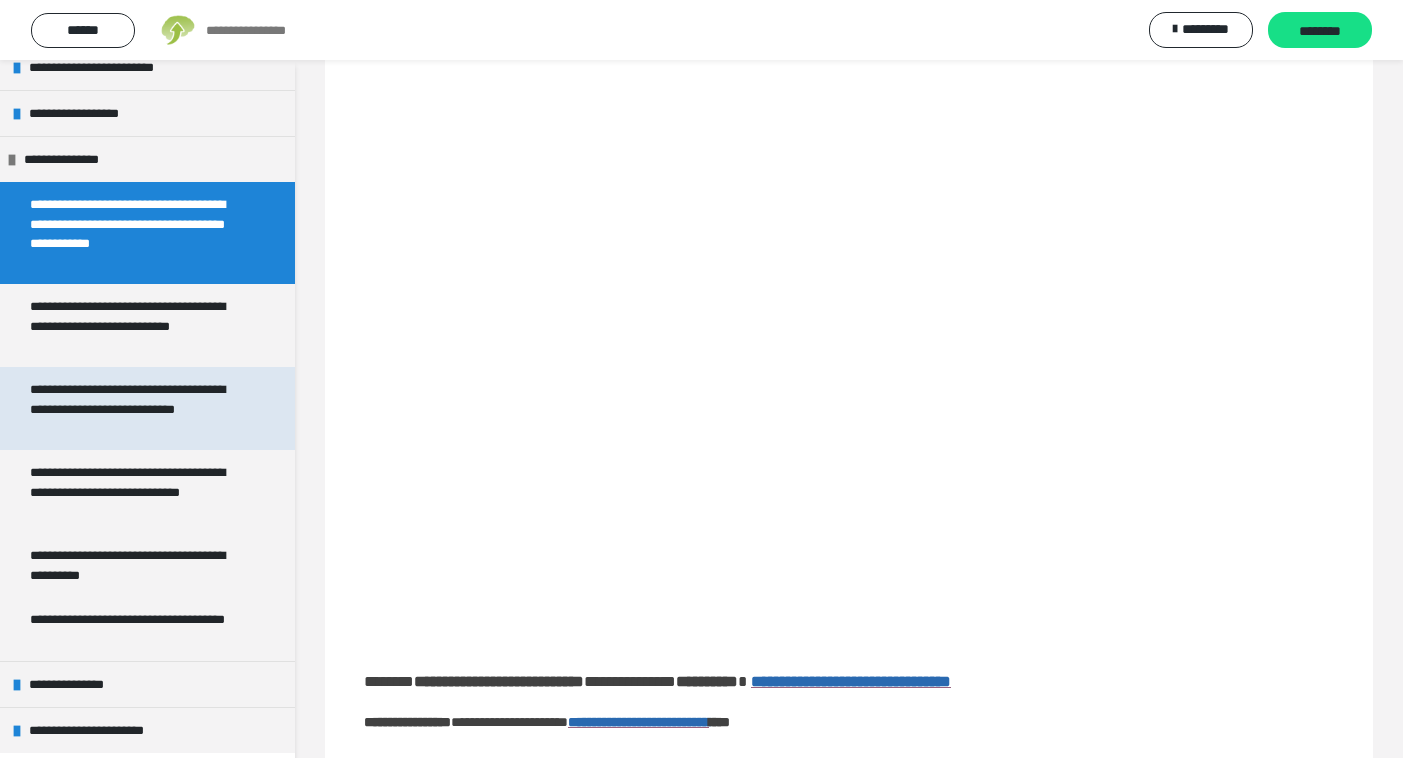 click on "**********" at bounding box center (139, 408) 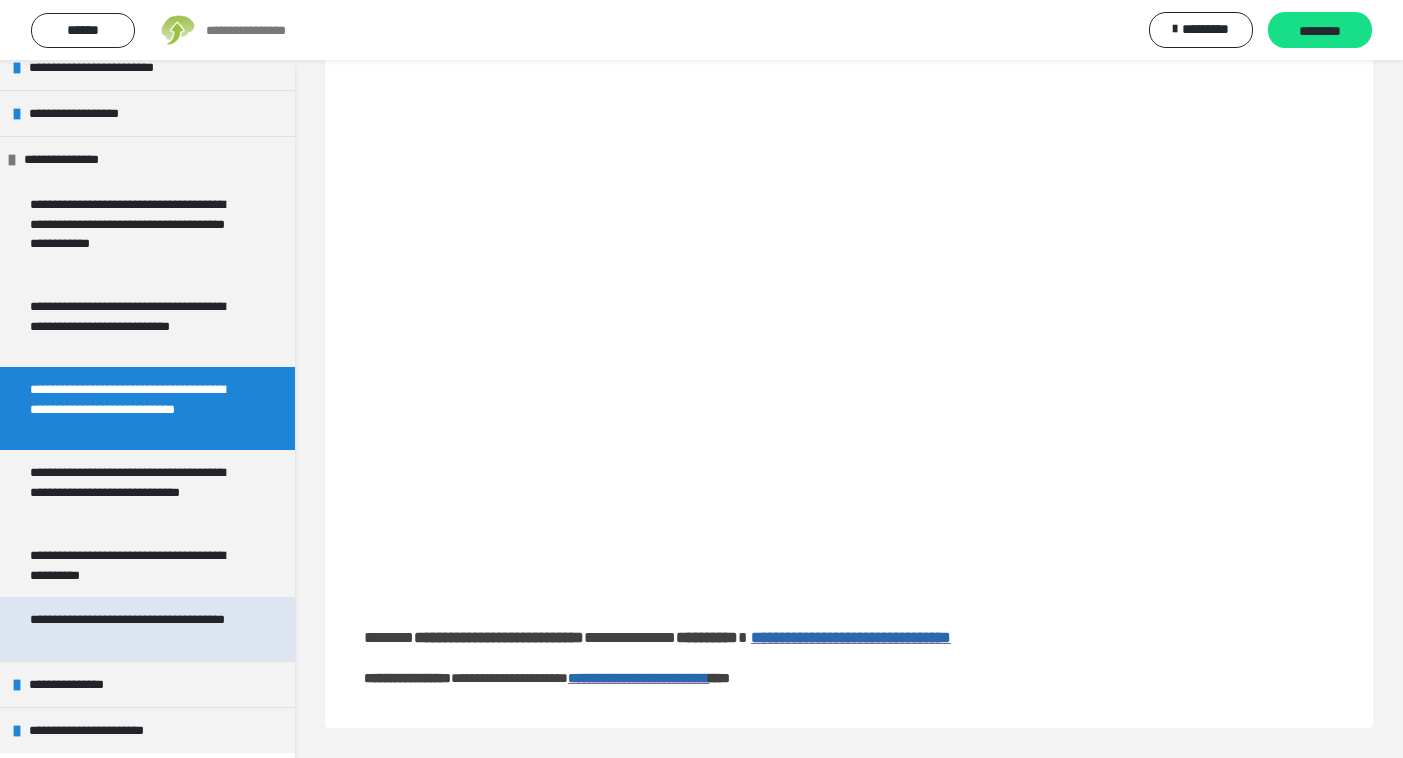 scroll, scrollTop: 151, scrollLeft: 0, axis: vertical 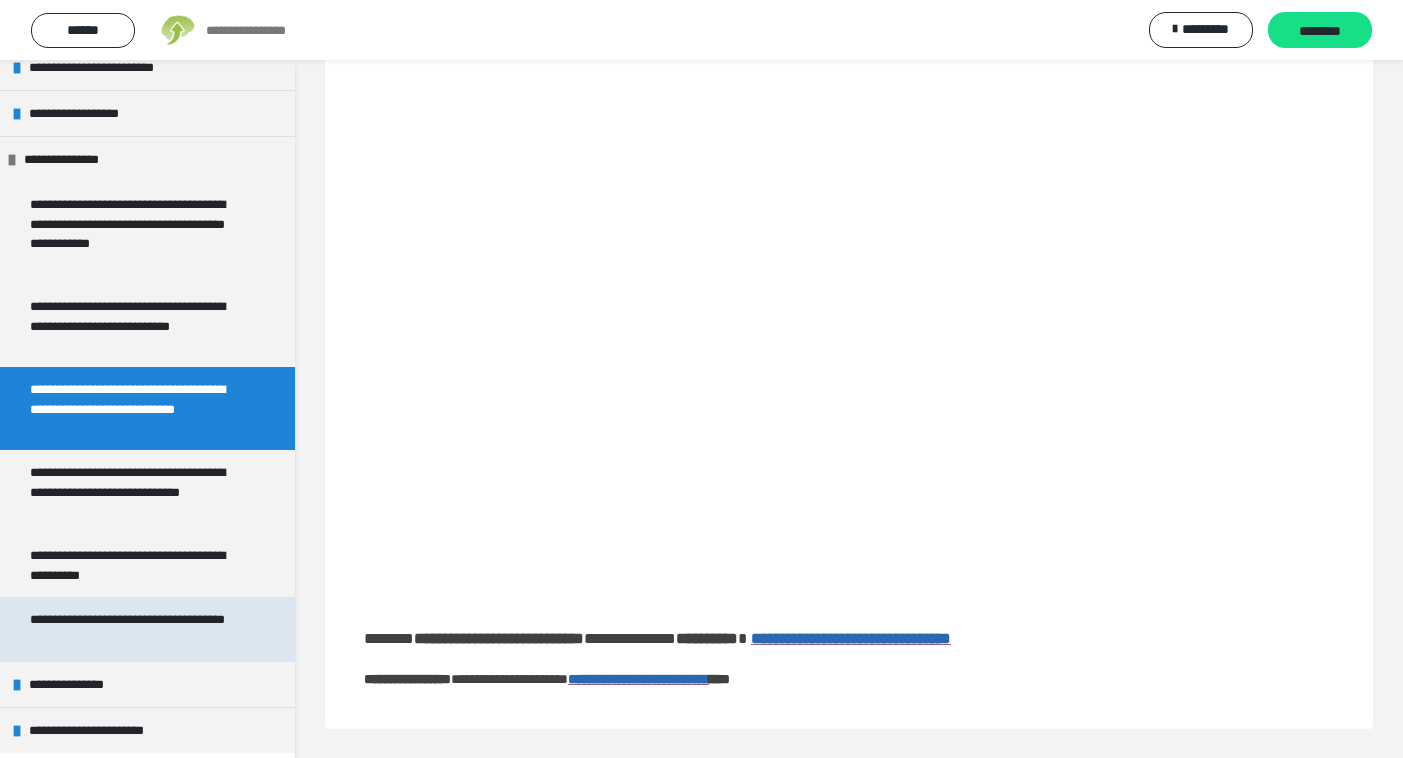 click on "**********" at bounding box center [139, 629] 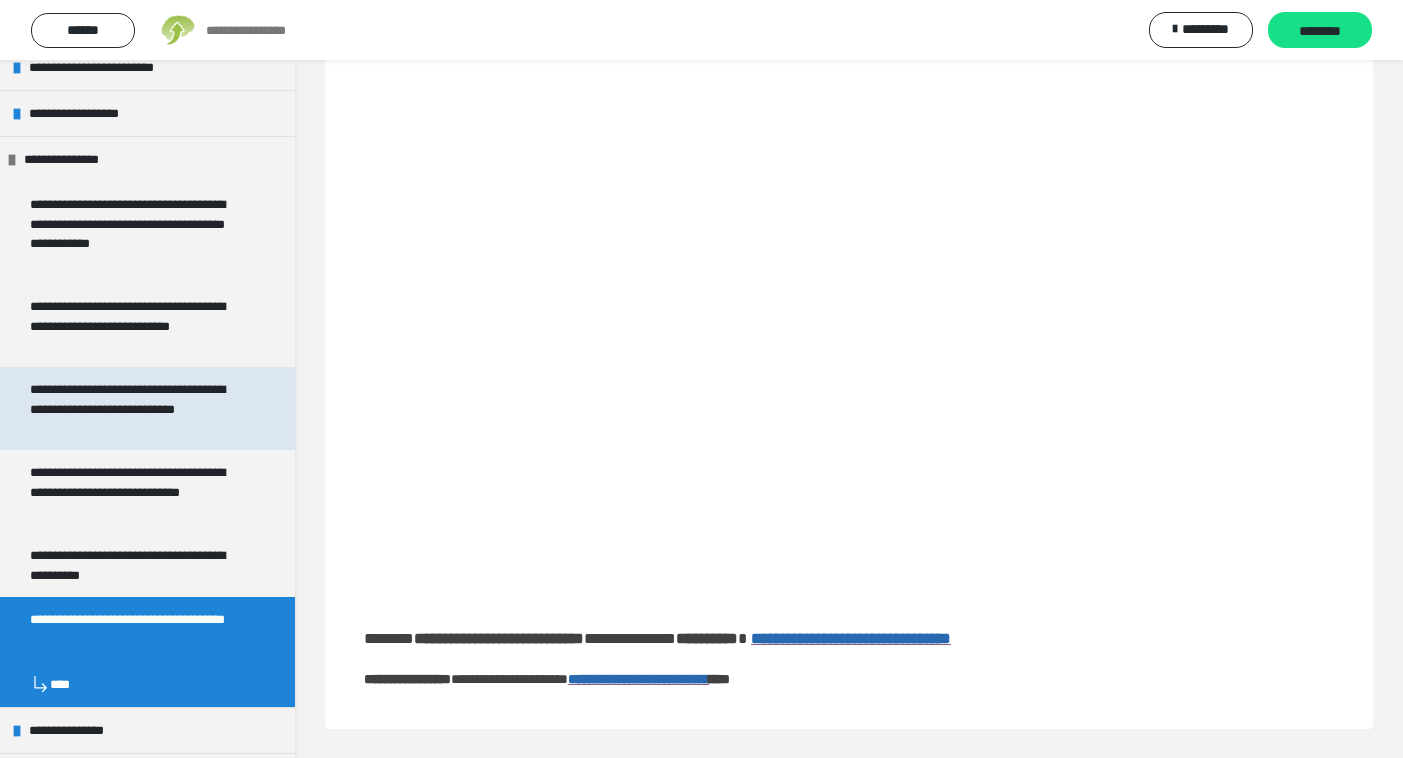 scroll, scrollTop: 60, scrollLeft: 0, axis: vertical 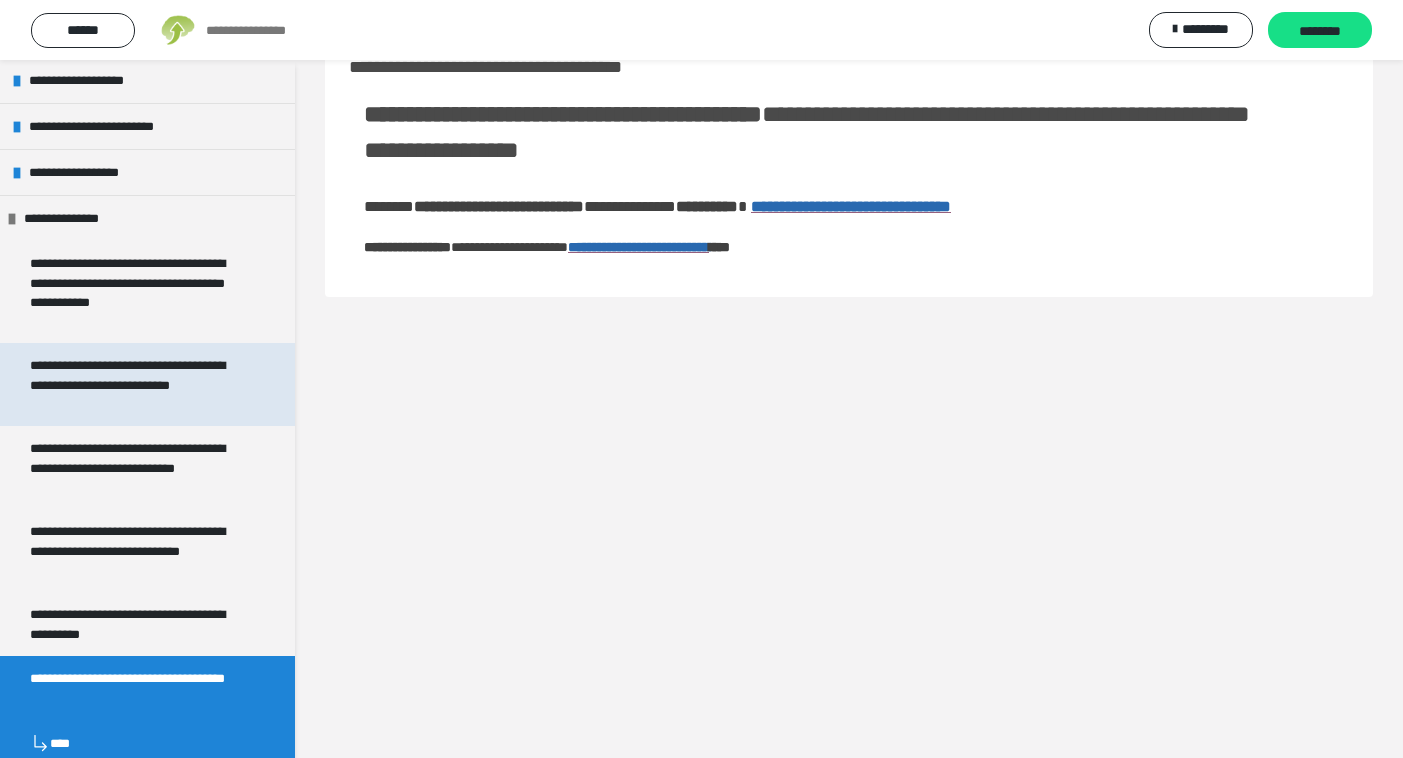 click on "**********" at bounding box center [139, 384] 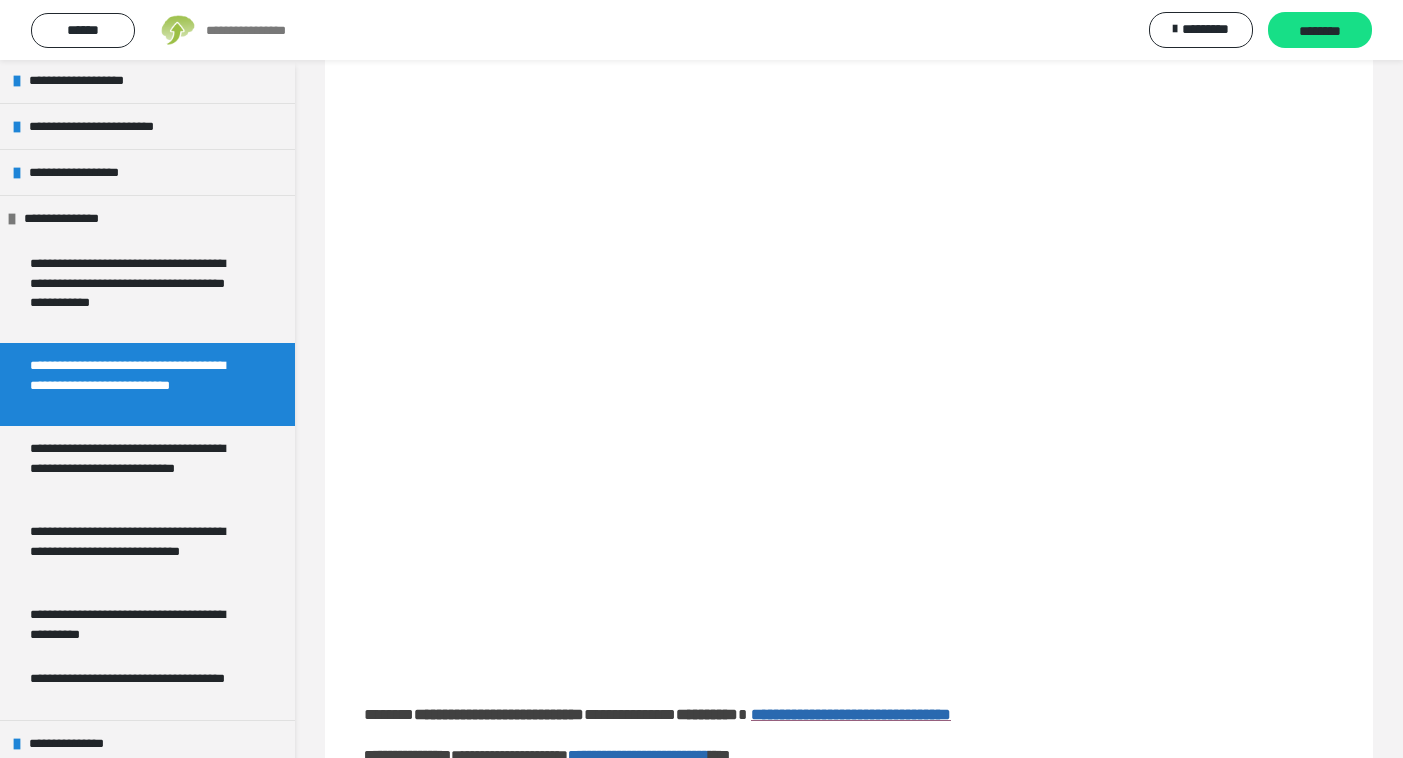 scroll, scrollTop: 77, scrollLeft: 0, axis: vertical 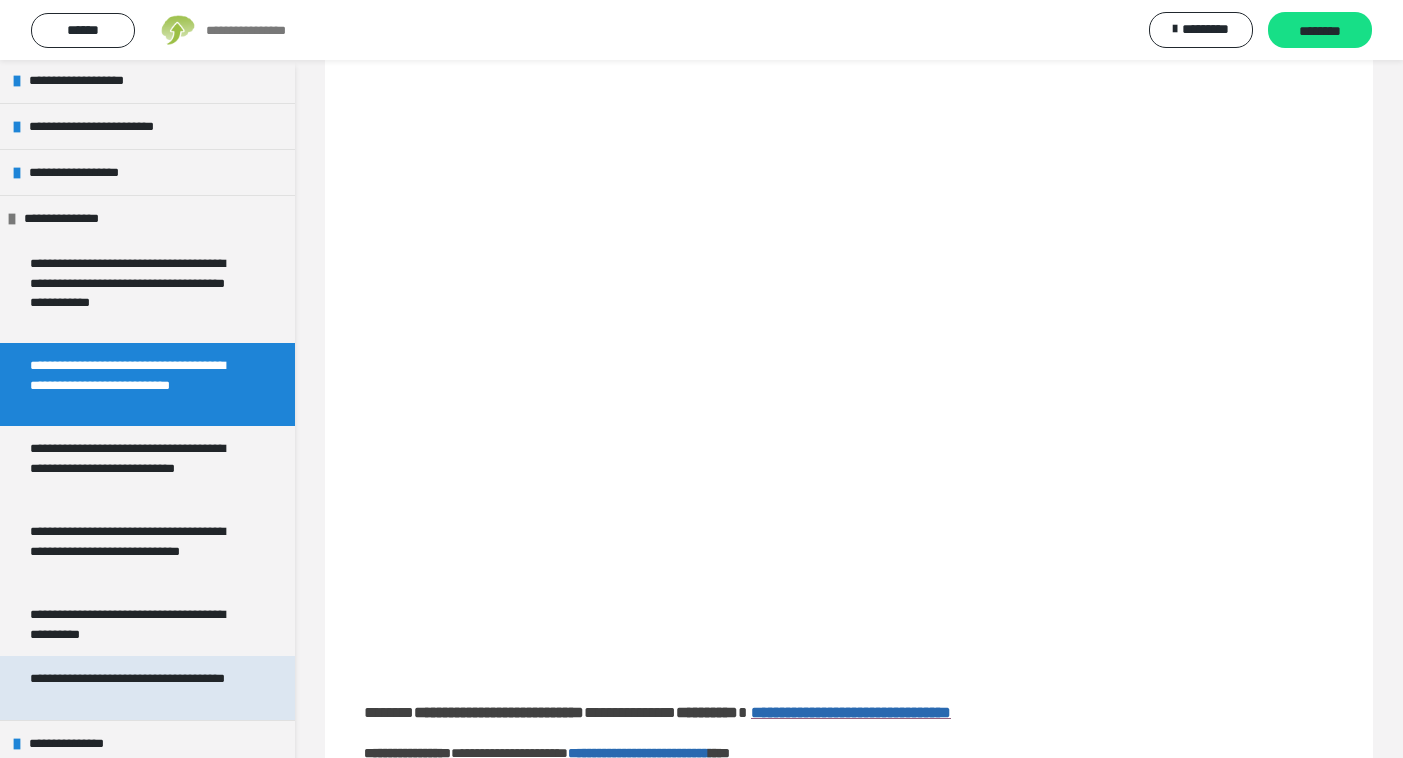 click on "**********" at bounding box center [139, 688] 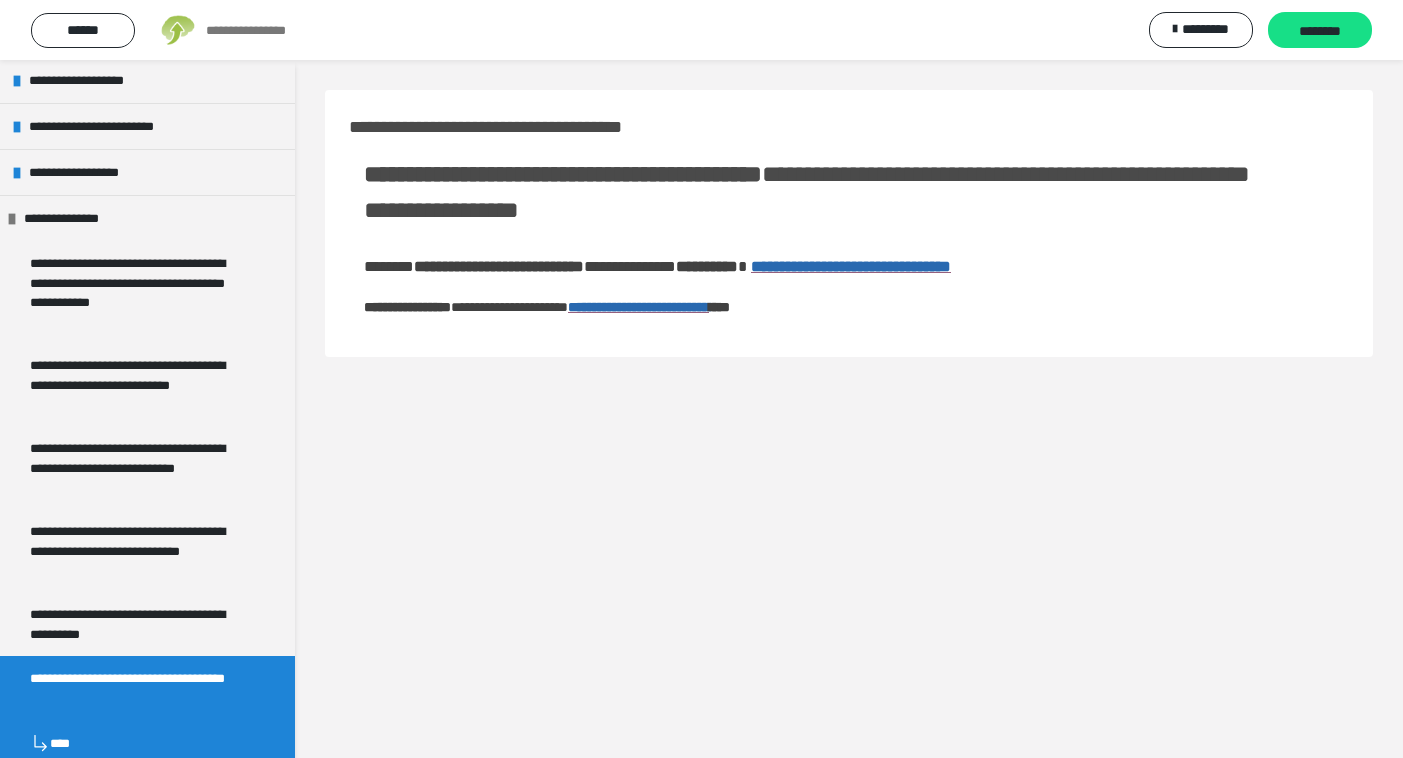scroll, scrollTop: 0, scrollLeft: 0, axis: both 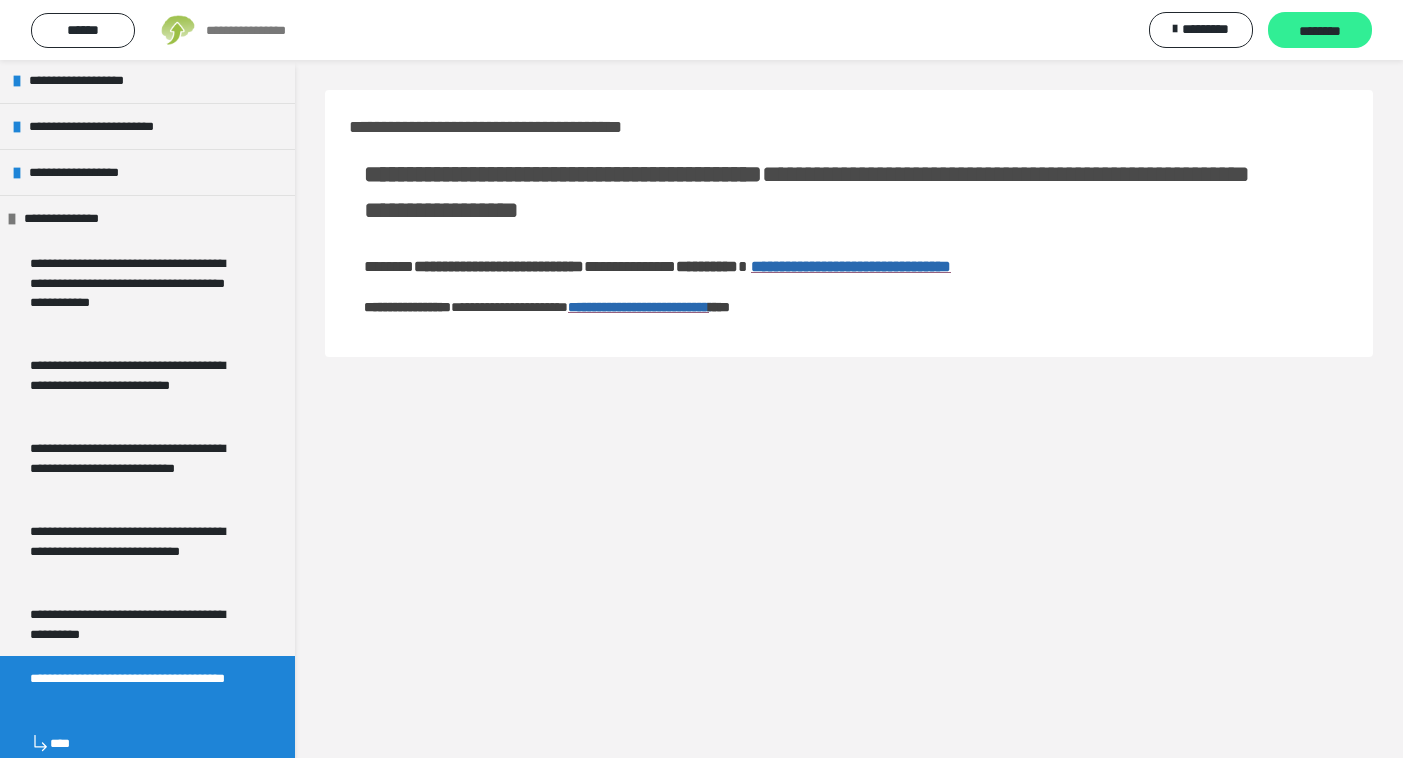 click on "********" at bounding box center (1320, 31) 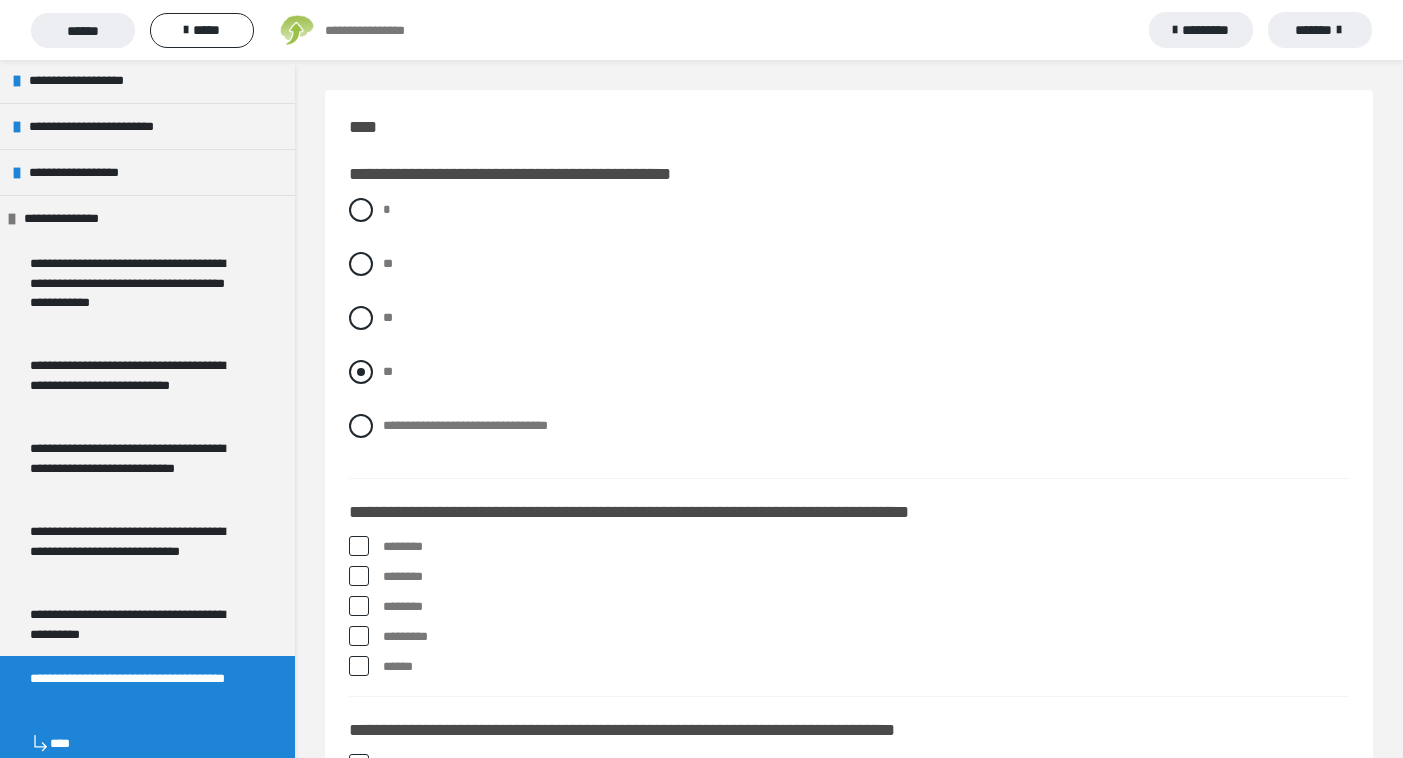 click at bounding box center (361, 372) 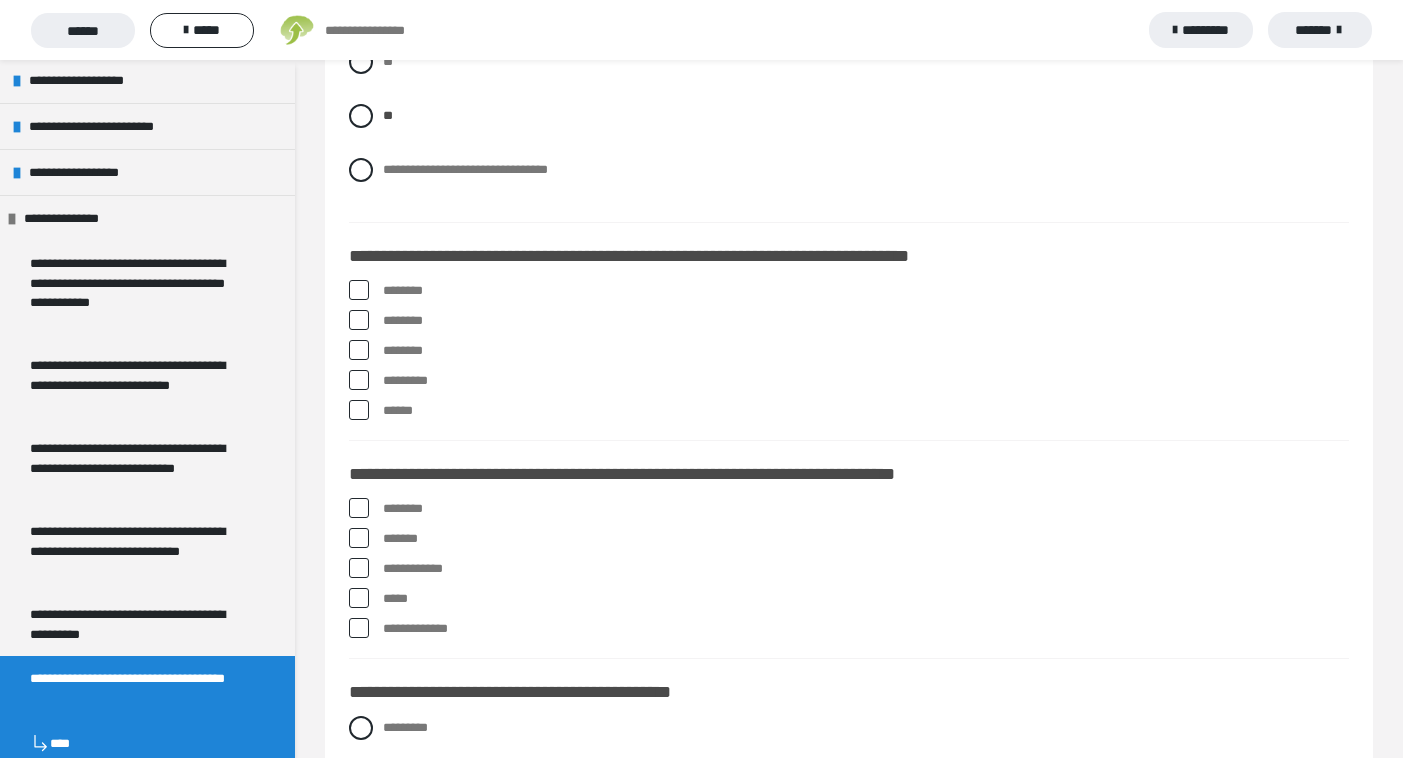 scroll, scrollTop: 269, scrollLeft: 0, axis: vertical 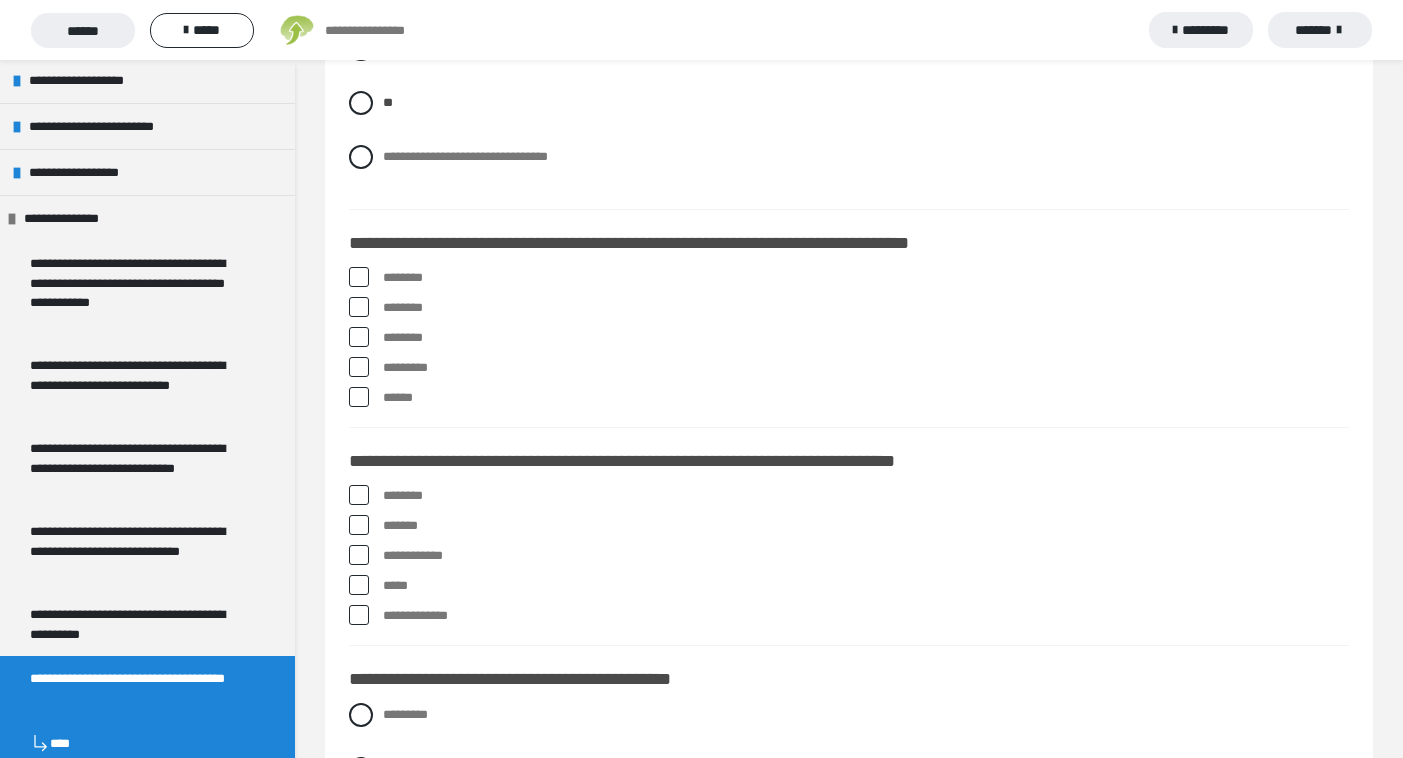 click at bounding box center [359, 277] 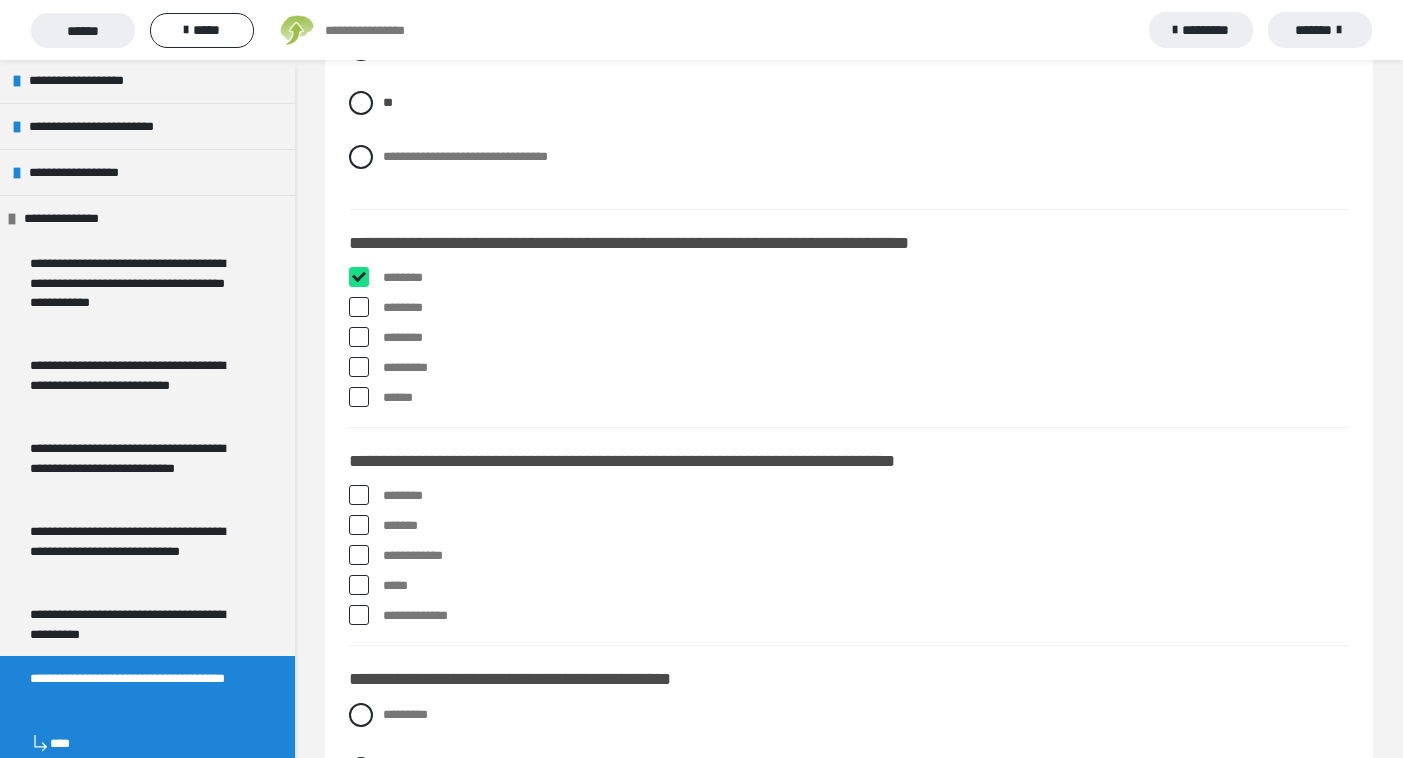 checkbox on "****" 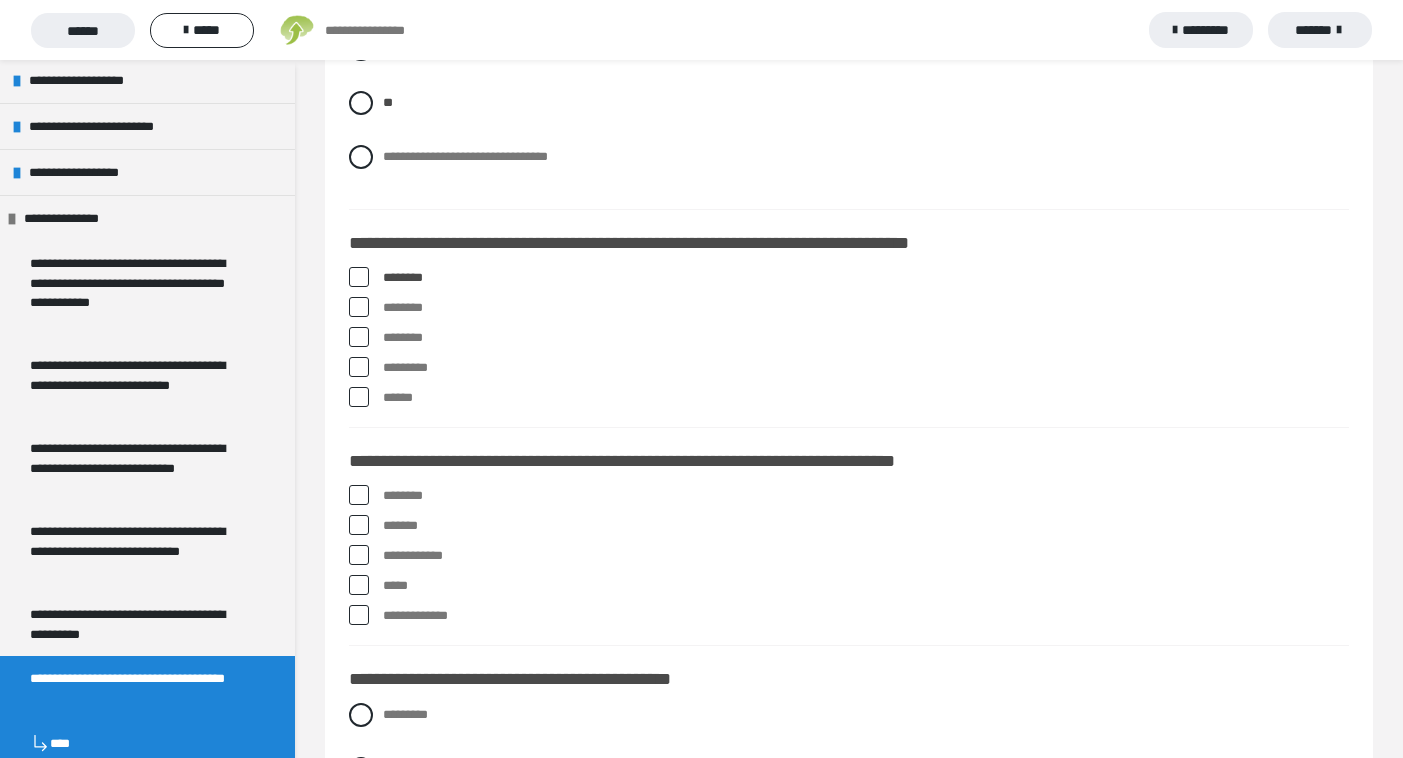 click at bounding box center [359, 337] 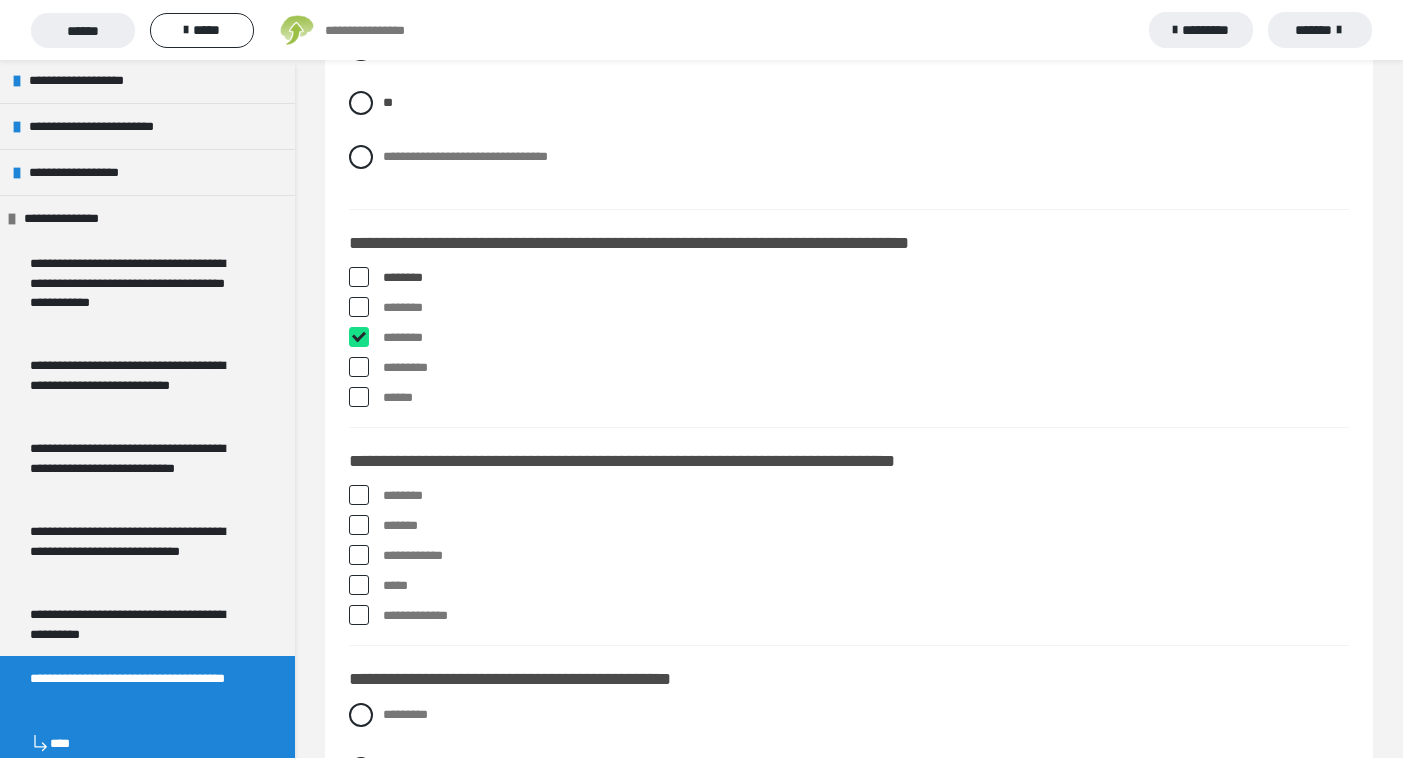 checkbox on "****" 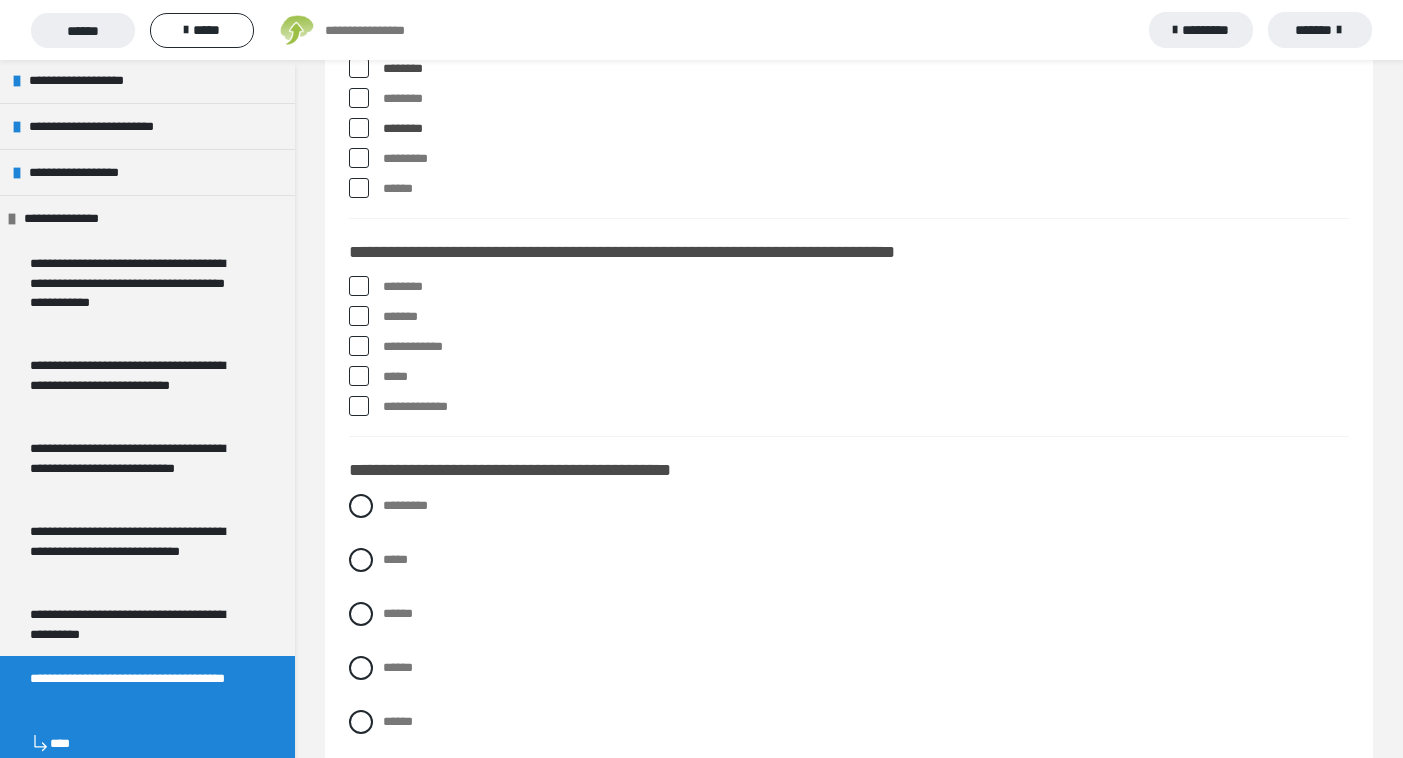 scroll, scrollTop: 501, scrollLeft: 0, axis: vertical 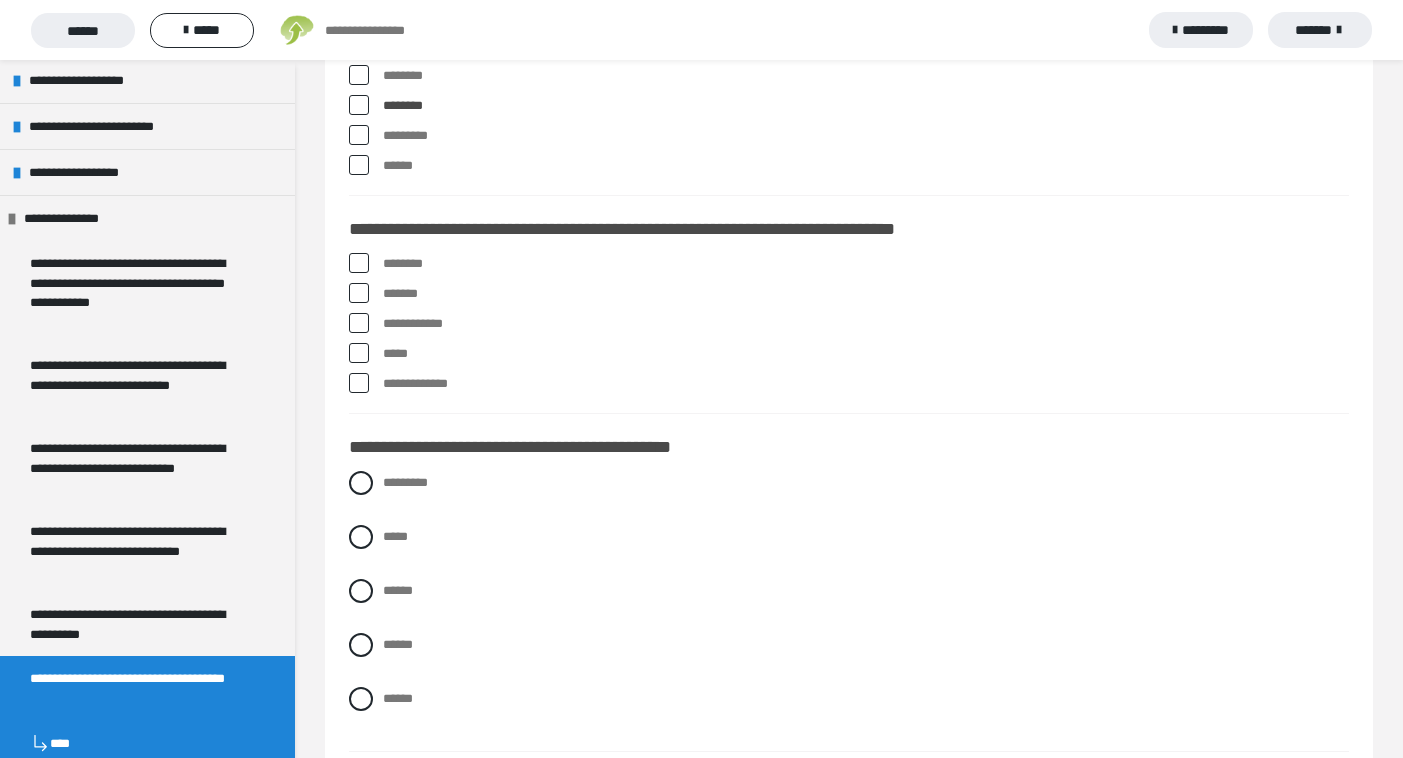 click at bounding box center [359, 323] 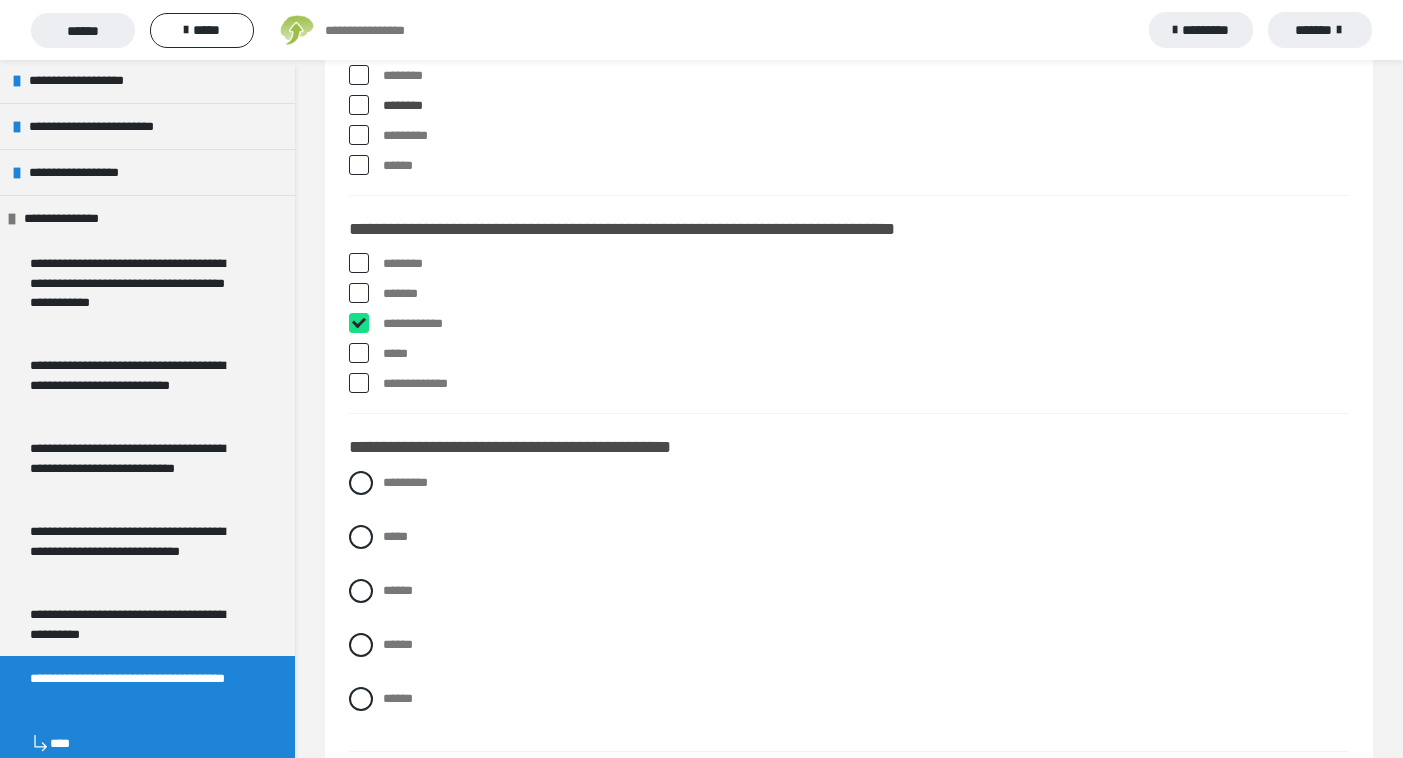 checkbox on "****" 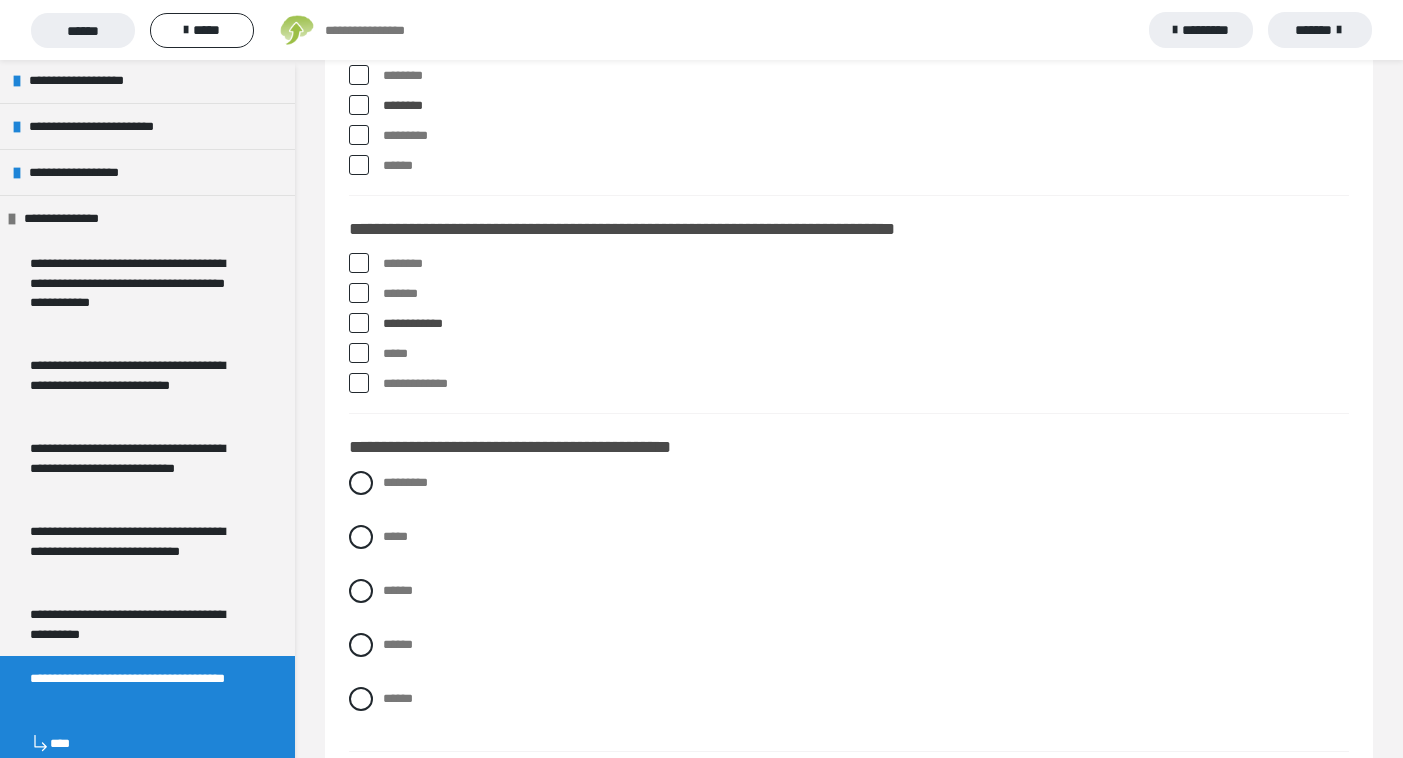 click at bounding box center [359, 383] 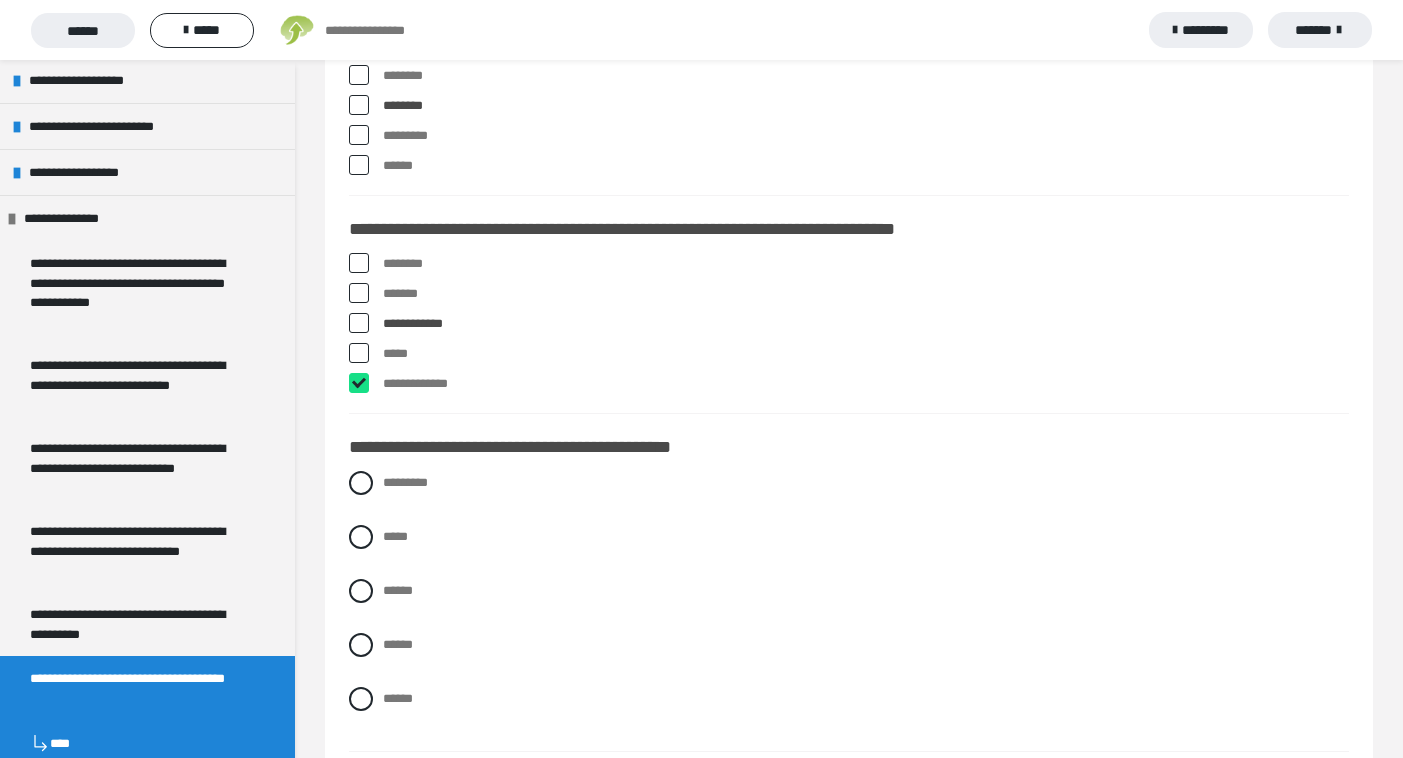 checkbox on "****" 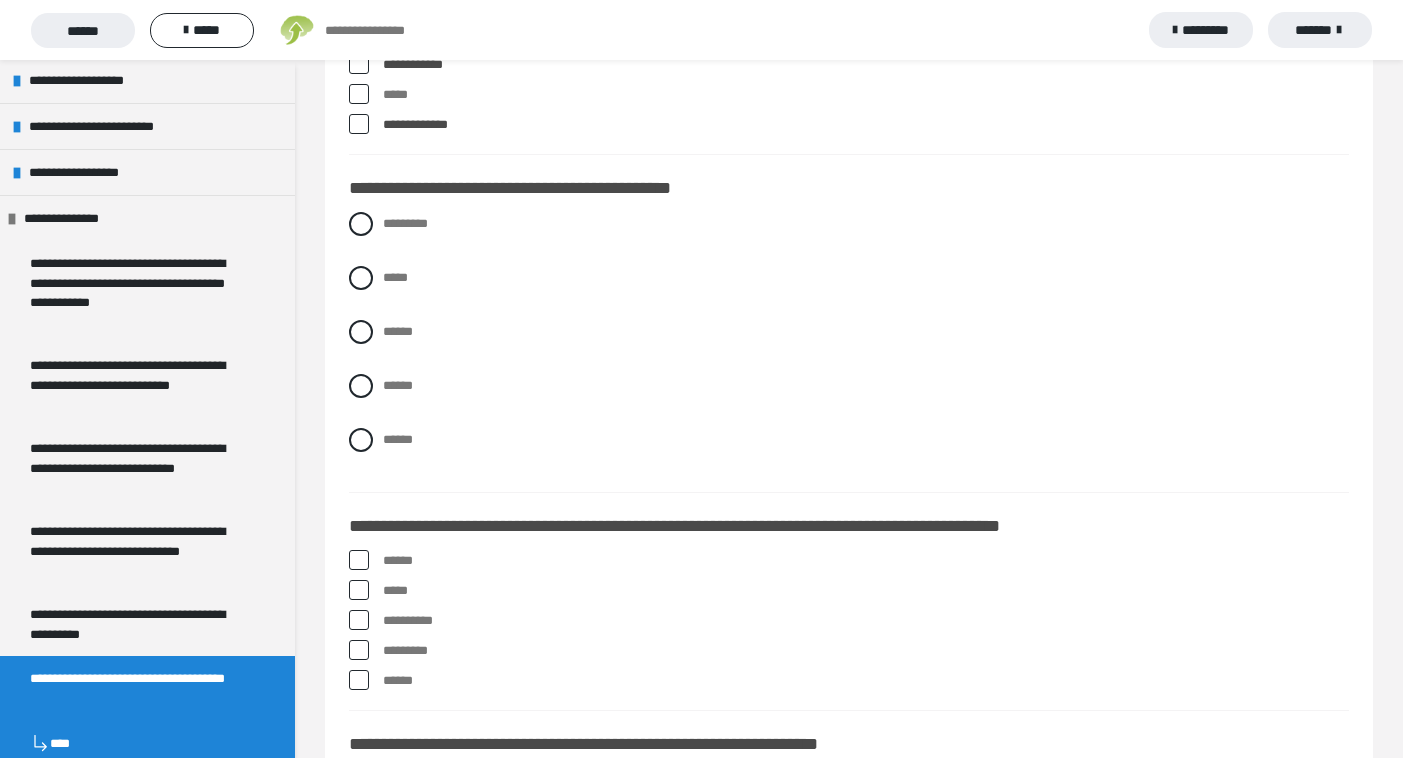 scroll, scrollTop: 764, scrollLeft: 0, axis: vertical 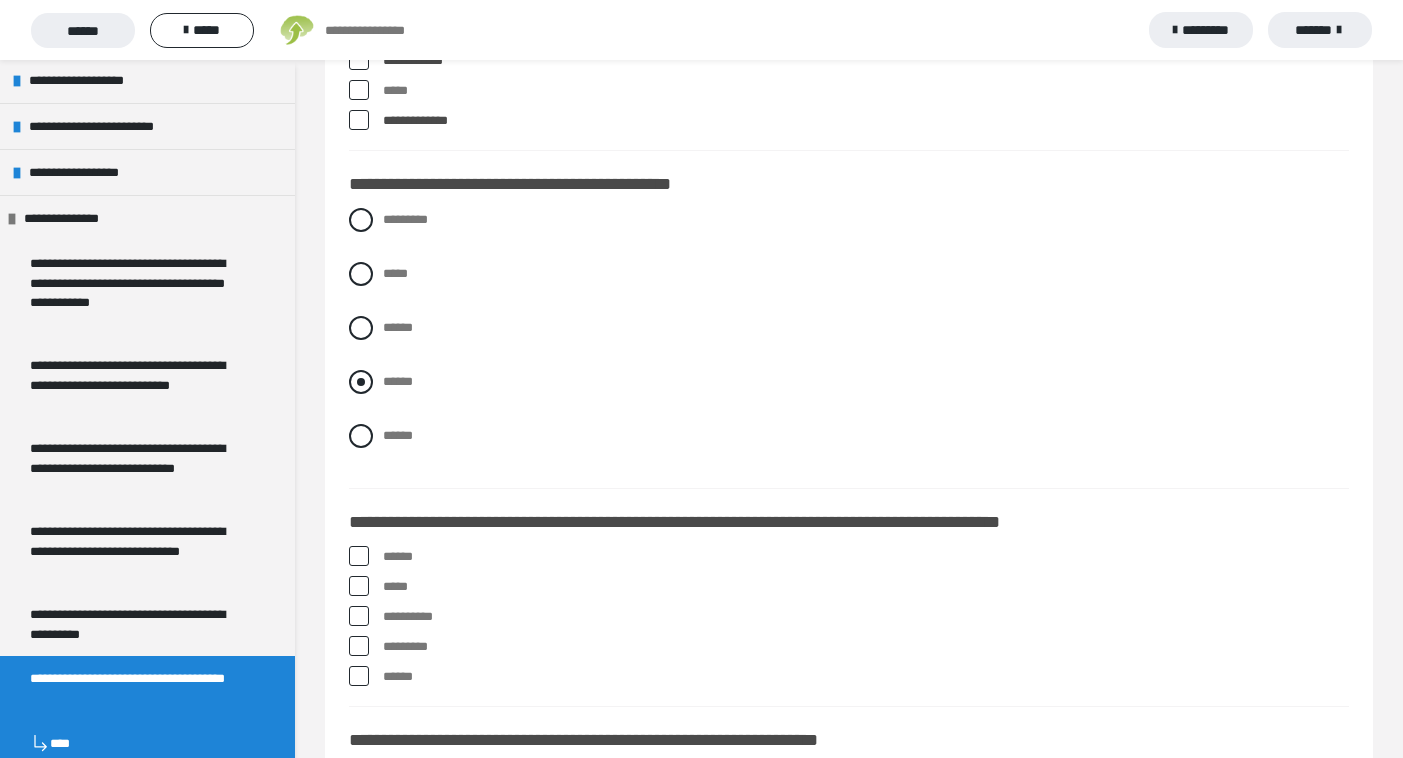 click at bounding box center (361, 382) 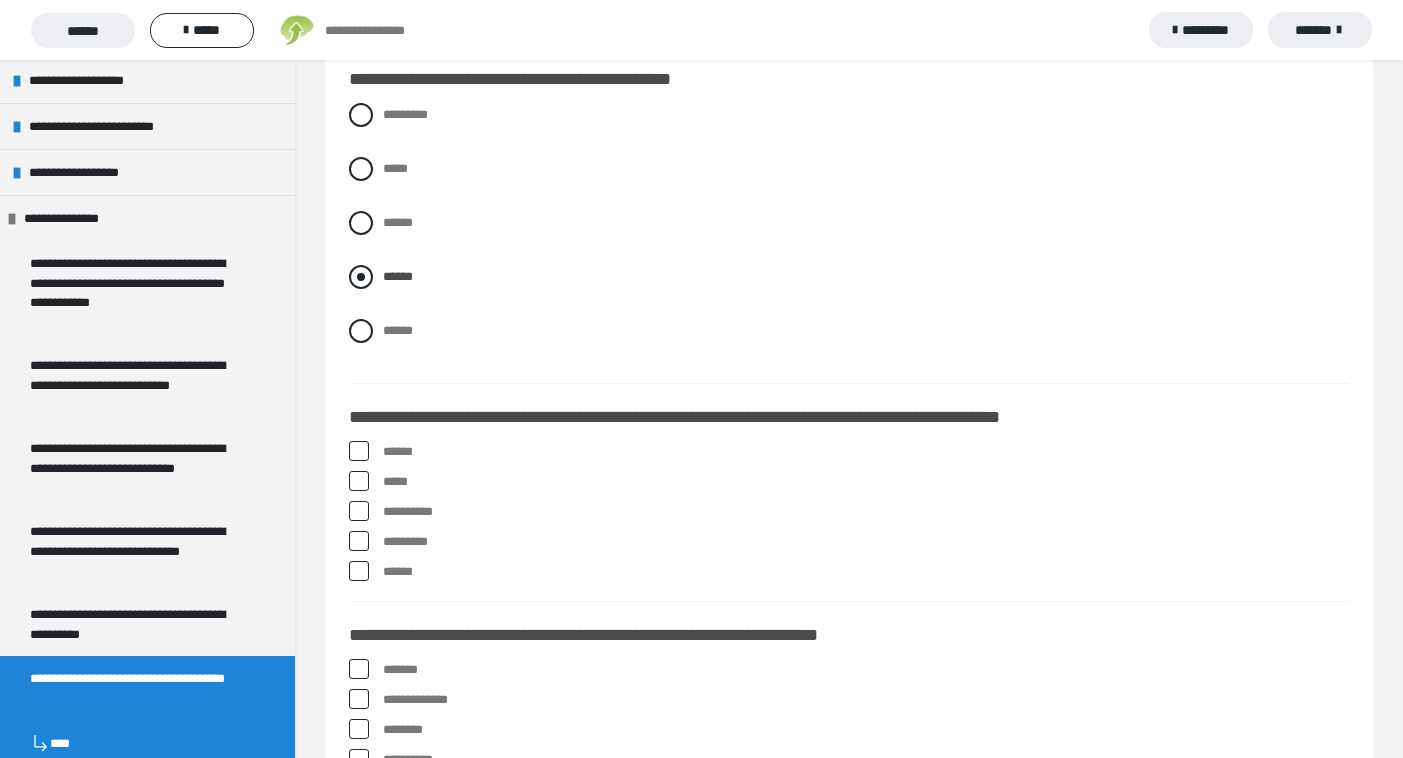 scroll, scrollTop: 1060, scrollLeft: 0, axis: vertical 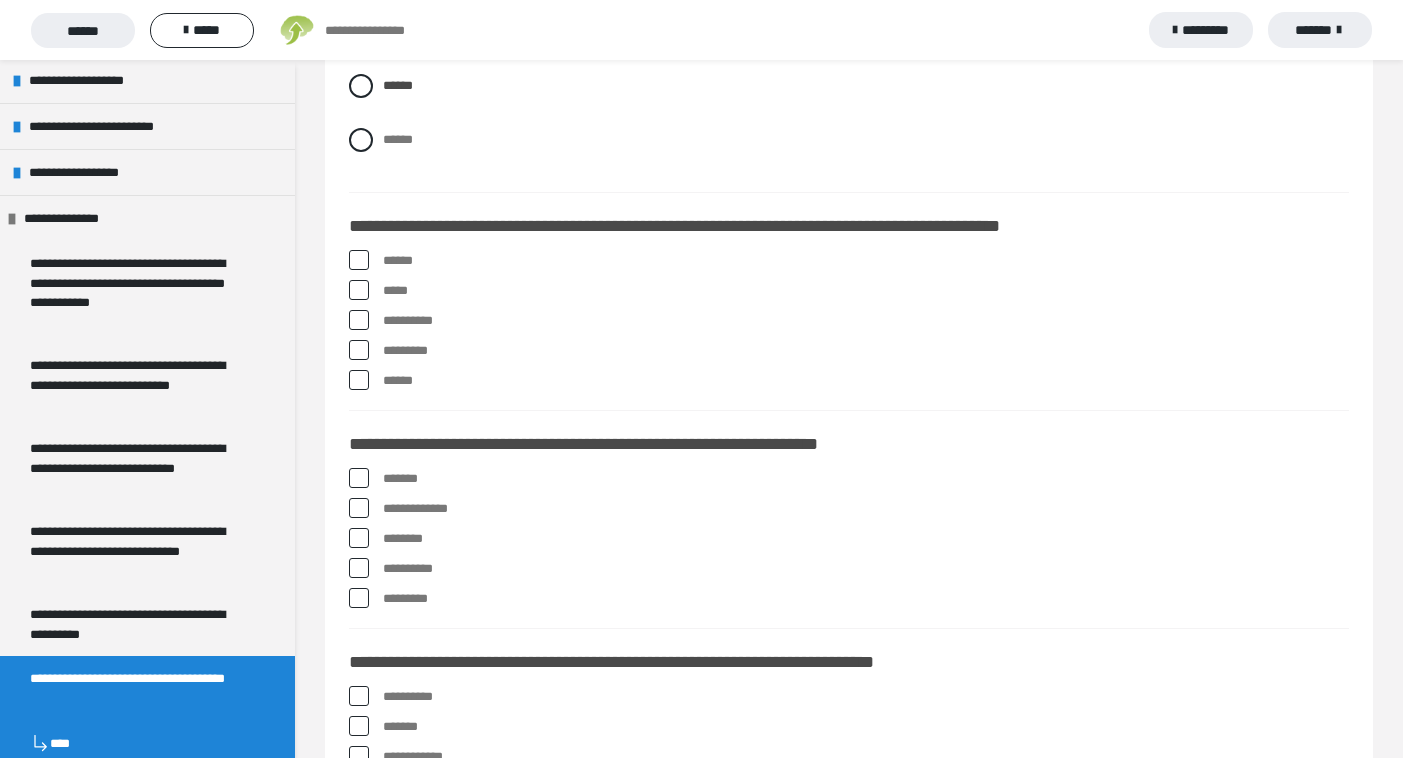 click at bounding box center [359, 350] 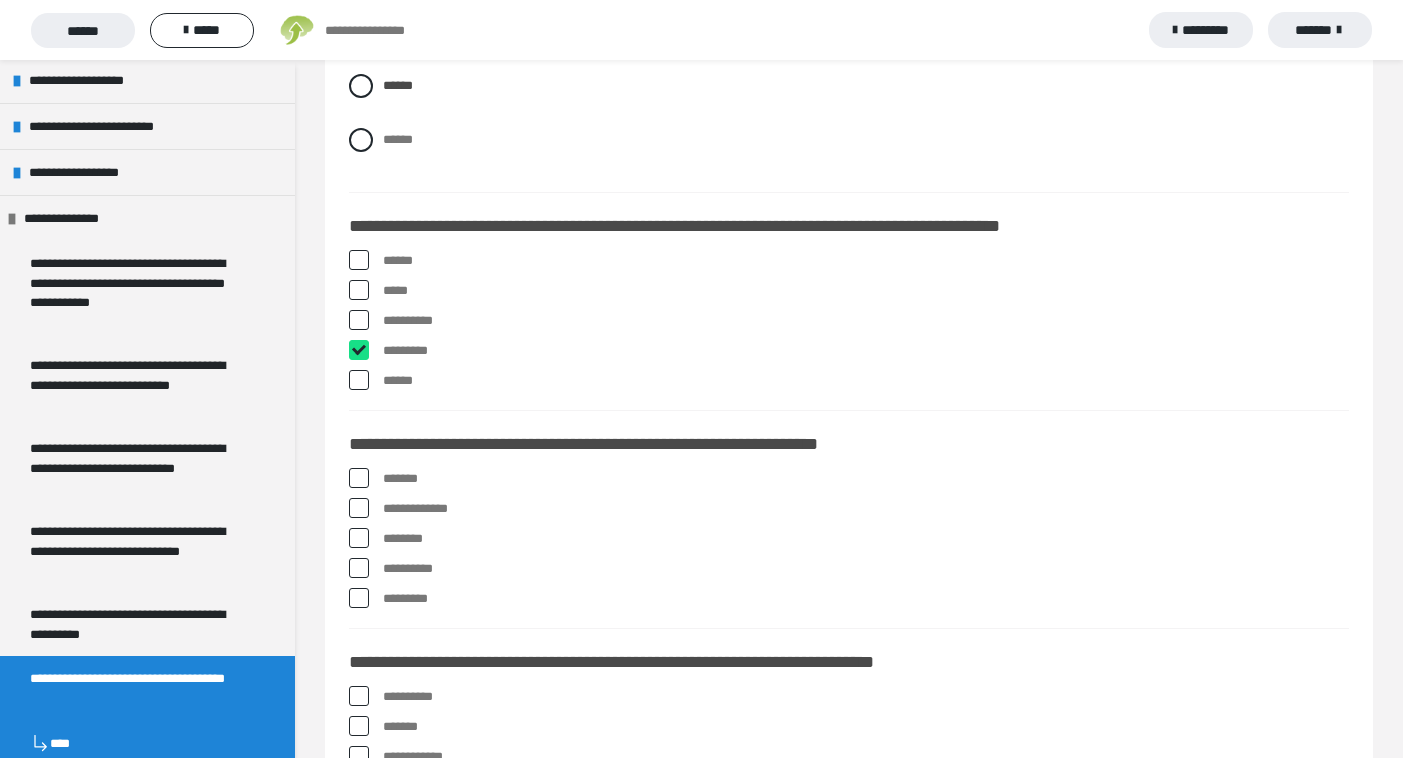 checkbox on "****" 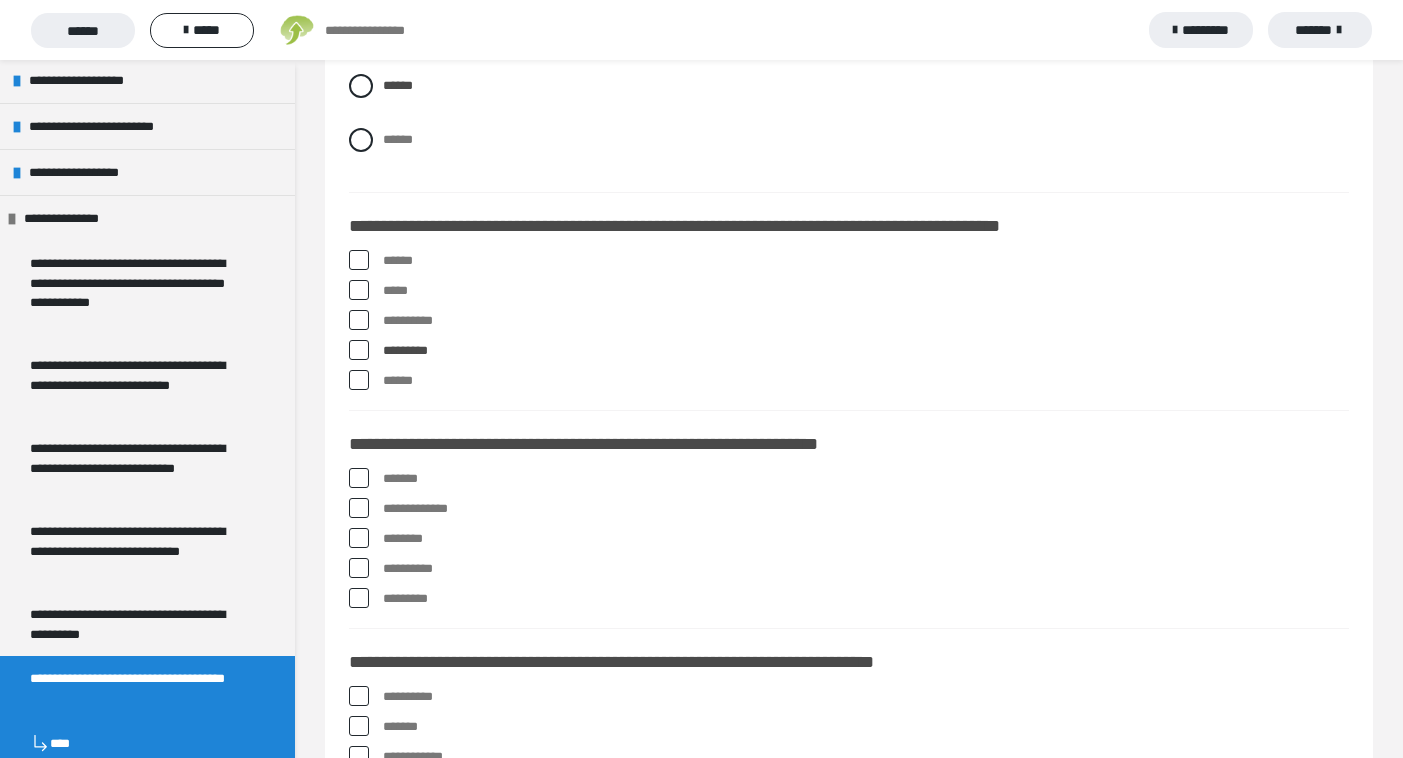 click at bounding box center [359, 380] 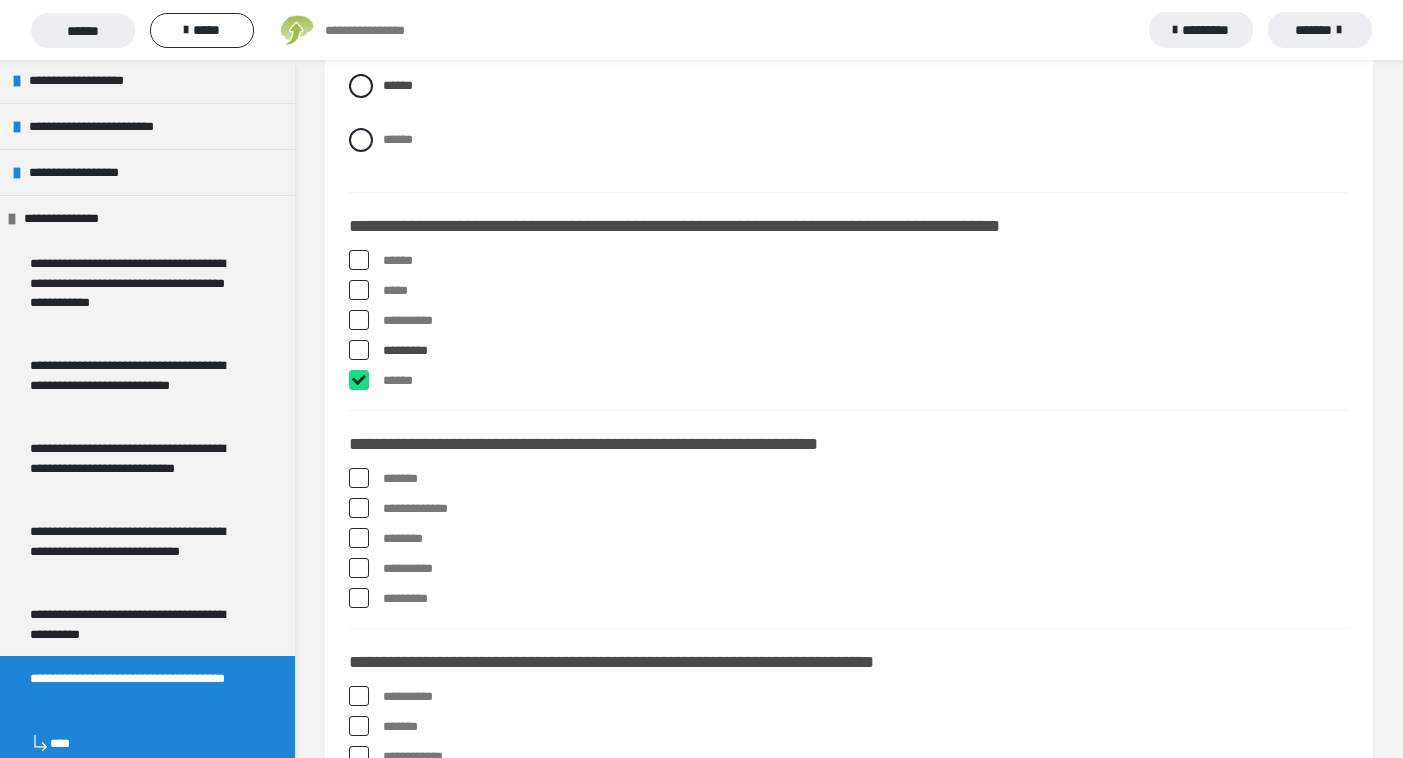 checkbox on "****" 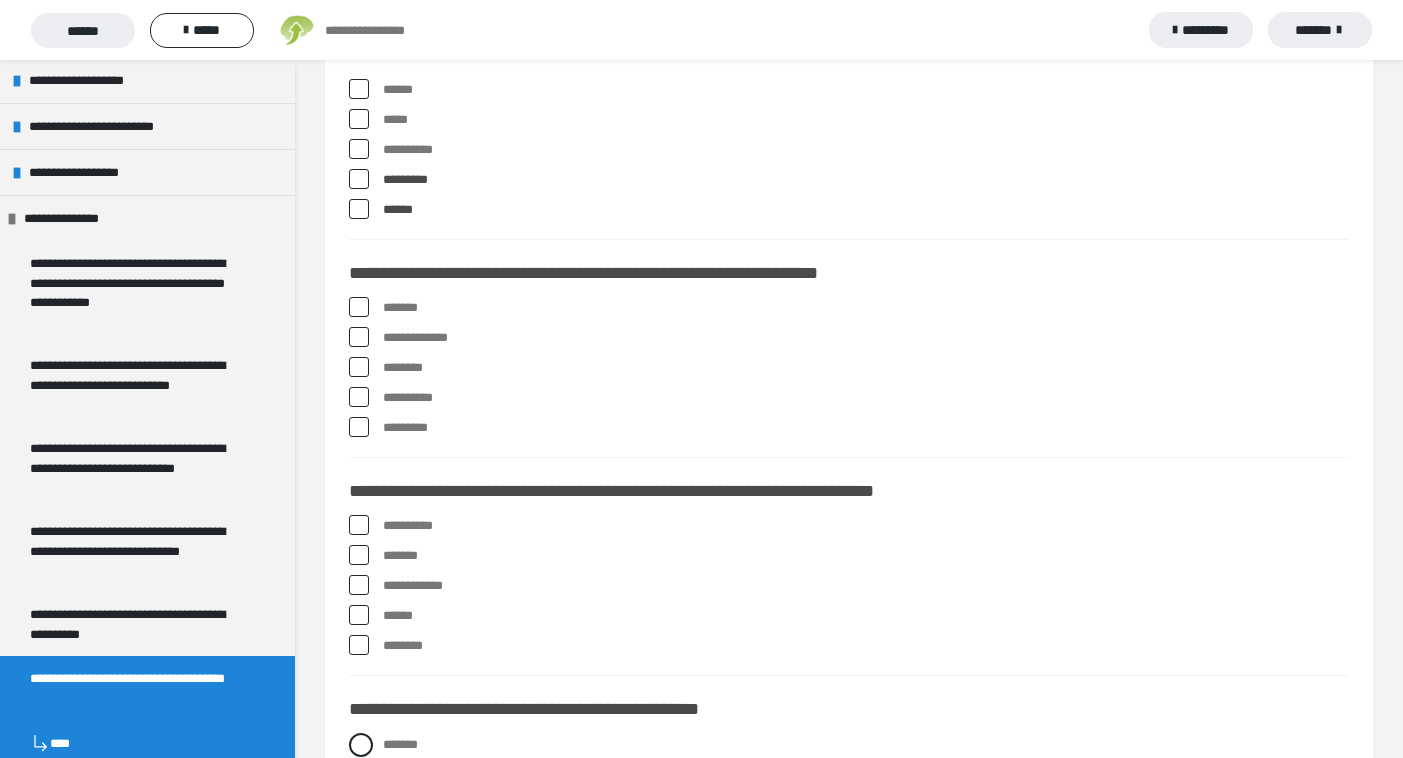 scroll, scrollTop: 1232, scrollLeft: 0, axis: vertical 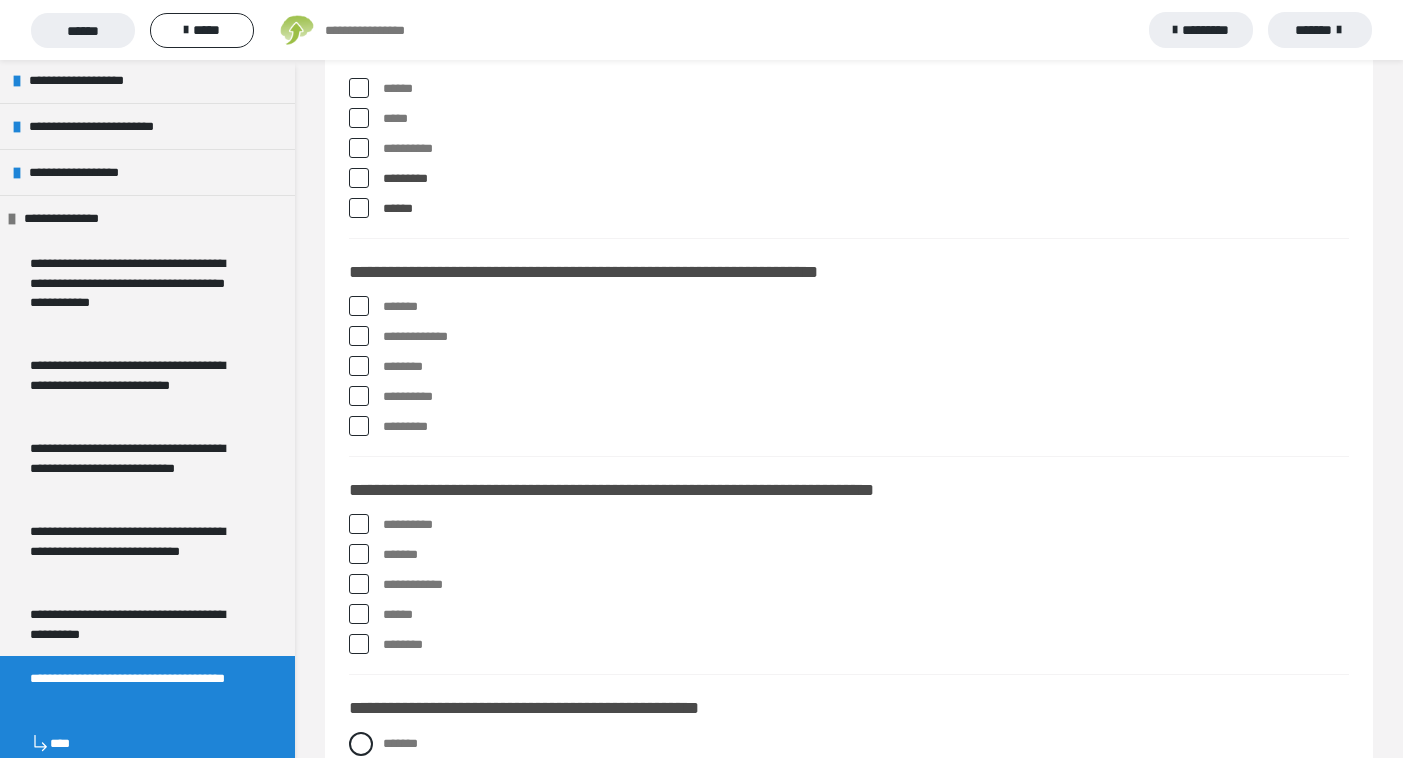 click at bounding box center [359, 306] 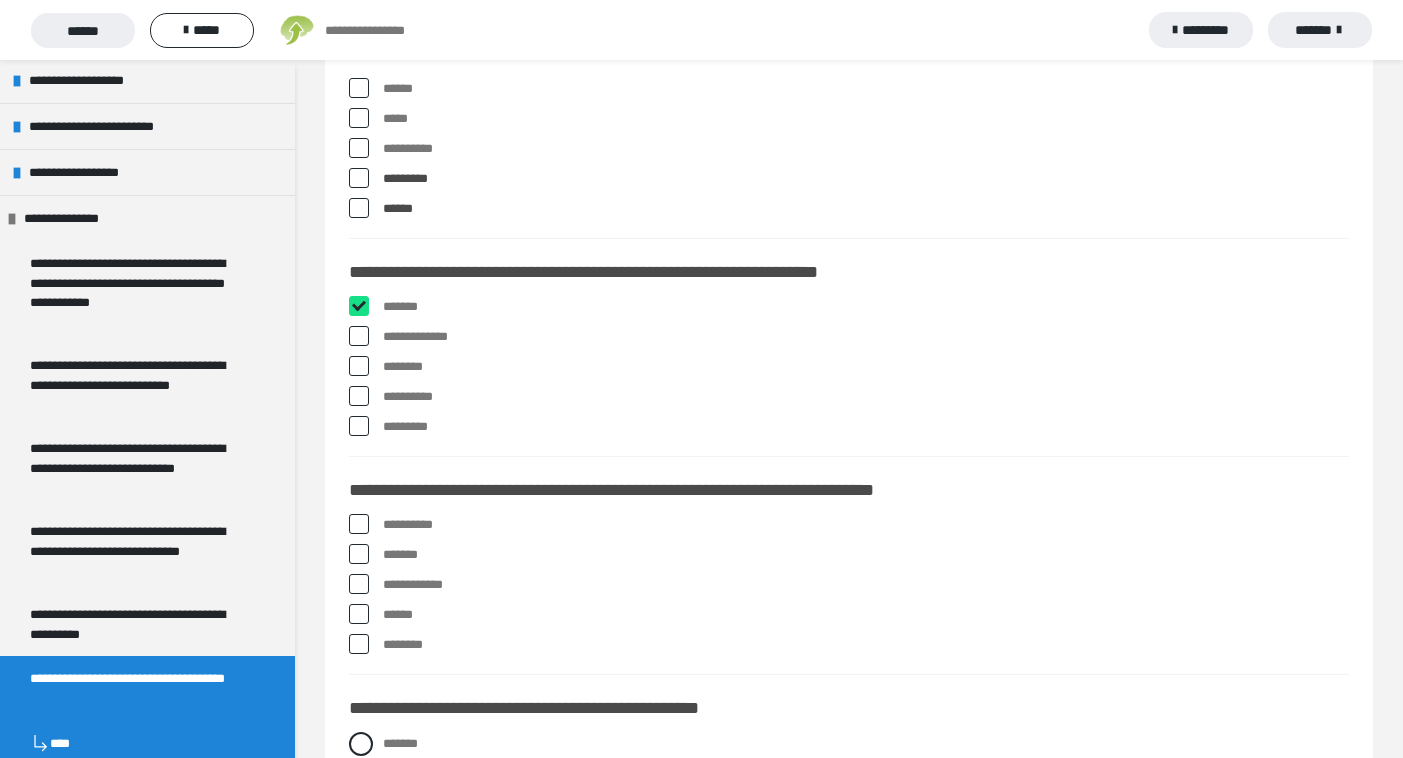 checkbox on "****" 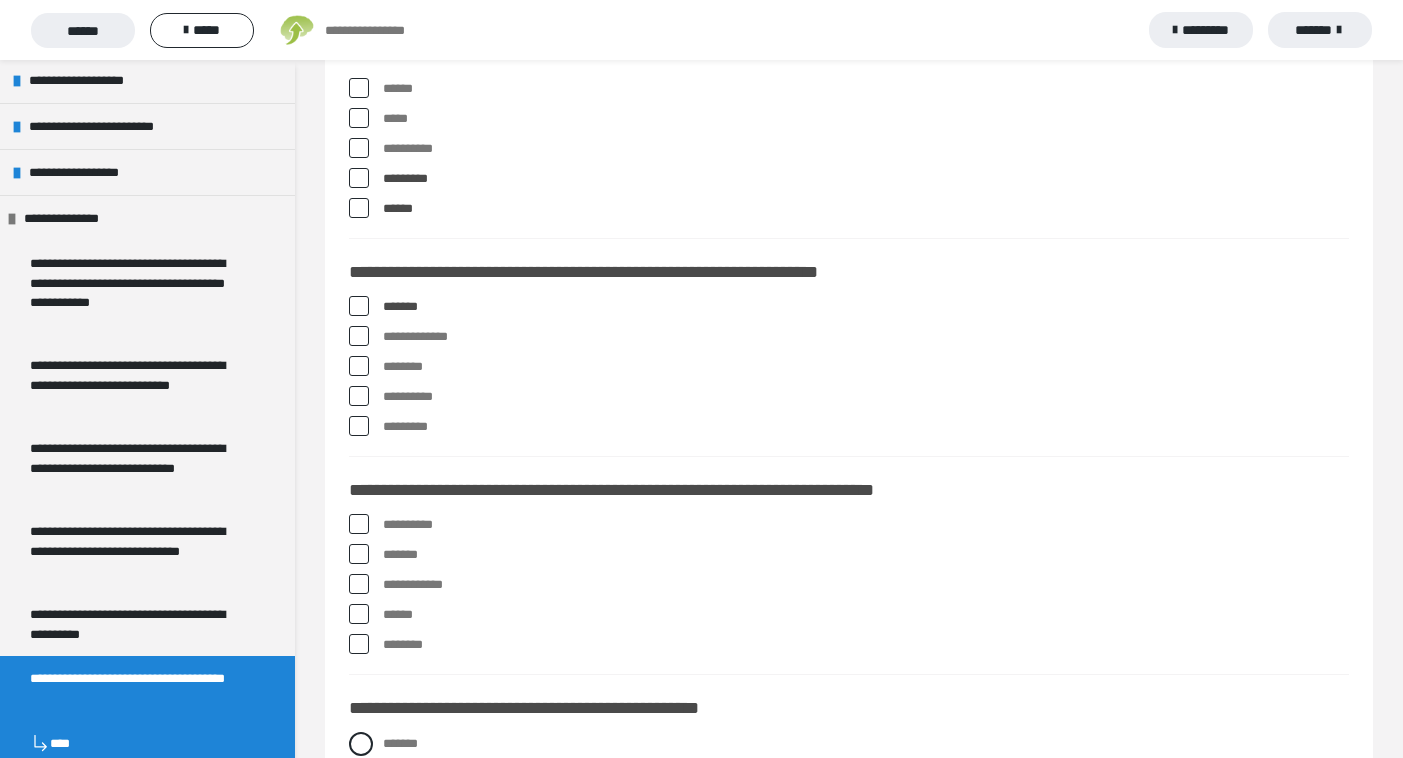 click at bounding box center (359, 426) 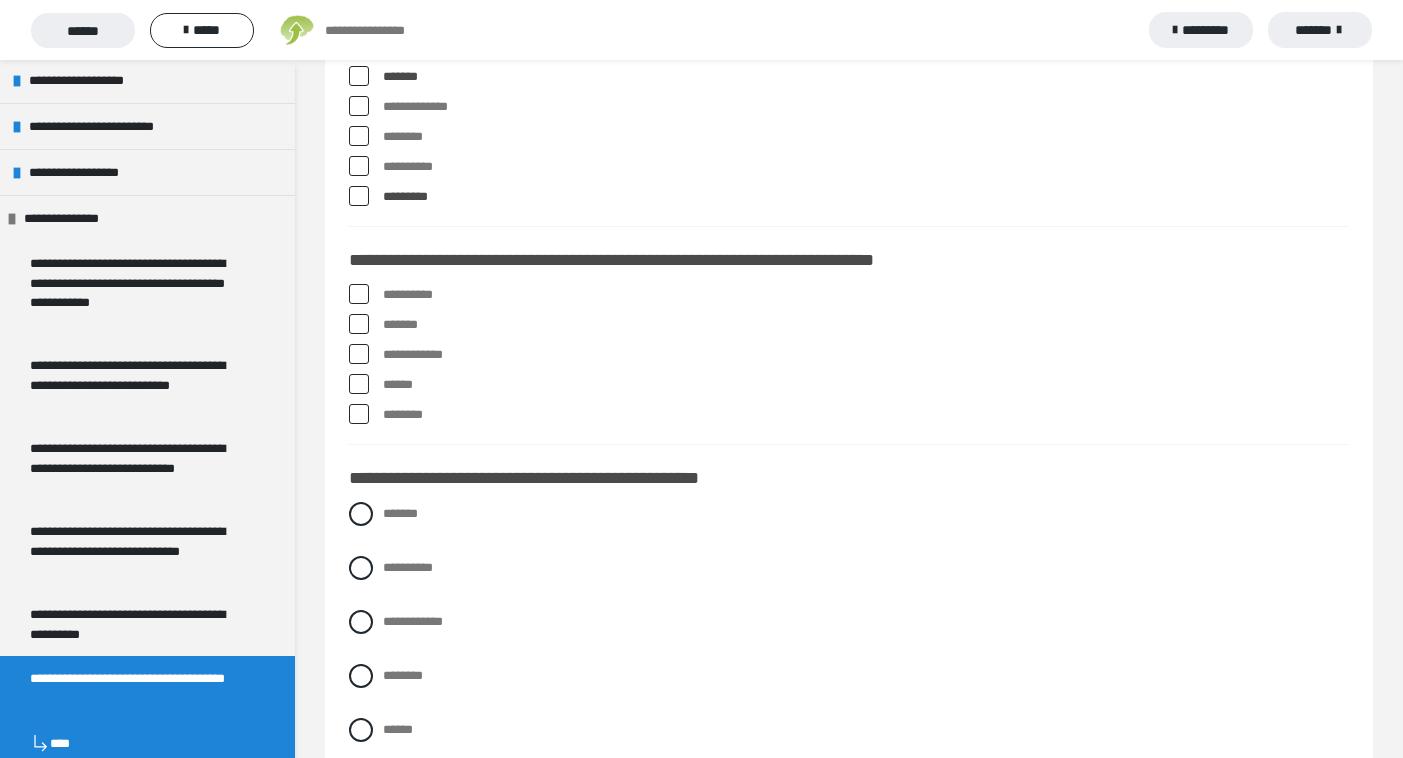 scroll, scrollTop: 1466, scrollLeft: 0, axis: vertical 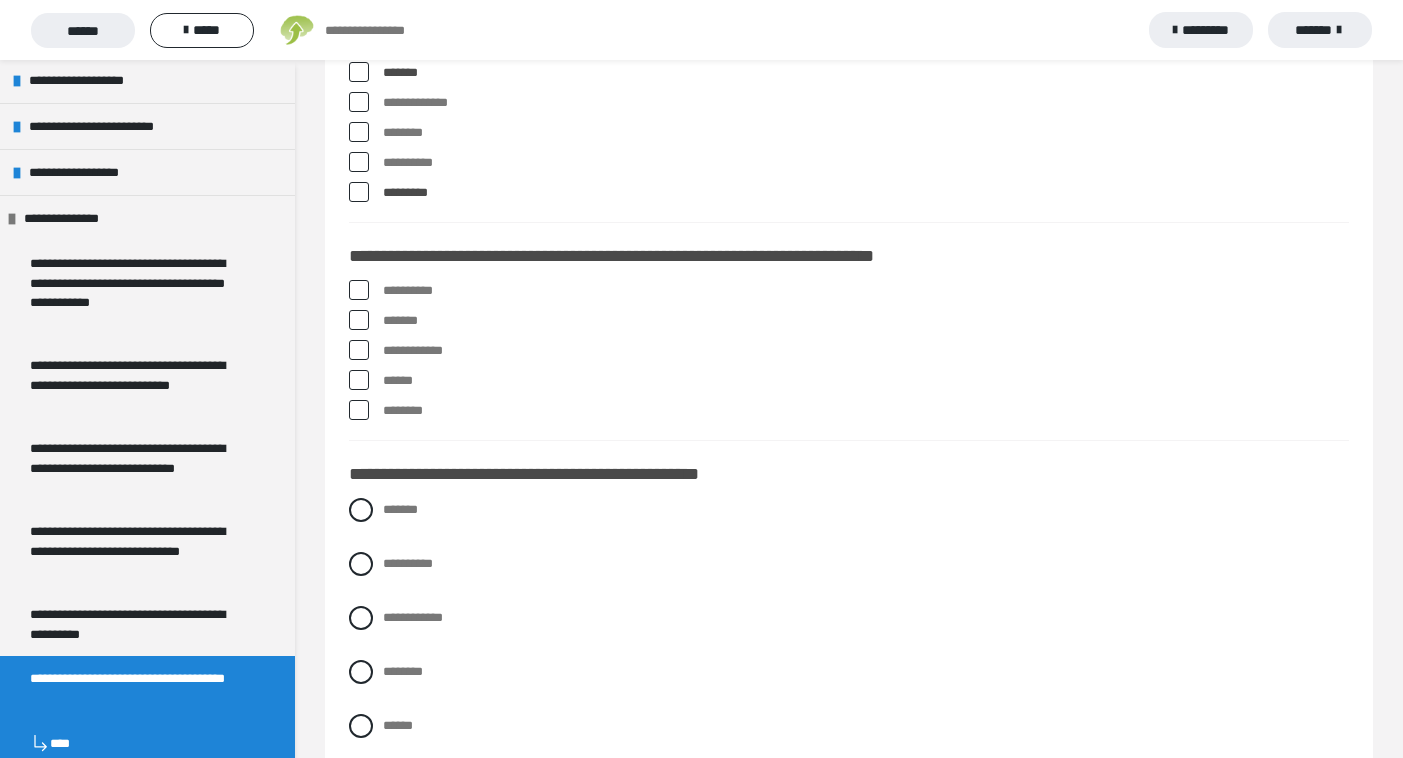 click at bounding box center (359, 380) 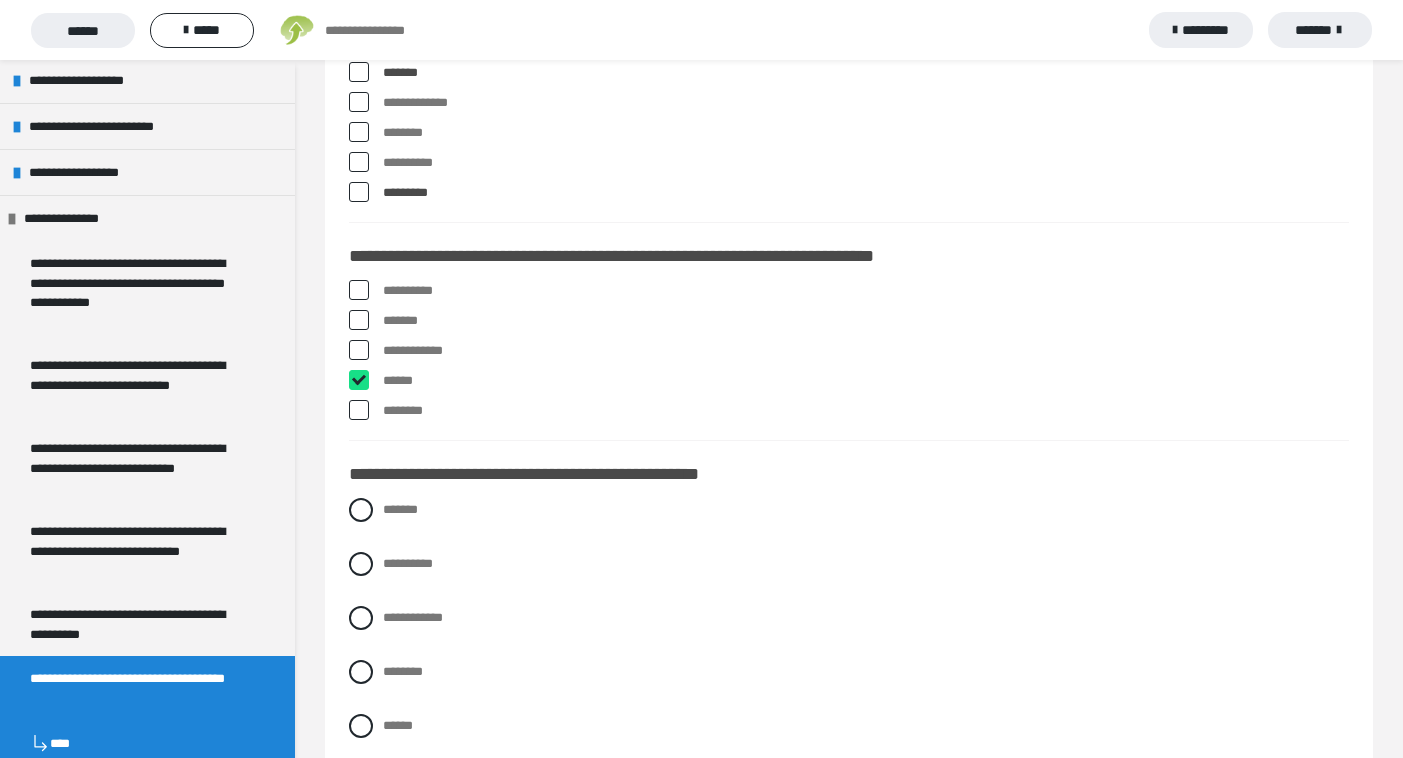 checkbox on "****" 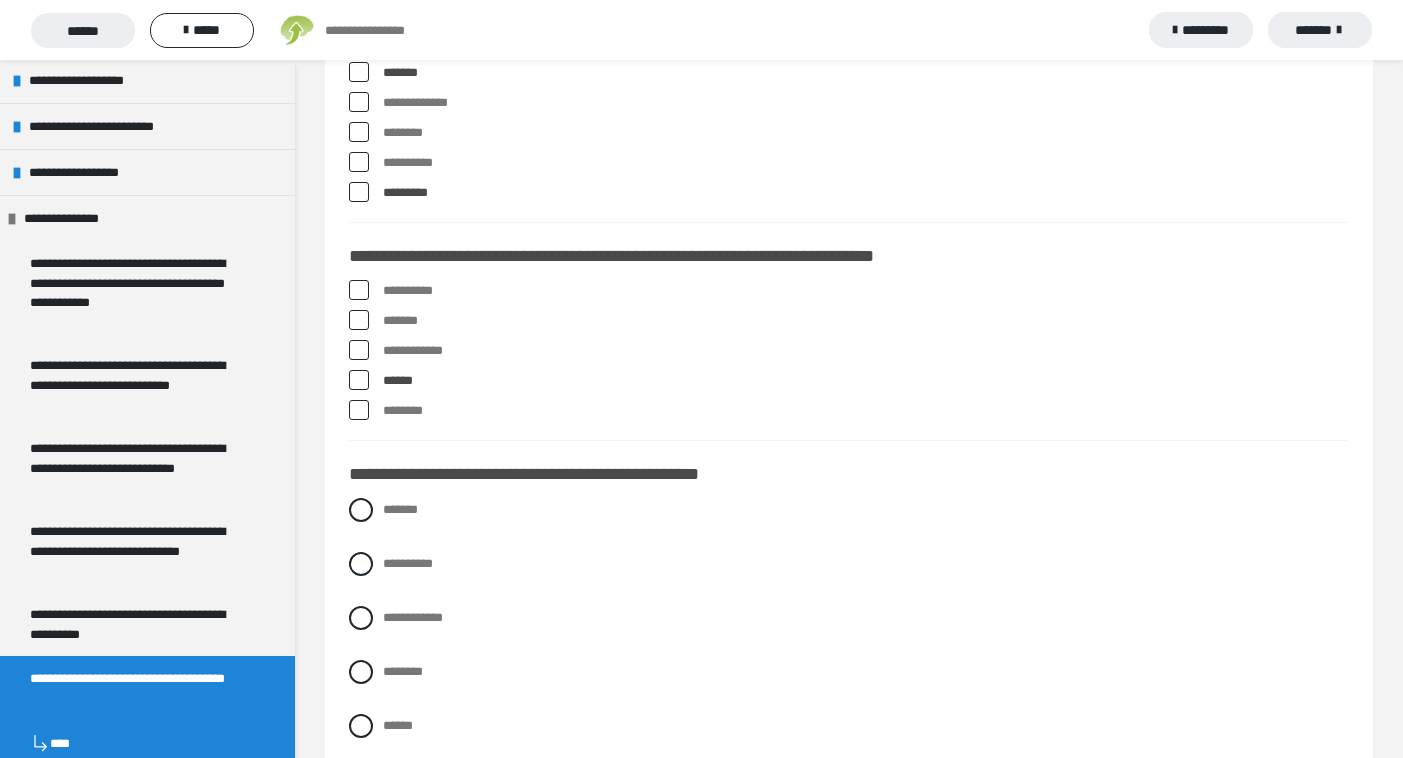 click at bounding box center [359, 320] 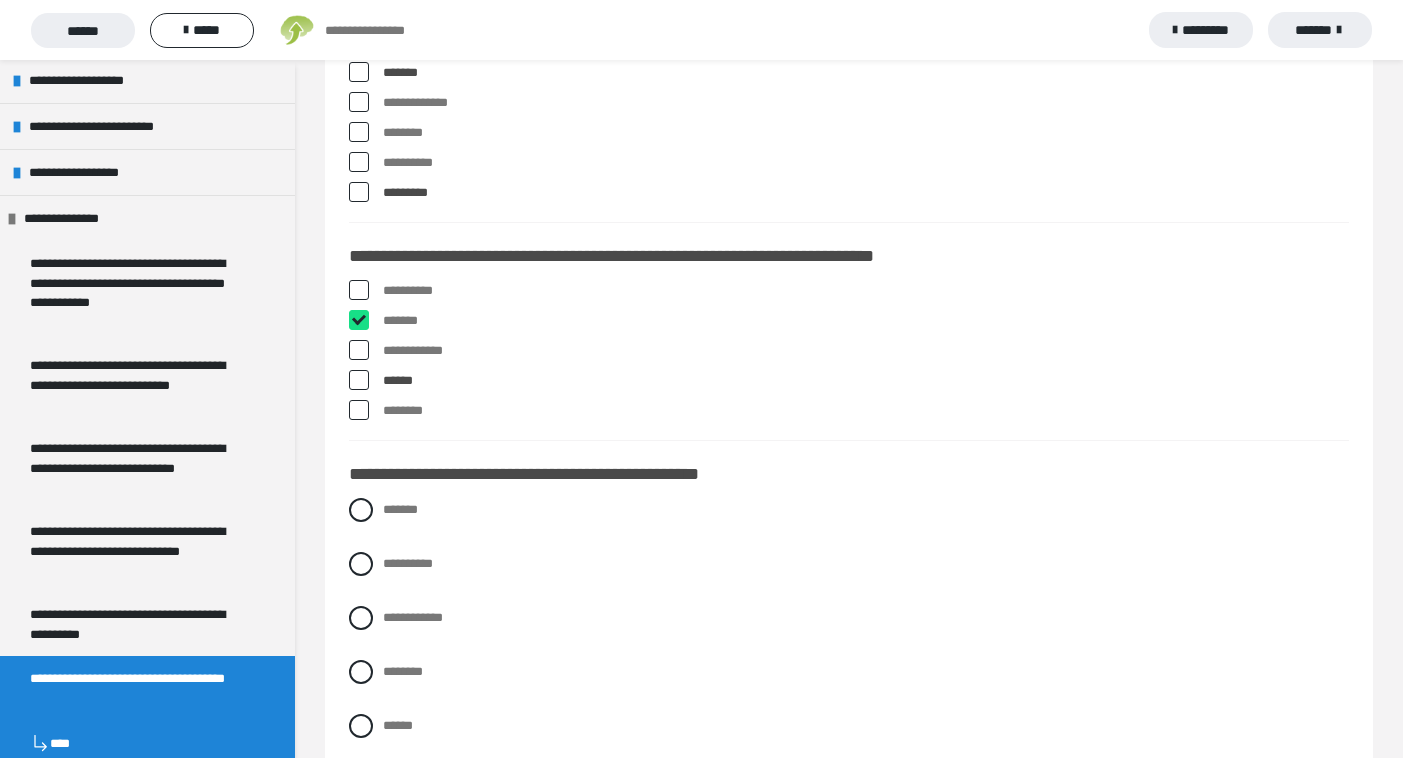 checkbox on "****" 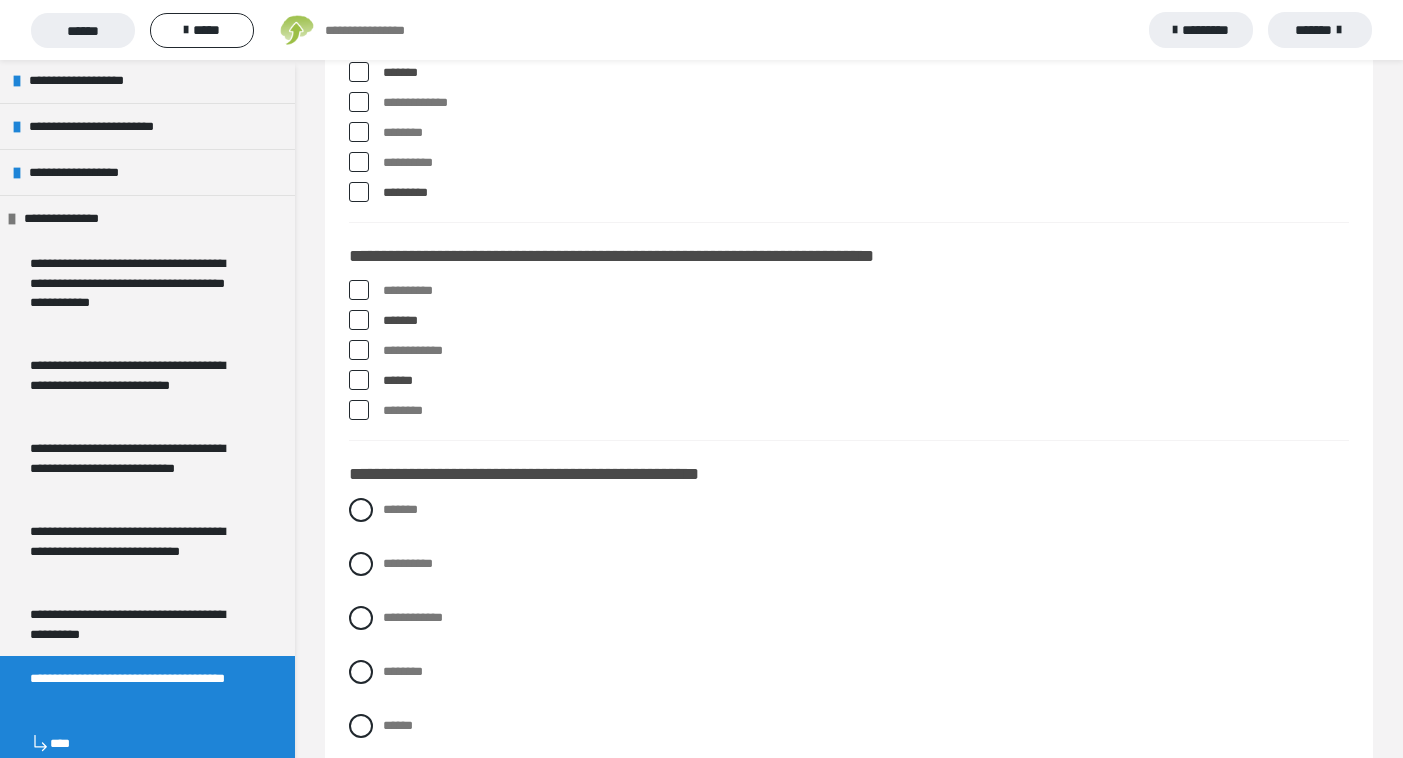click at bounding box center (359, 380) 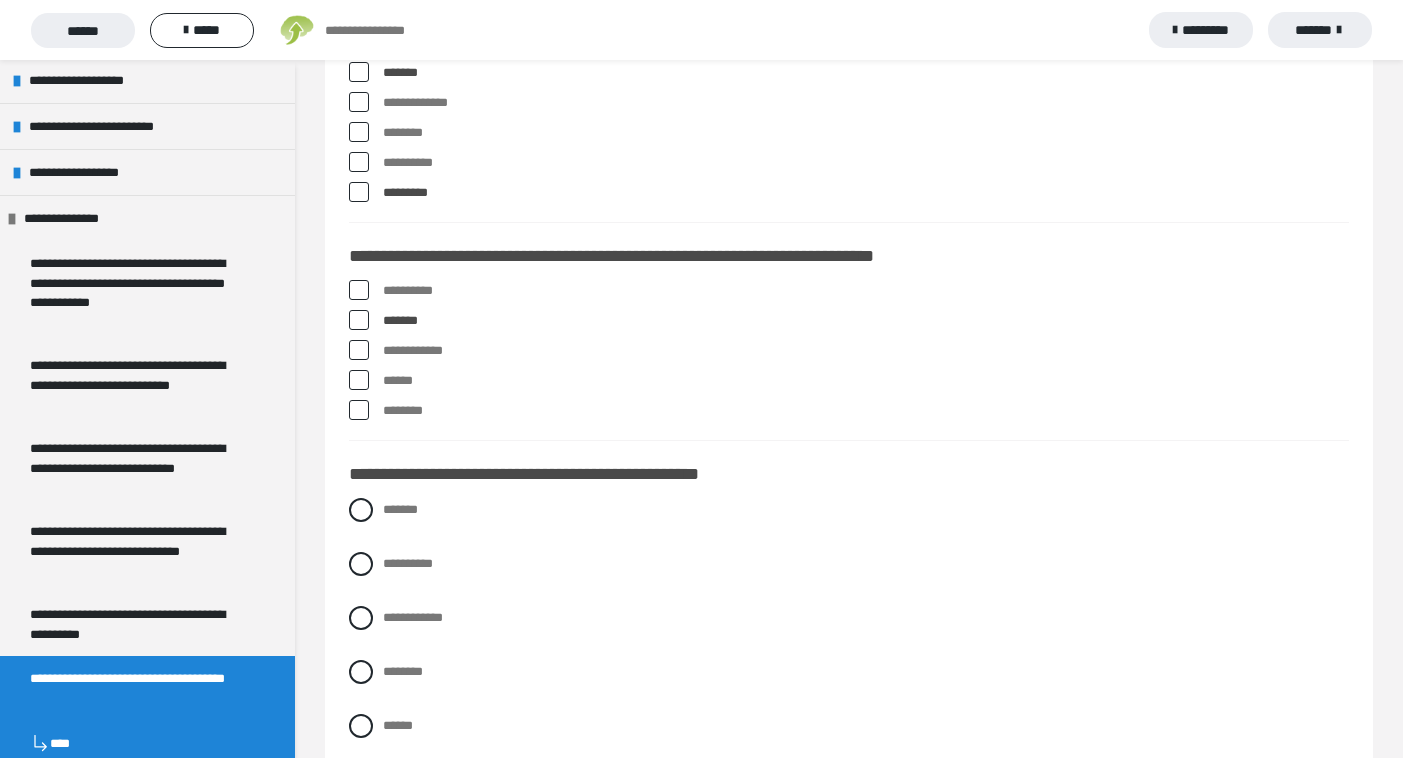 click at bounding box center [359, 410] 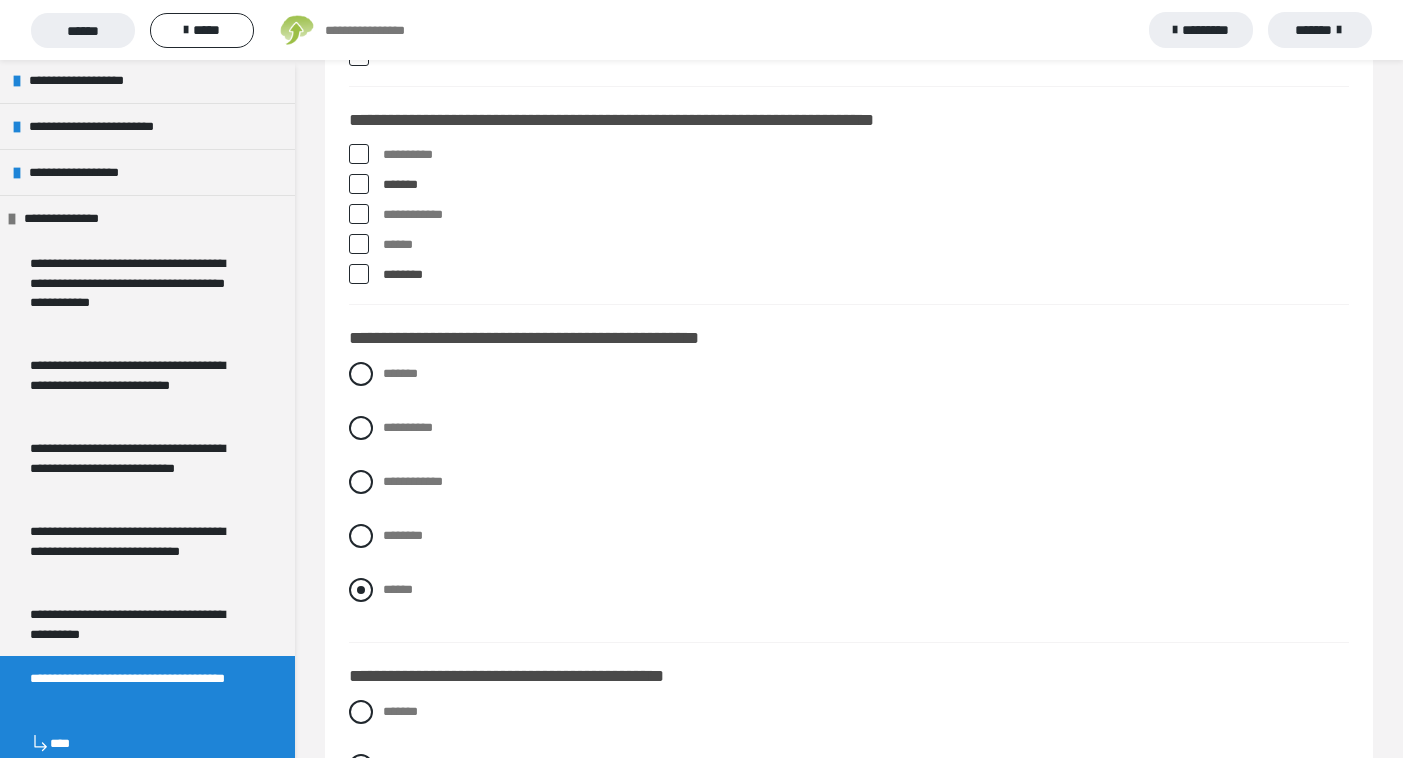 scroll, scrollTop: 1601, scrollLeft: 0, axis: vertical 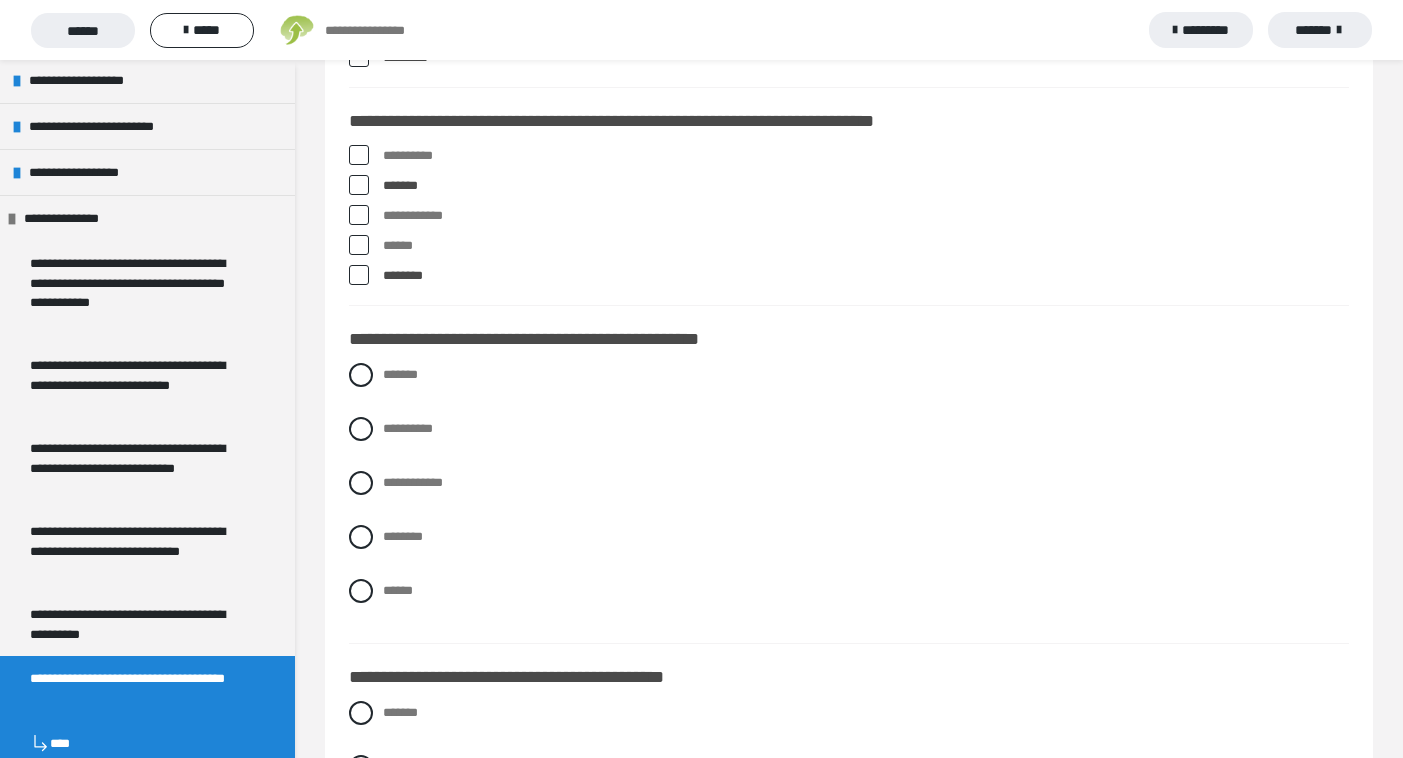 click at bounding box center [359, 245] 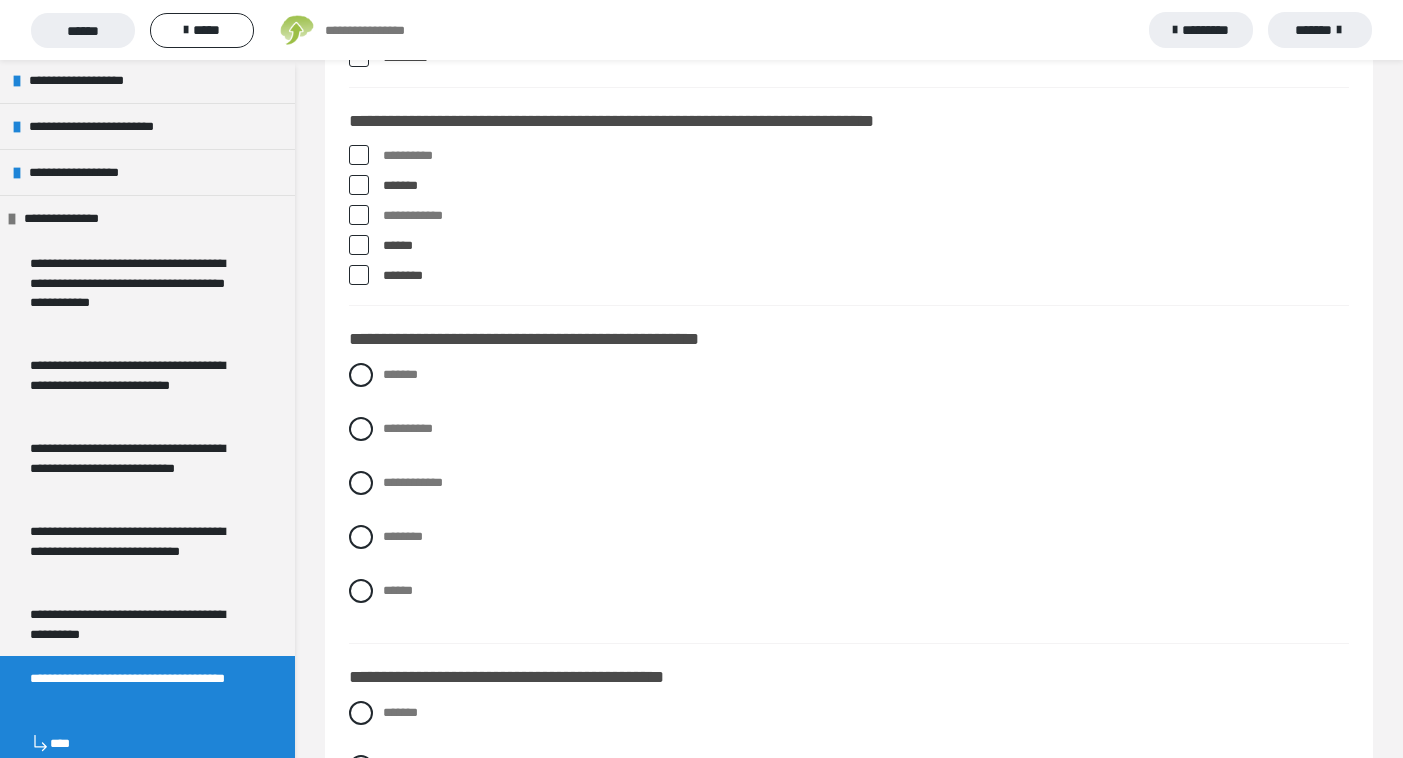 click at bounding box center [359, 275] 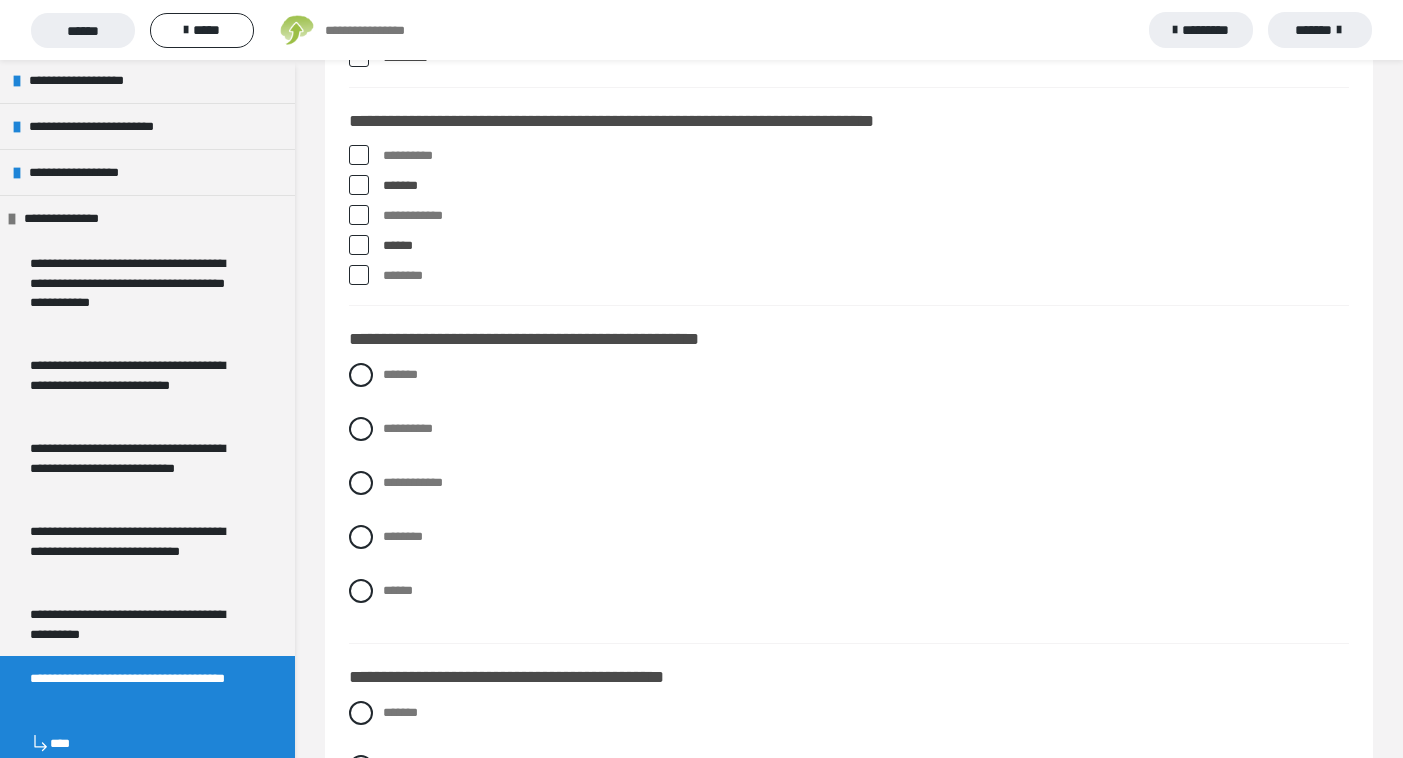 click at bounding box center (359, 275) 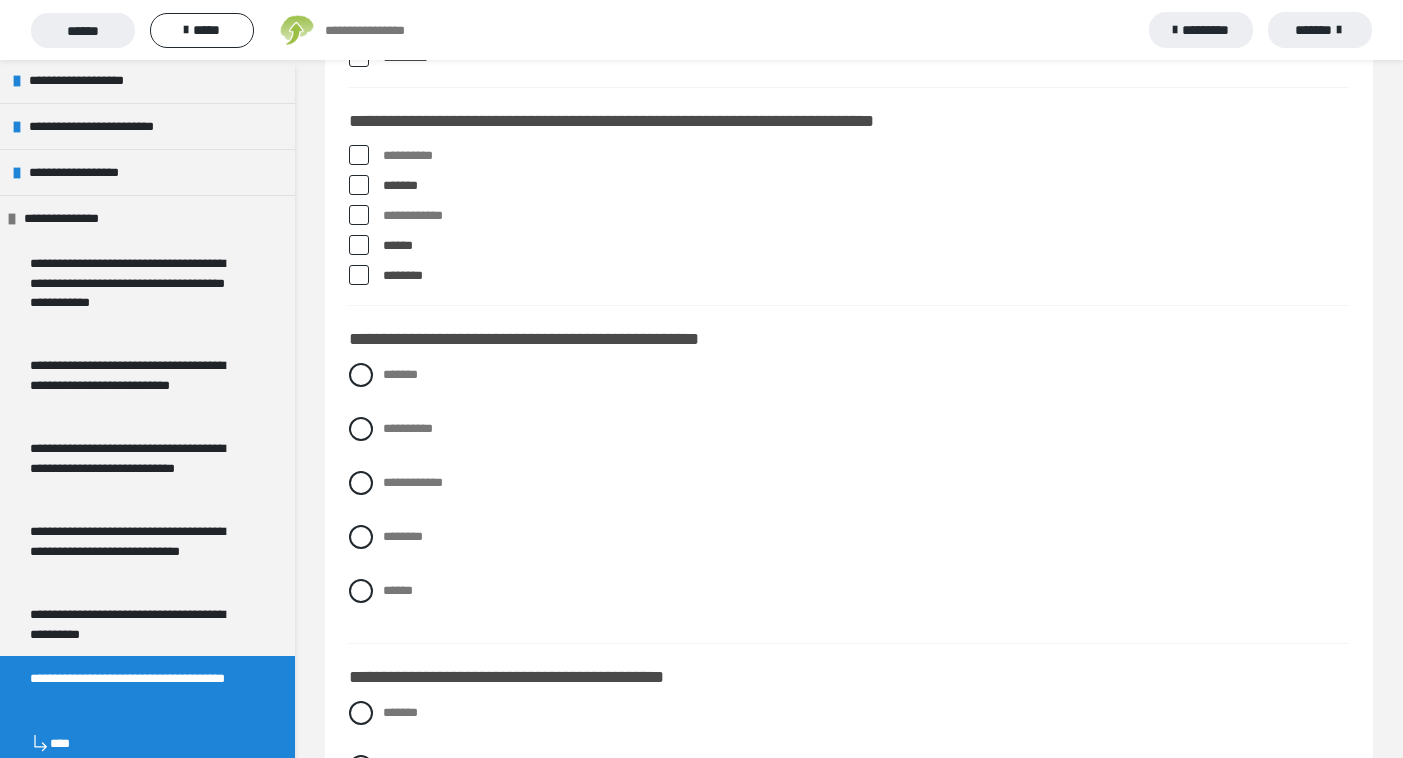 click at bounding box center (359, 245) 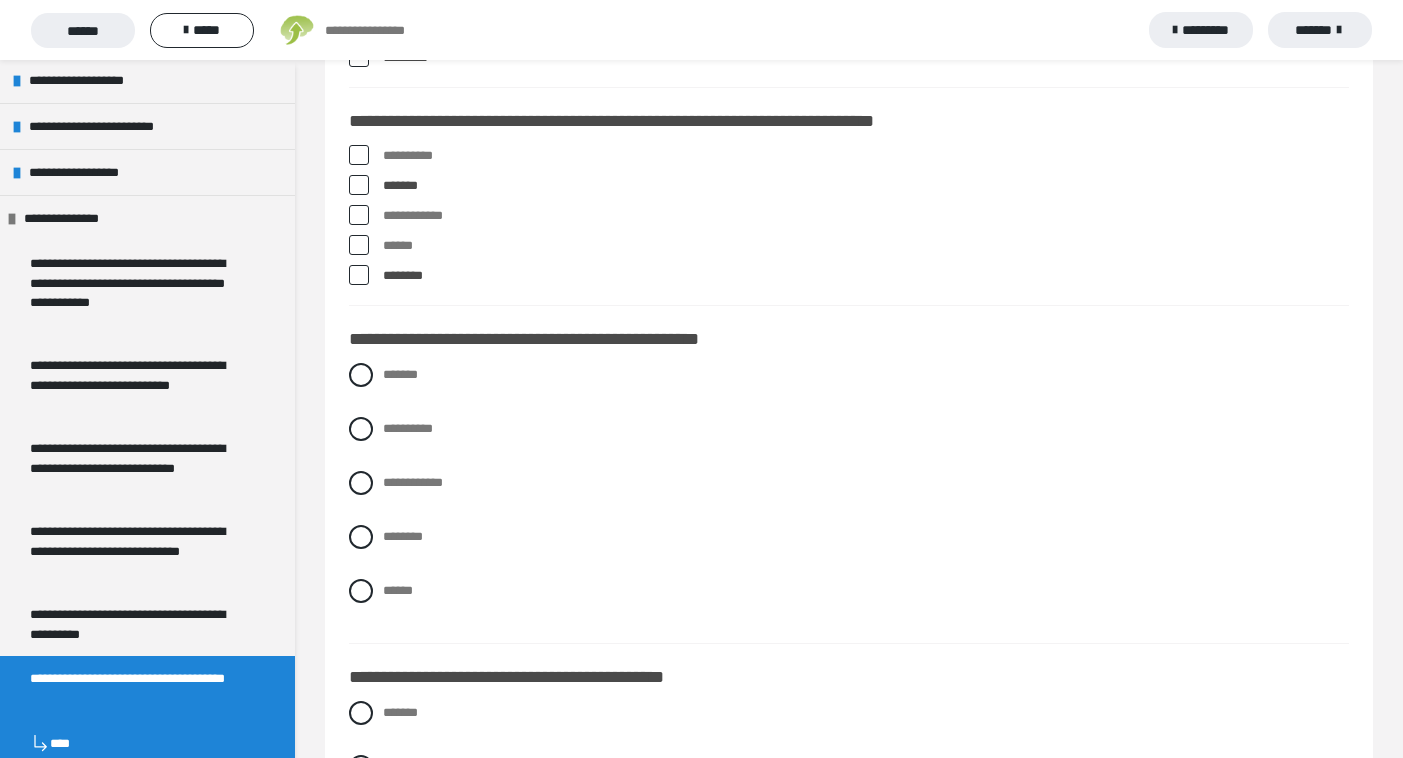 click at bounding box center [359, 215] 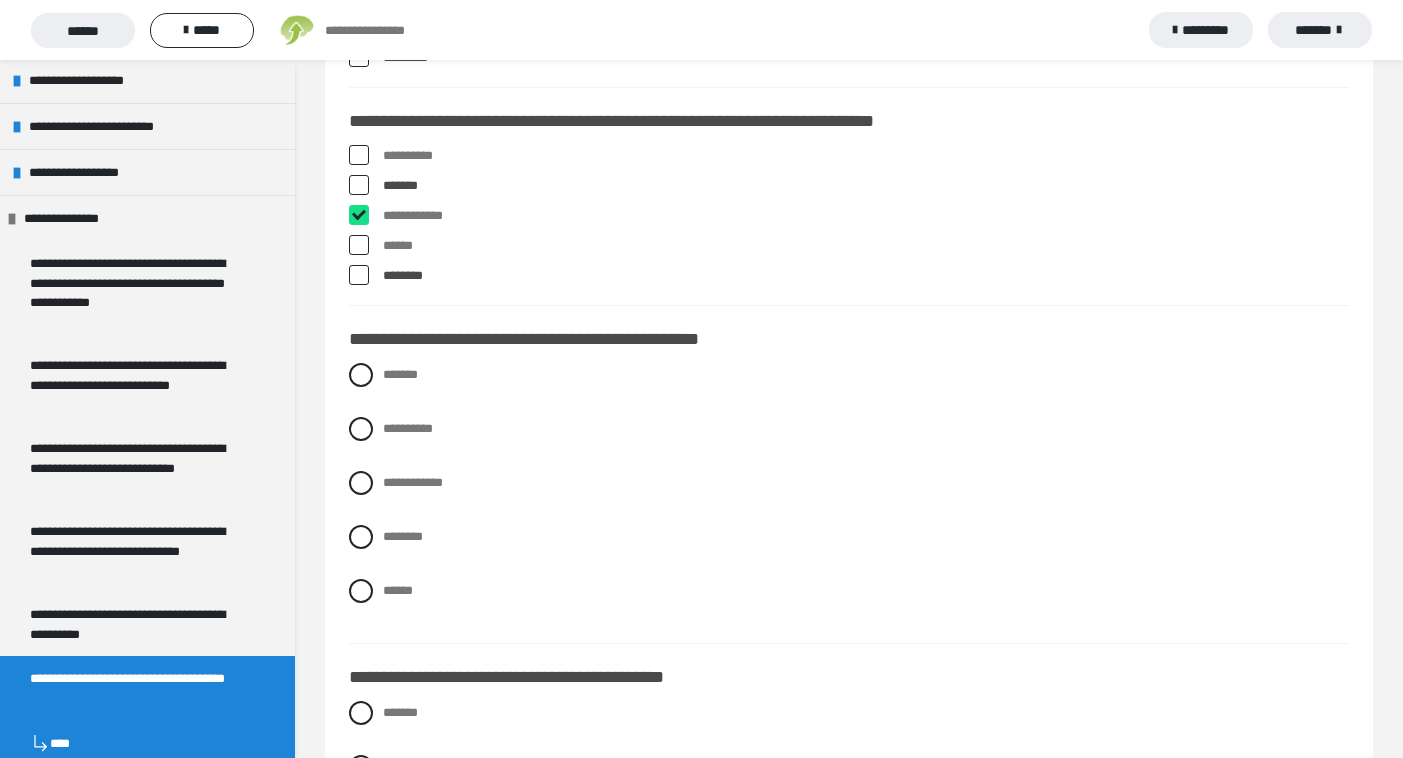 checkbox on "****" 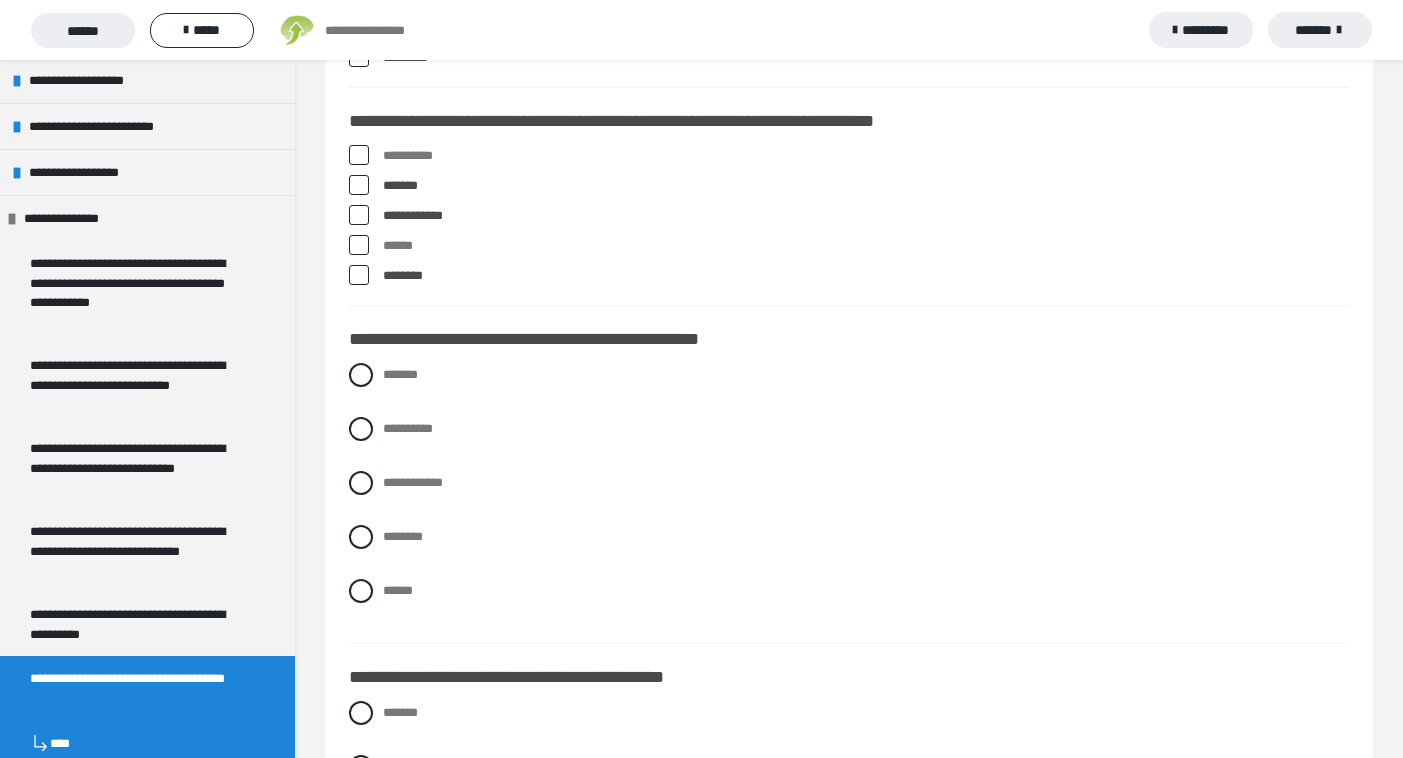 click at bounding box center (359, 185) 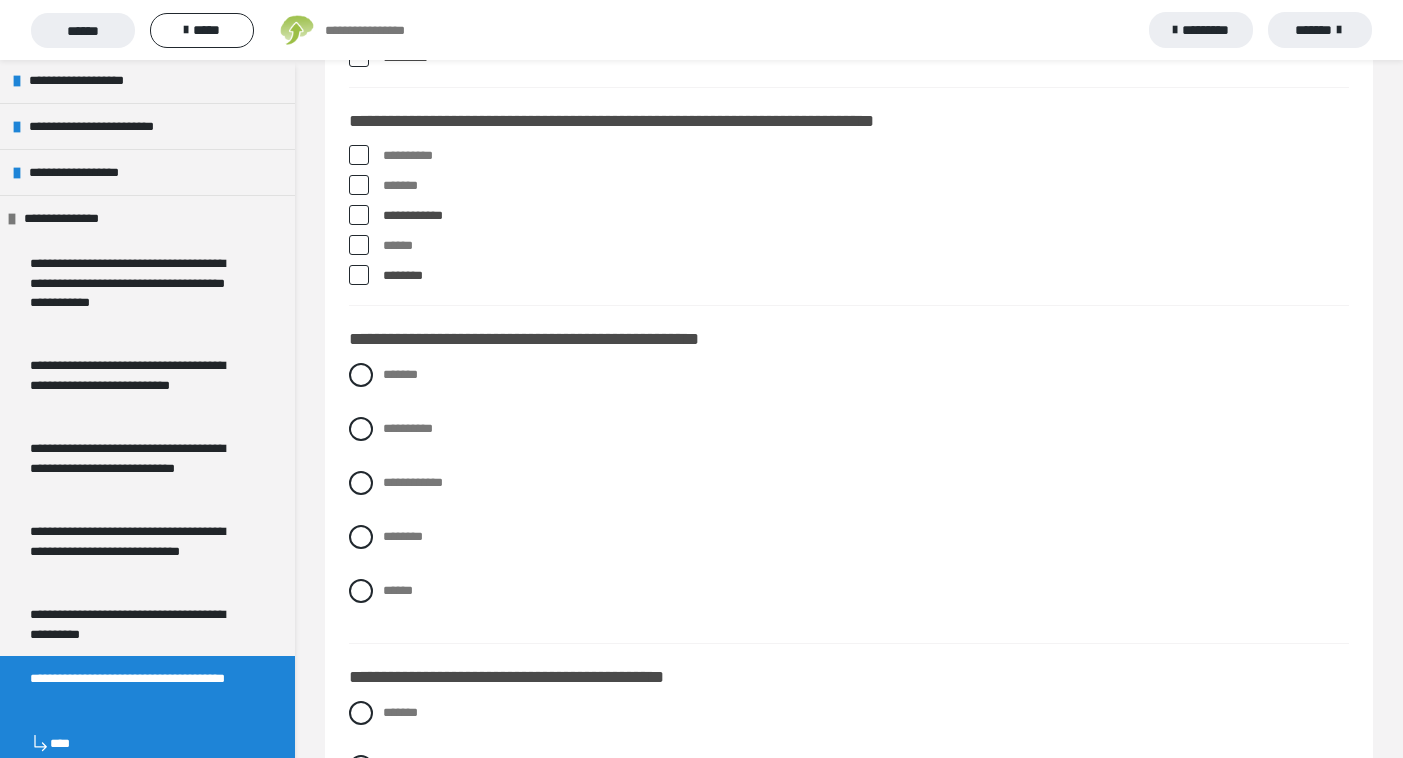 click at bounding box center [359, 155] 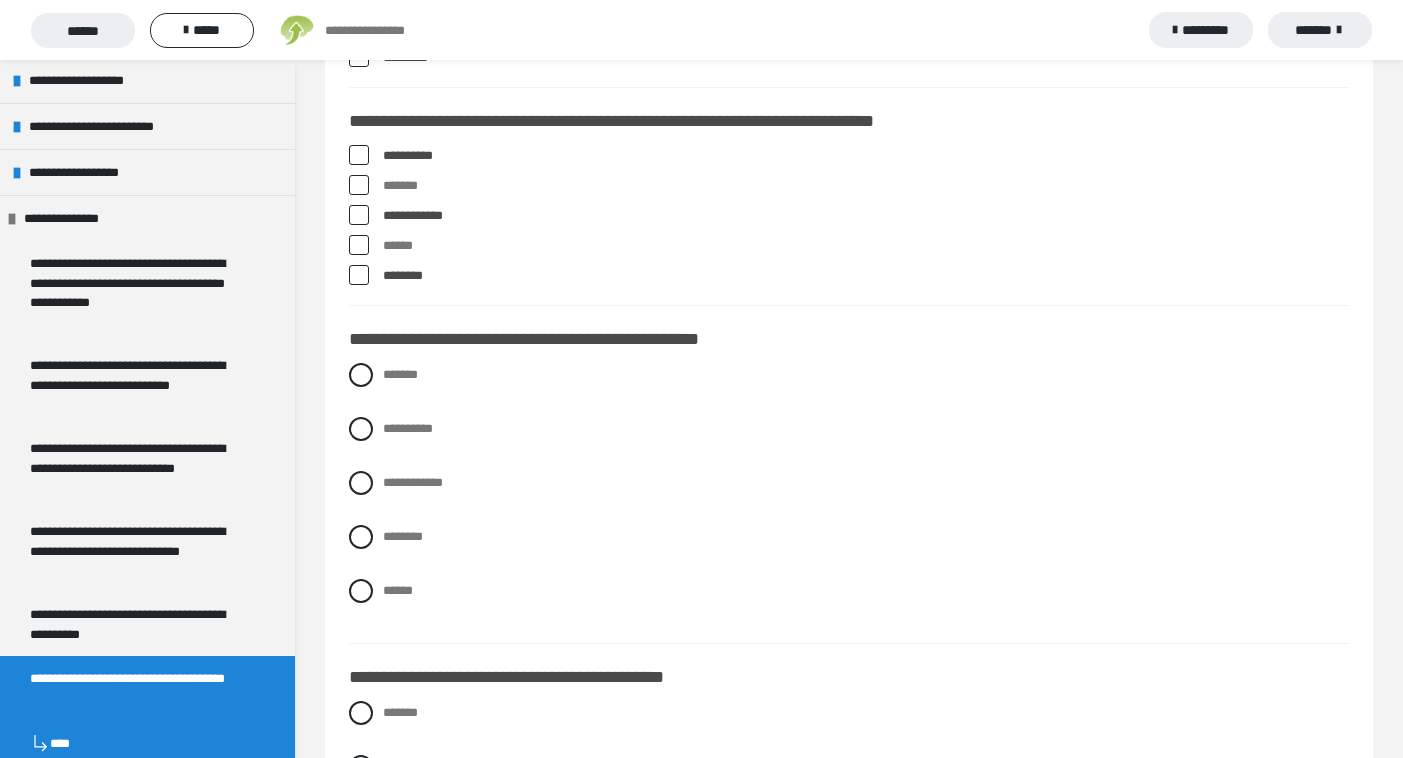 click at bounding box center (359, 275) 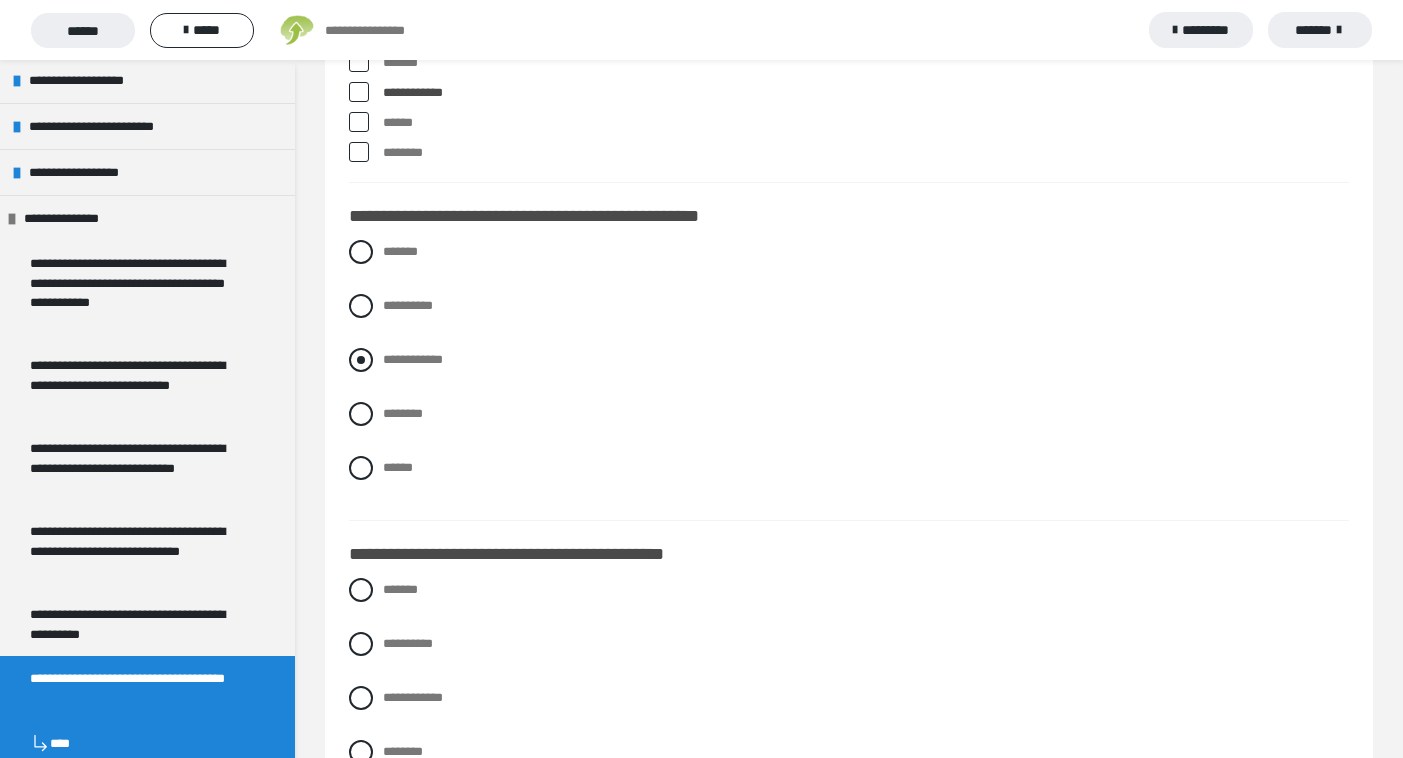 scroll, scrollTop: 1725, scrollLeft: 0, axis: vertical 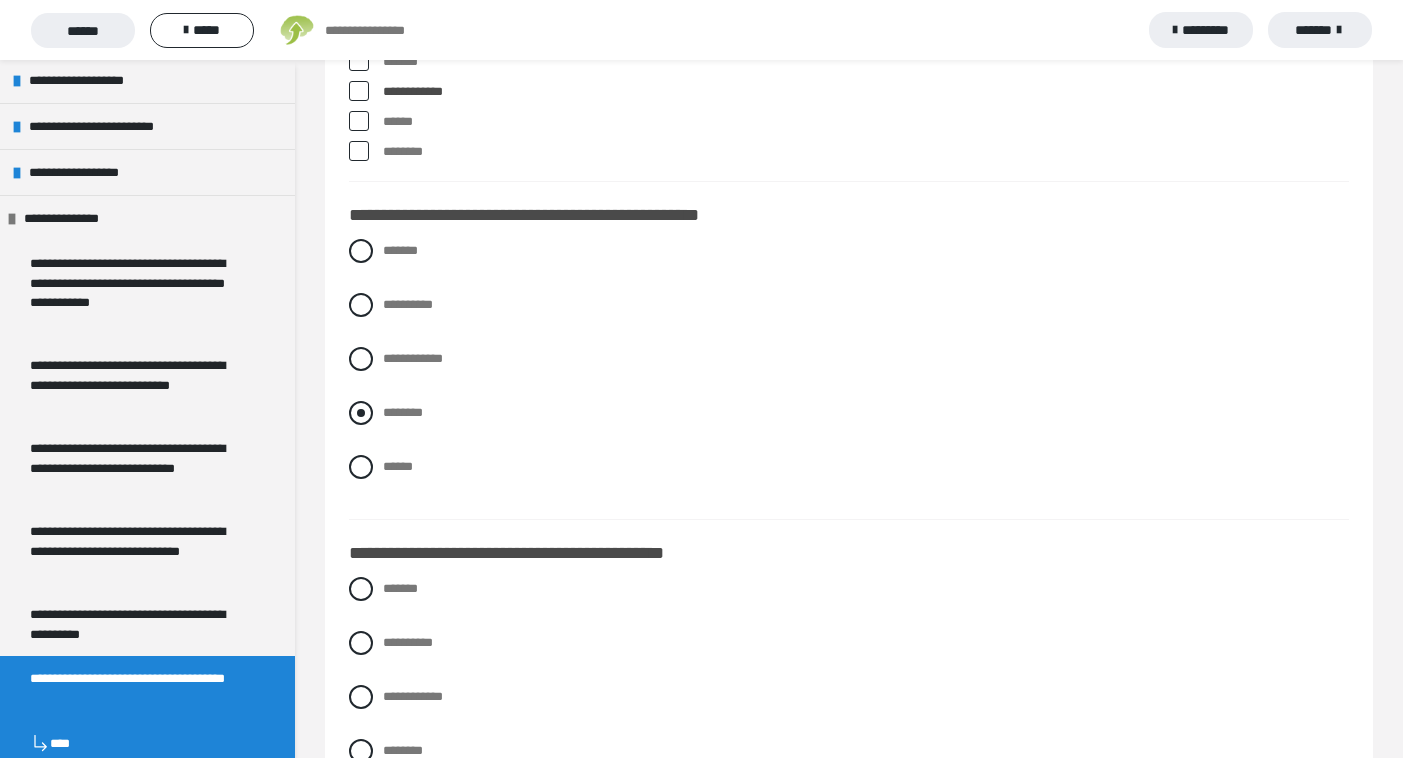 click at bounding box center (361, 413) 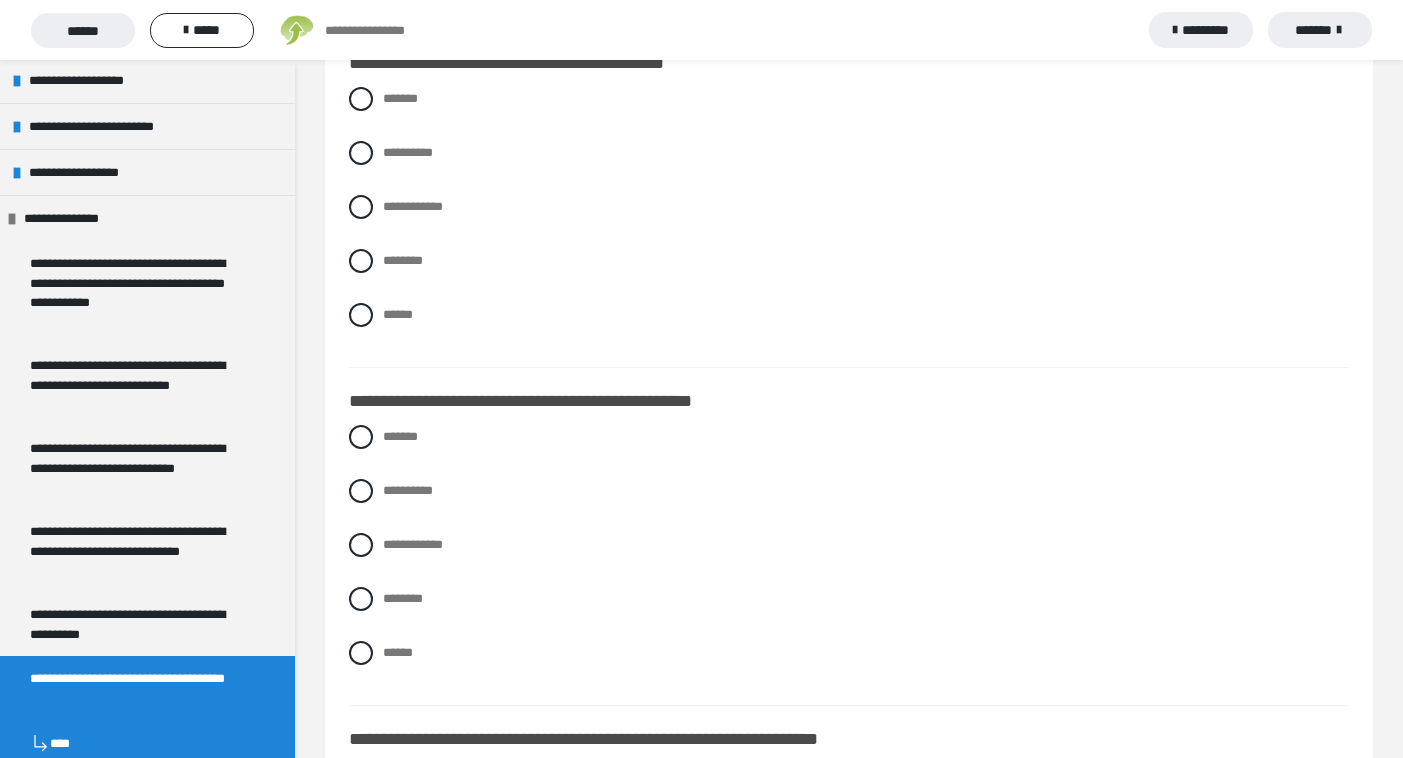 scroll, scrollTop: 2228, scrollLeft: 0, axis: vertical 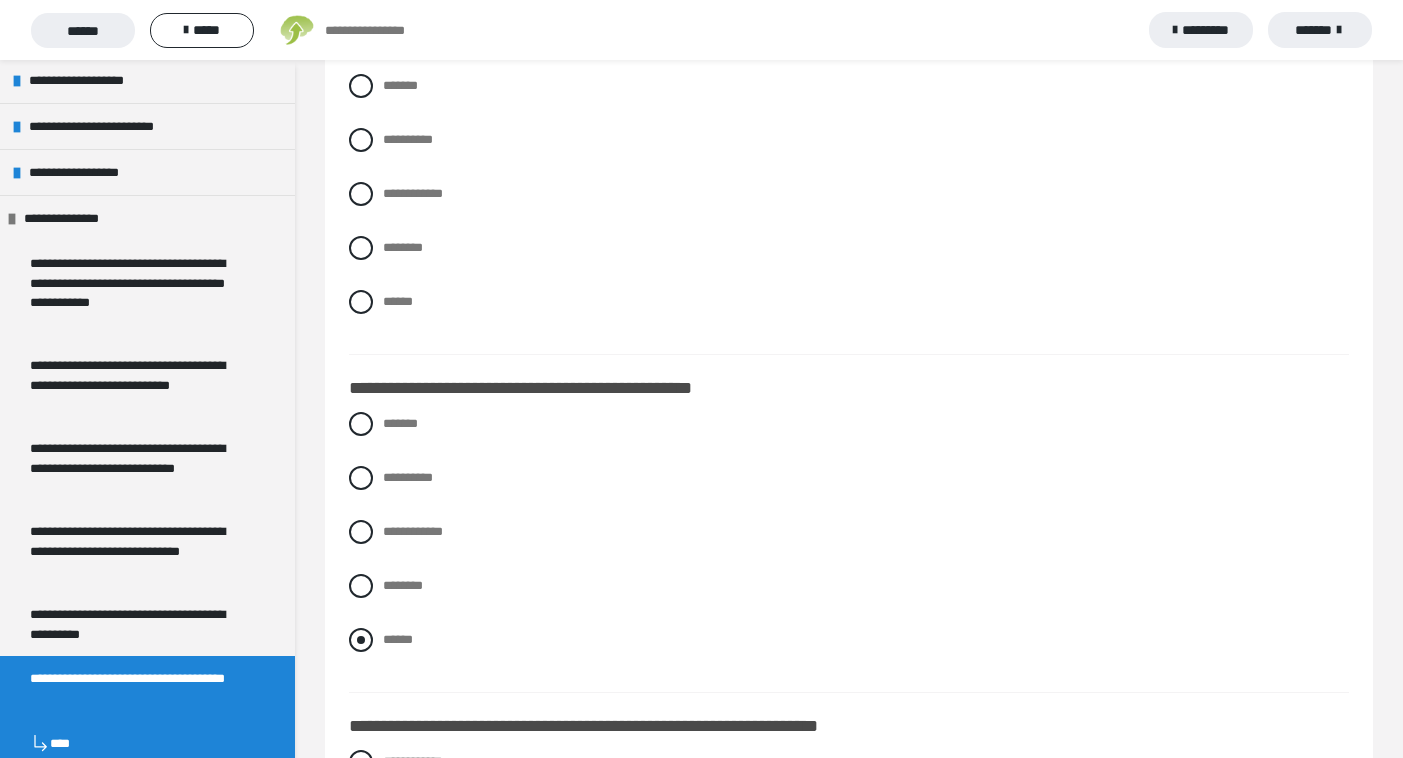 click at bounding box center (361, 640) 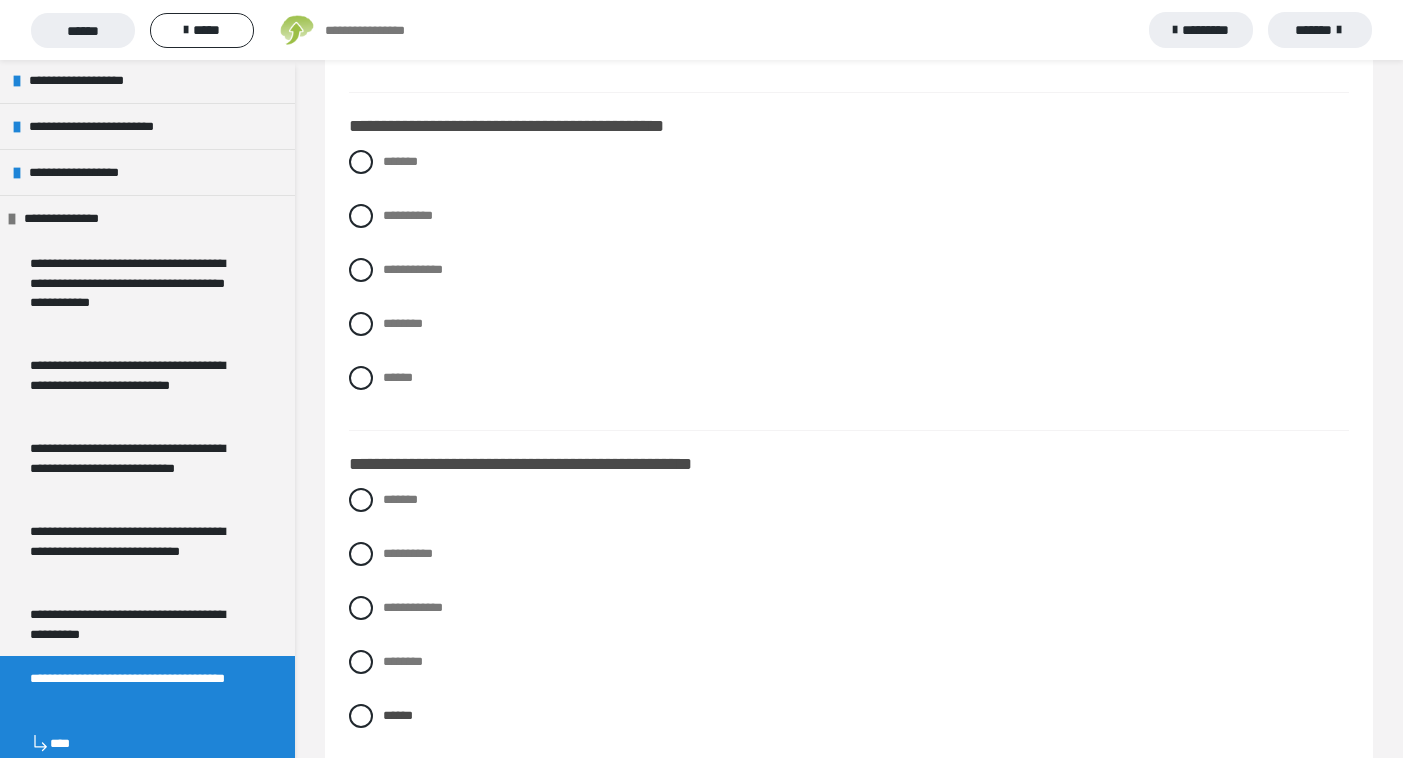scroll, scrollTop: 2149, scrollLeft: 0, axis: vertical 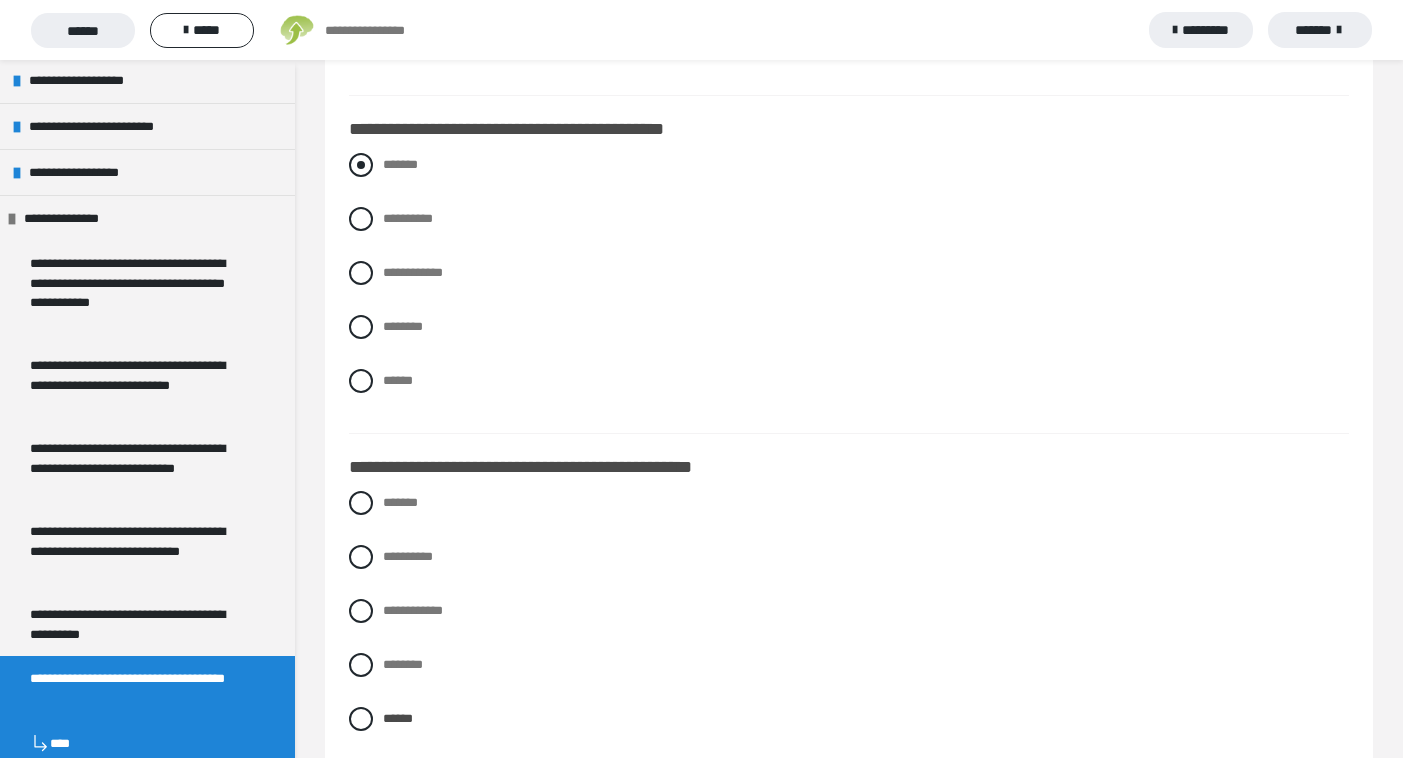 click at bounding box center (361, 165) 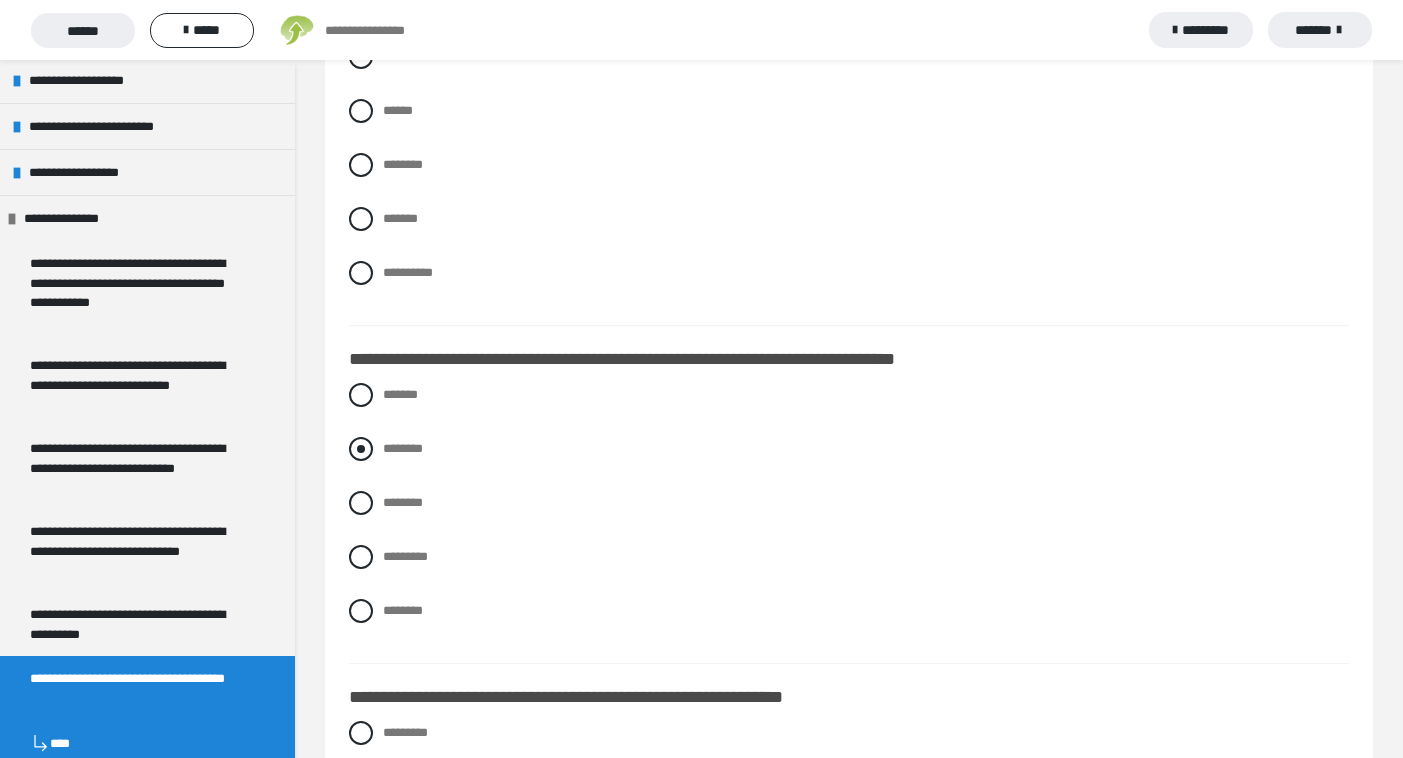 scroll, scrollTop: 2937, scrollLeft: 0, axis: vertical 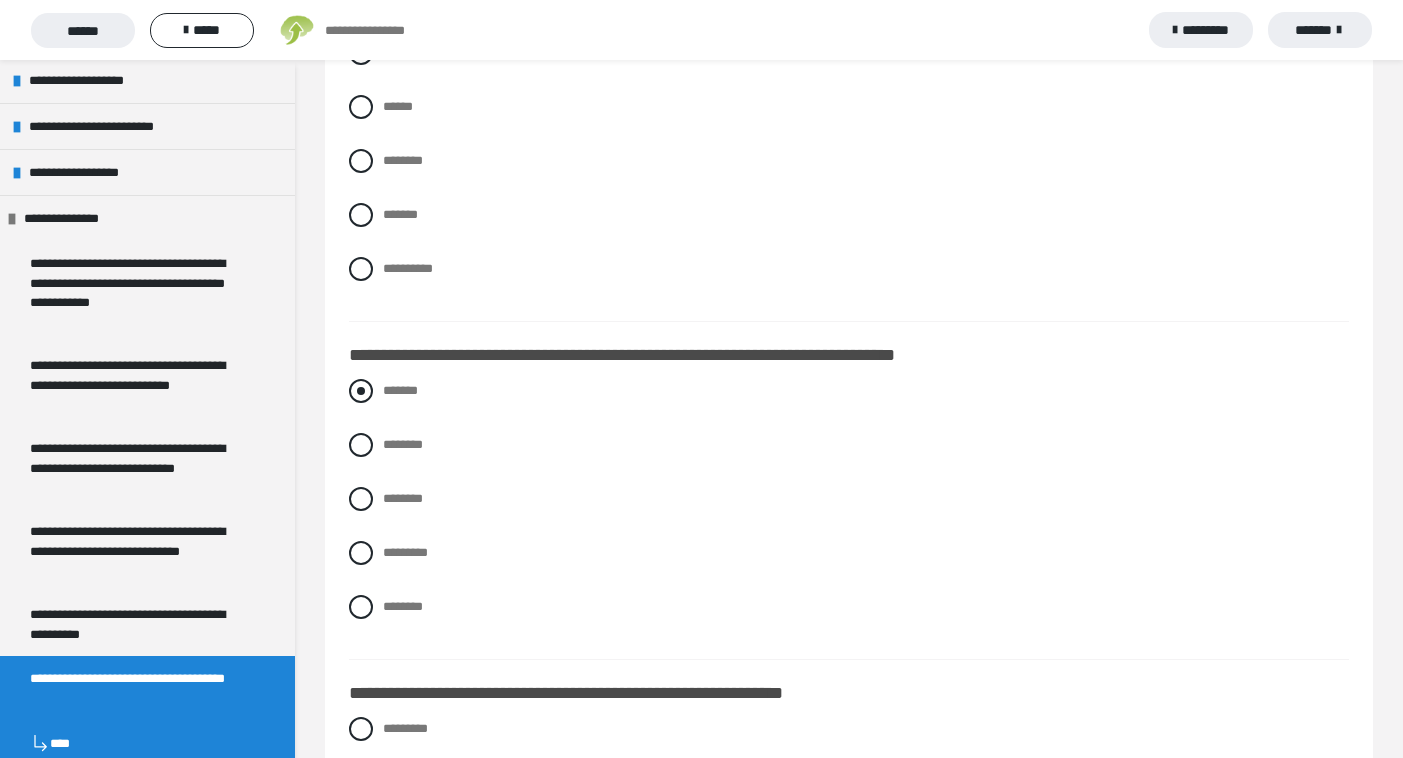 click on "*******" at bounding box center [400, 390] 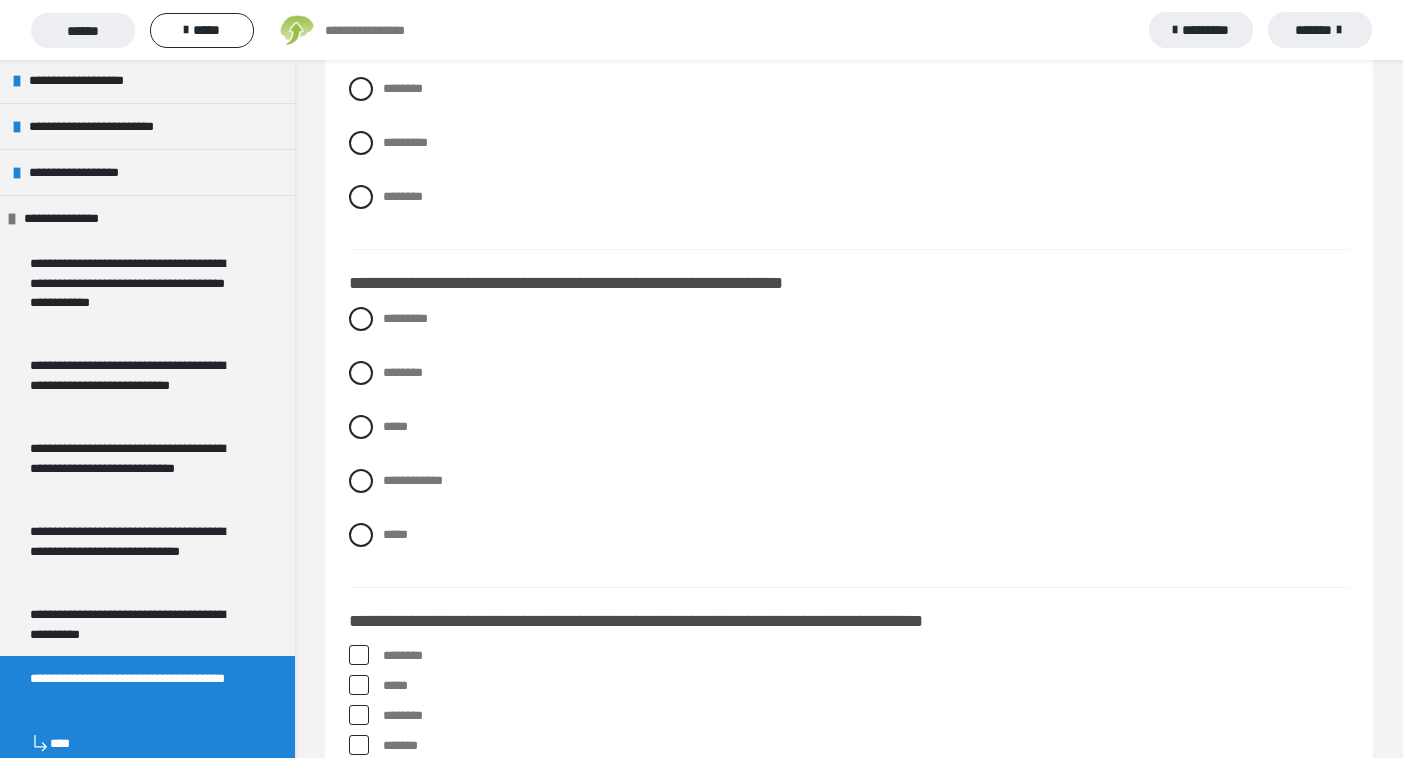 scroll, scrollTop: 3353, scrollLeft: 0, axis: vertical 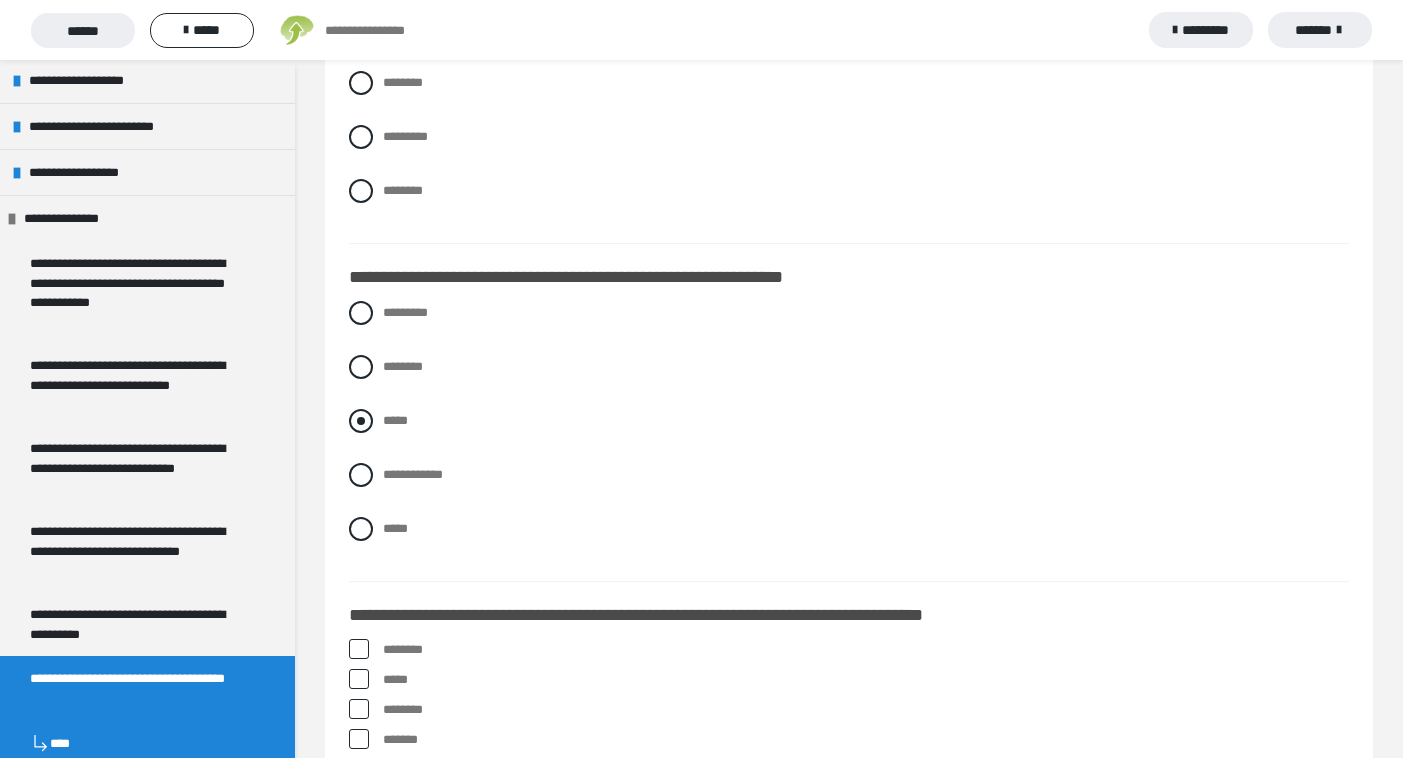click at bounding box center (361, 421) 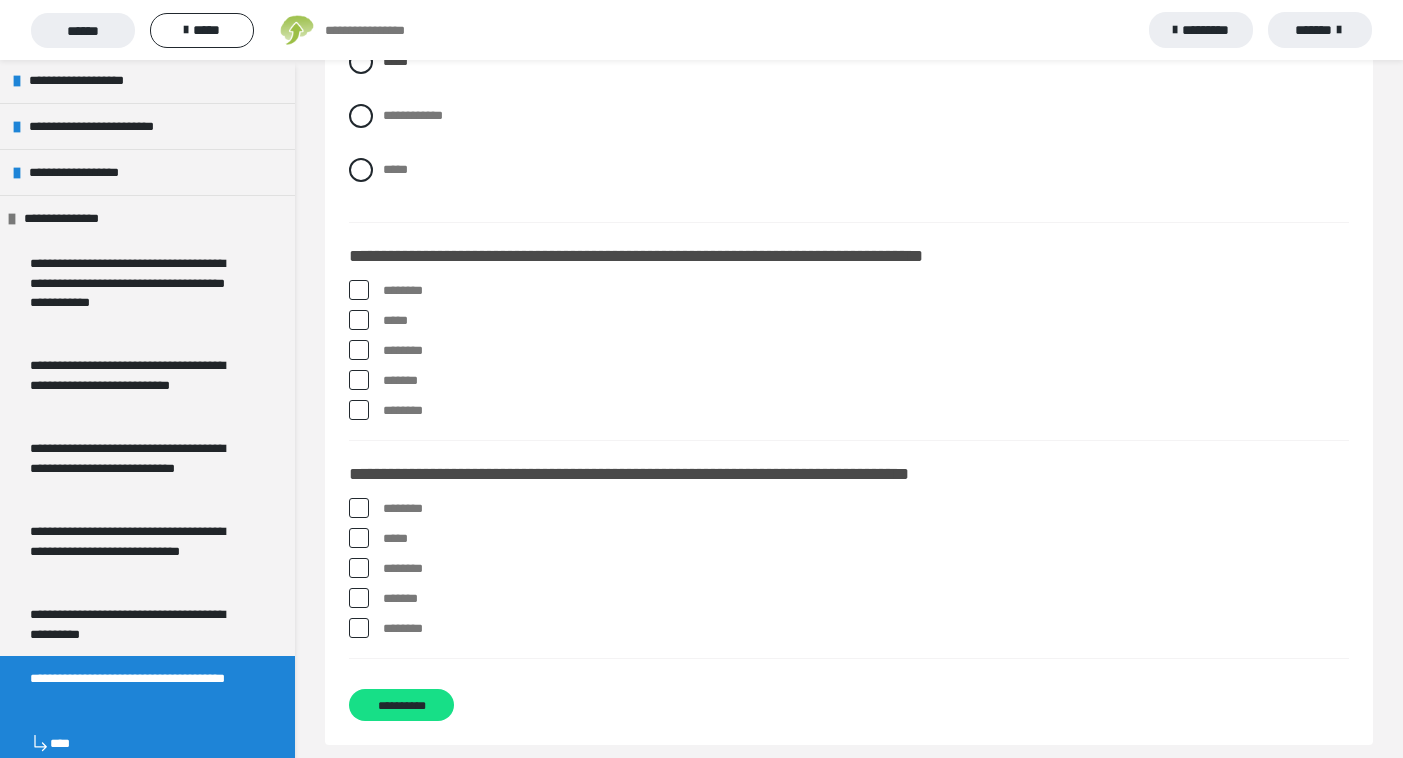 scroll, scrollTop: 3720, scrollLeft: 0, axis: vertical 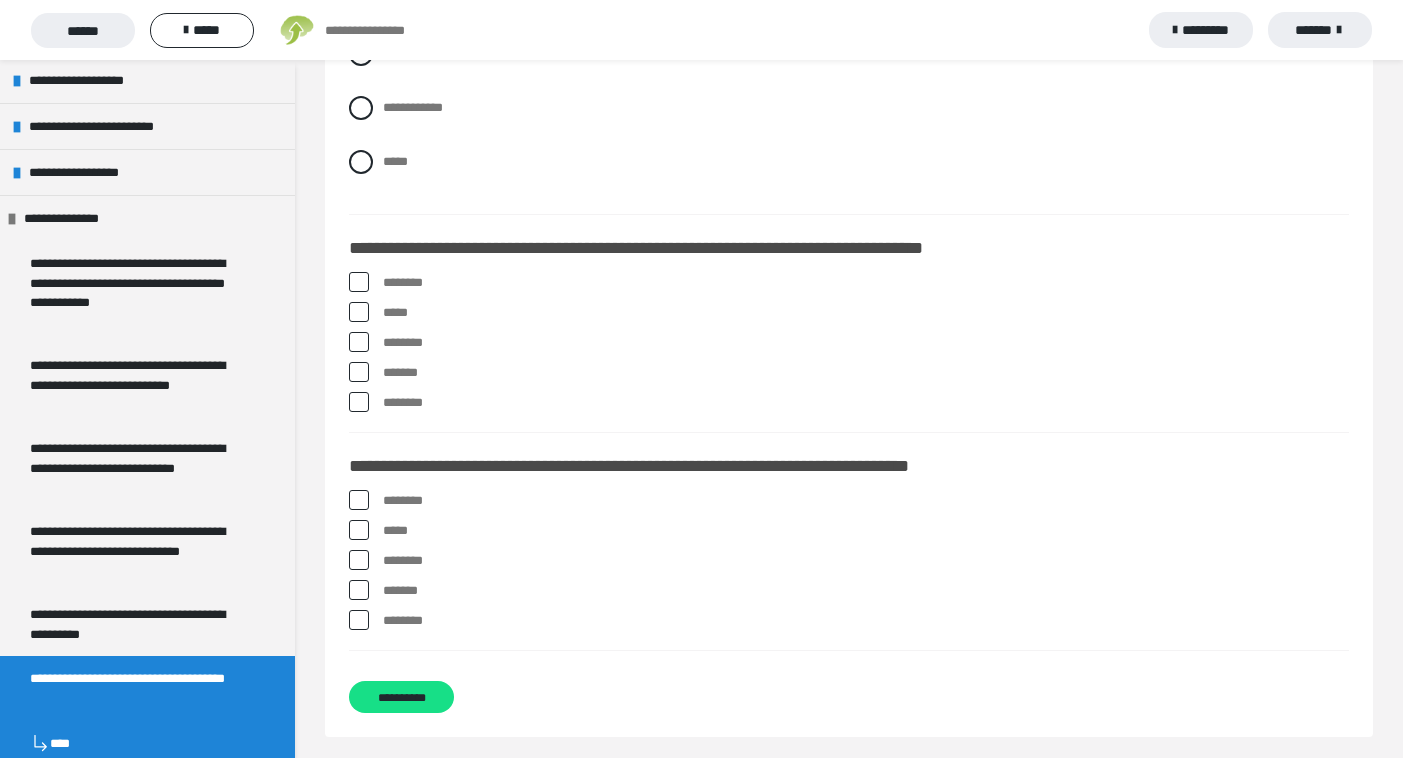click at bounding box center (359, 312) 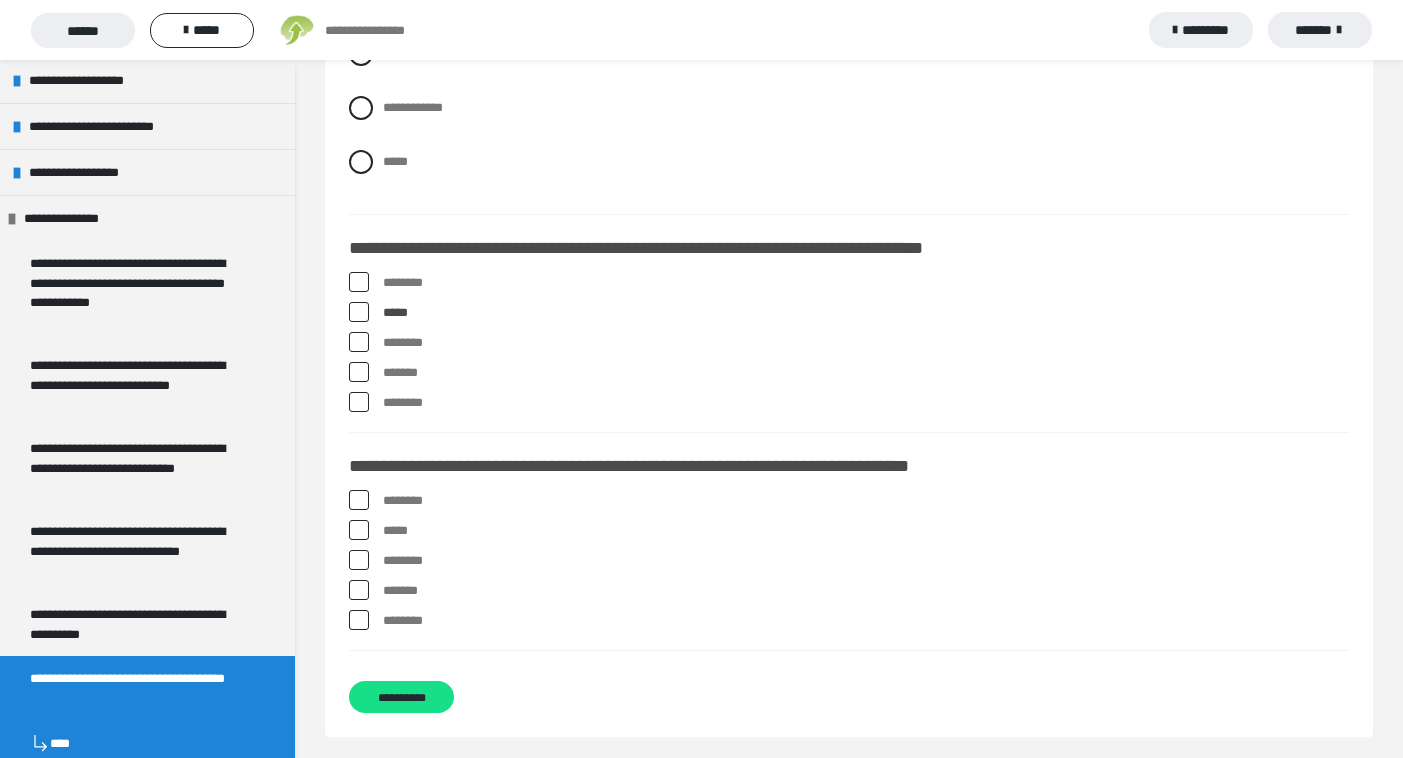 click at bounding box center (359, 372) 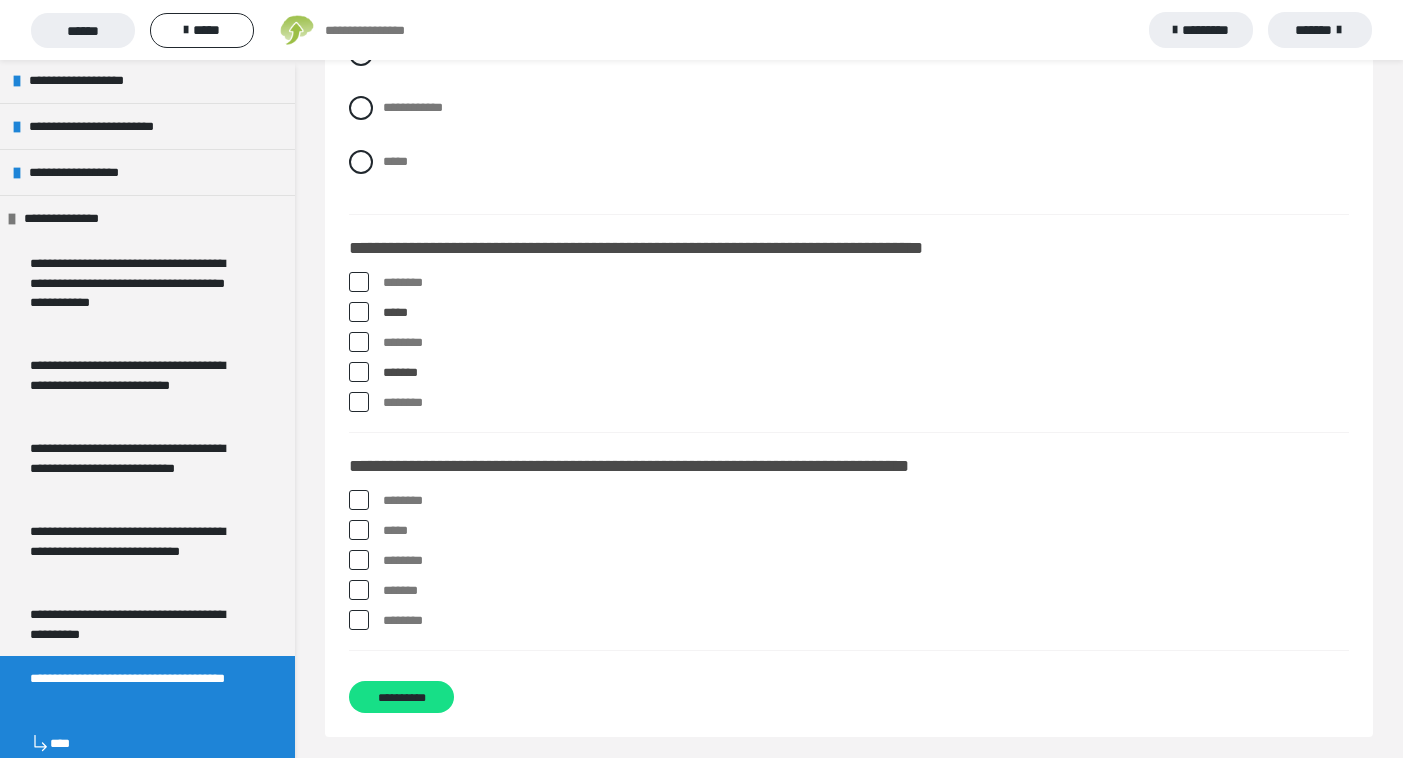 click at bounding box center [359, 402] 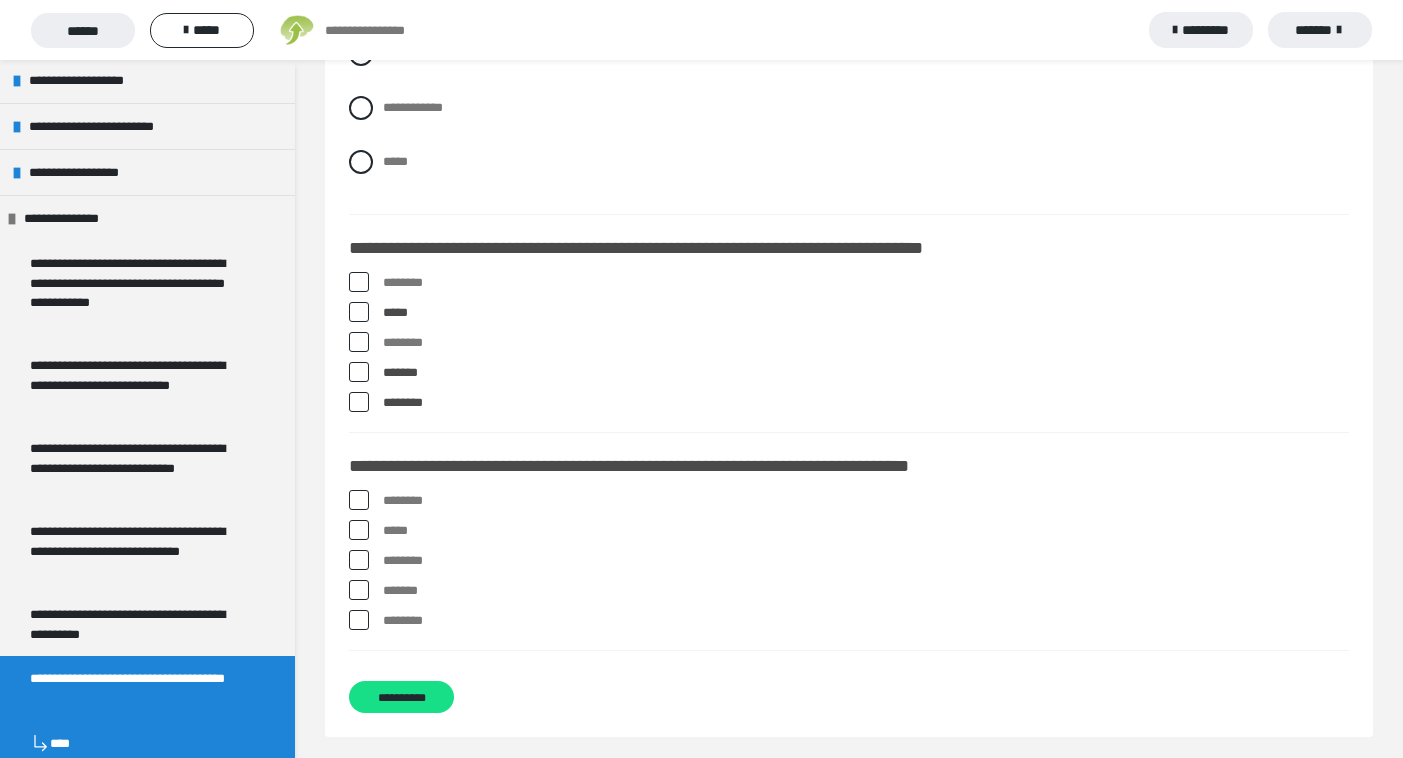 click at bounding box center [359, 372] 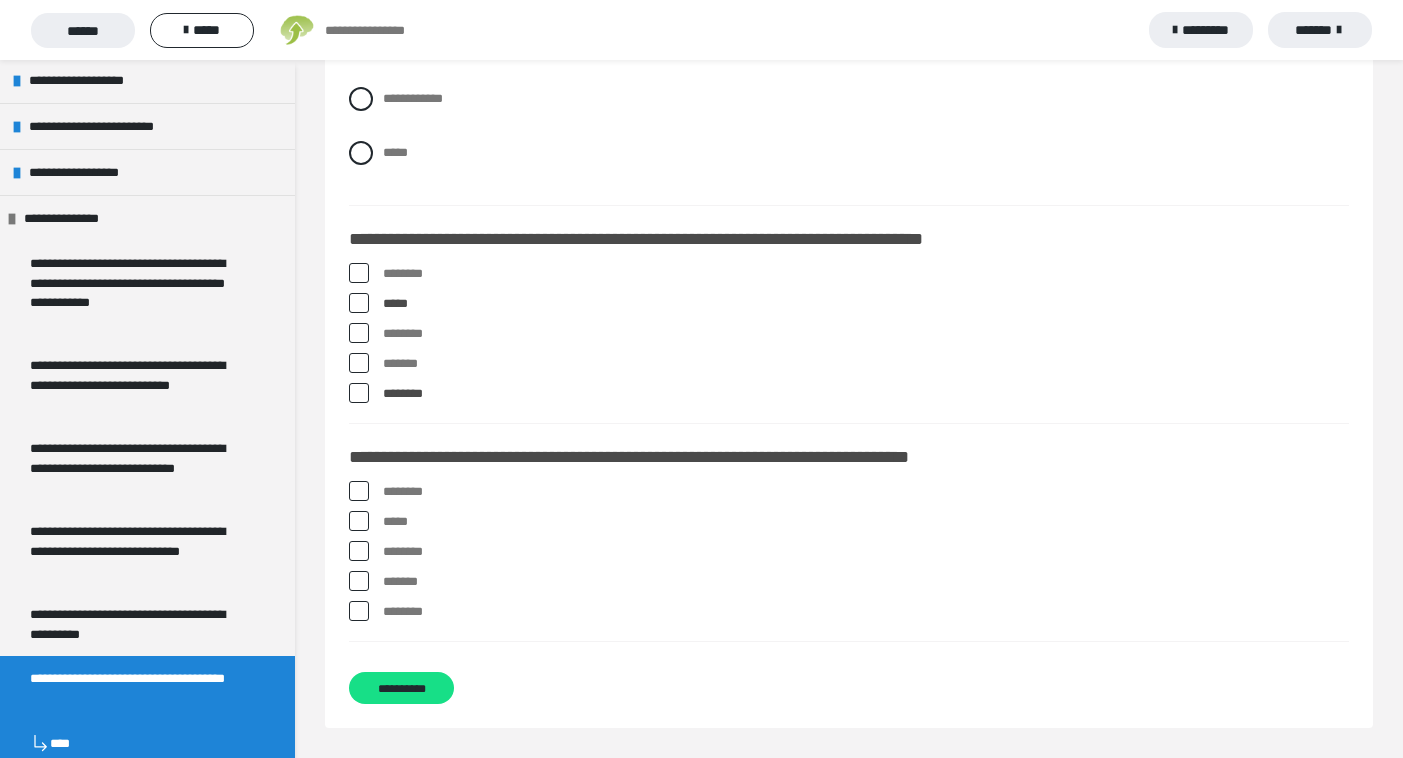 scroll, scrollTop: 3729, scrollLeft: 0, axis: vertical 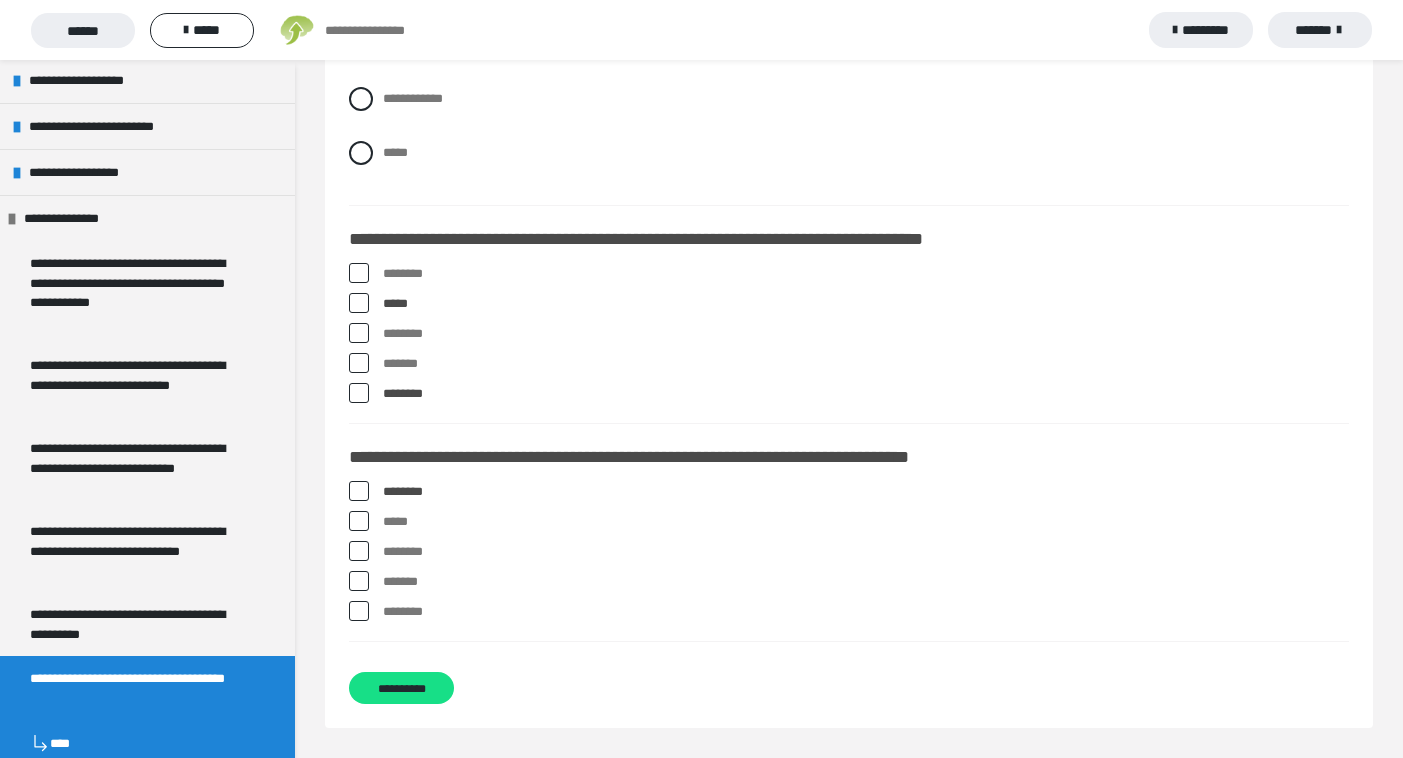 click at bounding box center [359, 551] 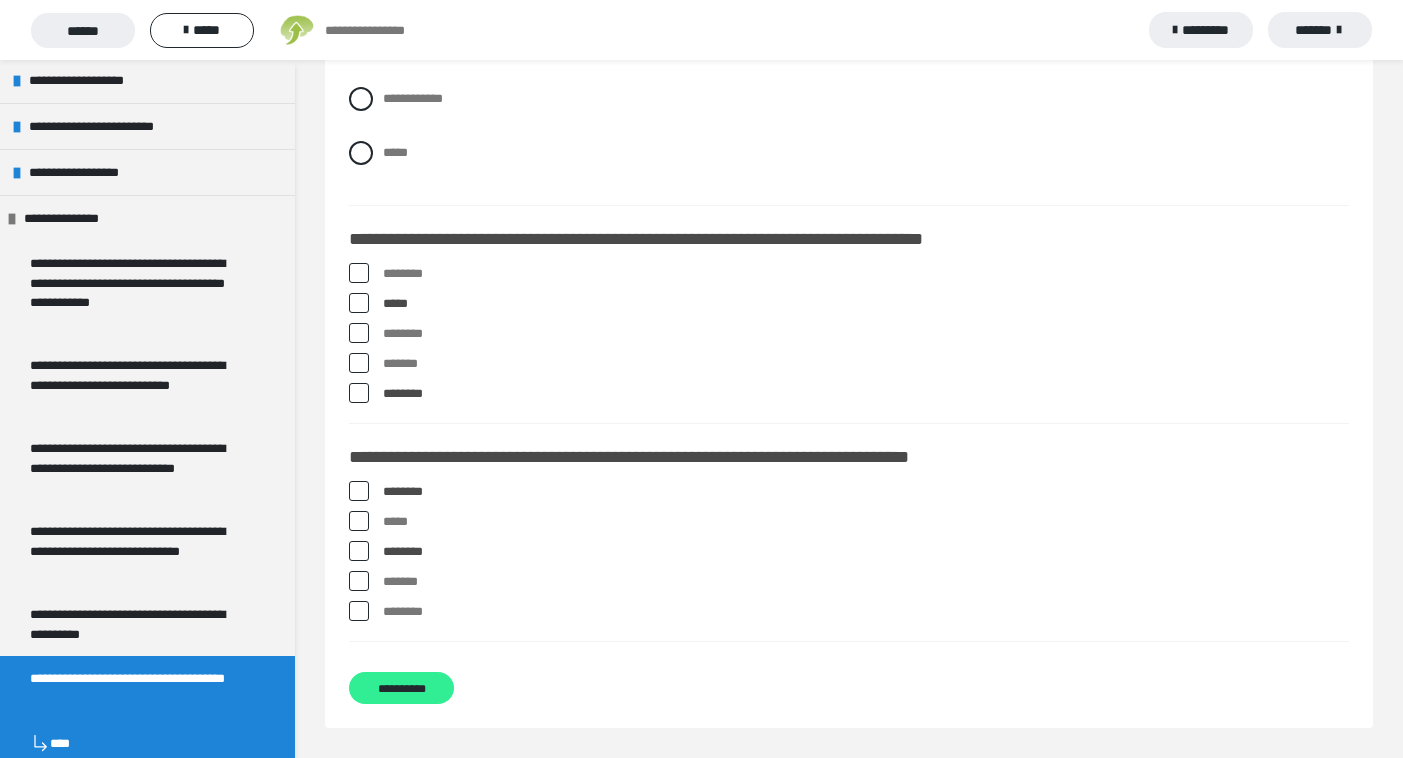 click on "**********" at bounding box center [401, 688] 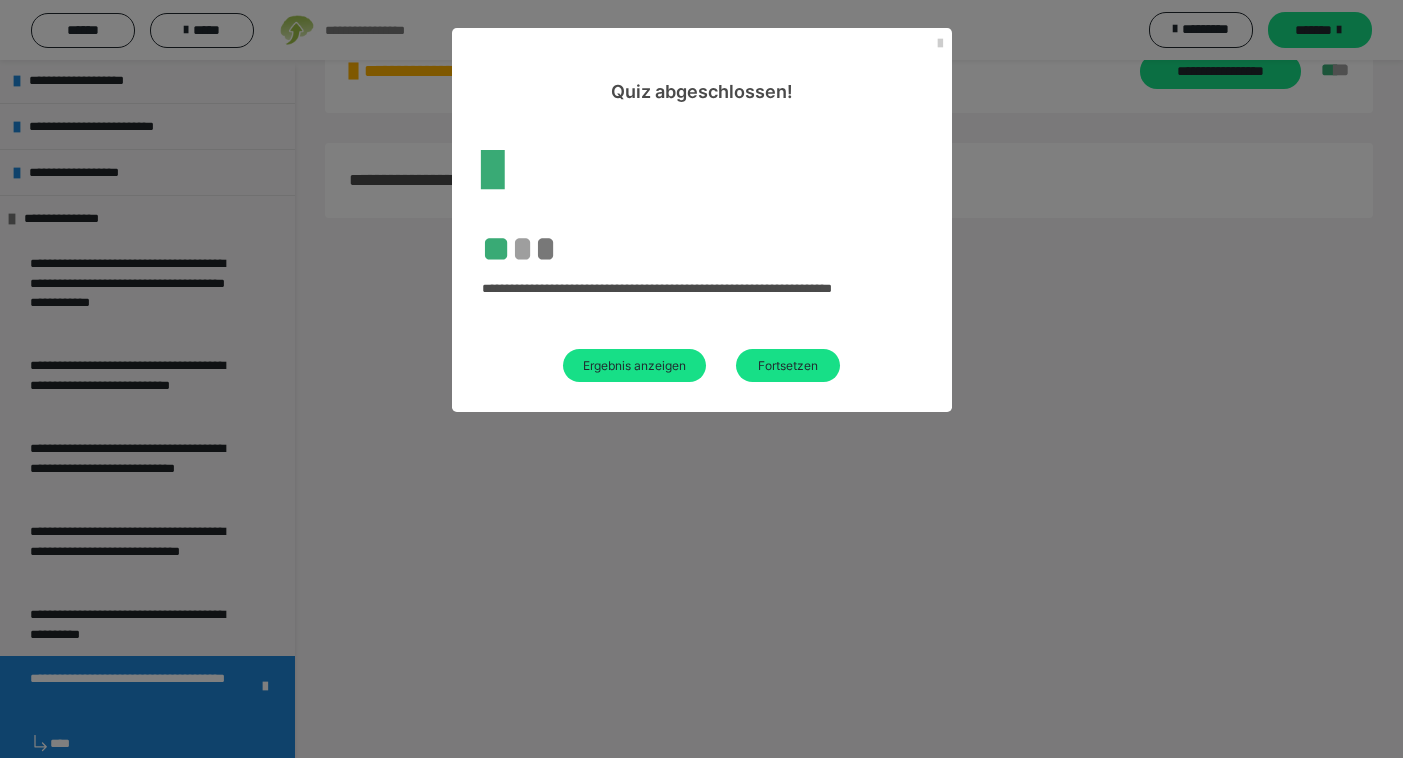 scroll, scrollTop: 60, scrollLeft: 0, axis: vertical 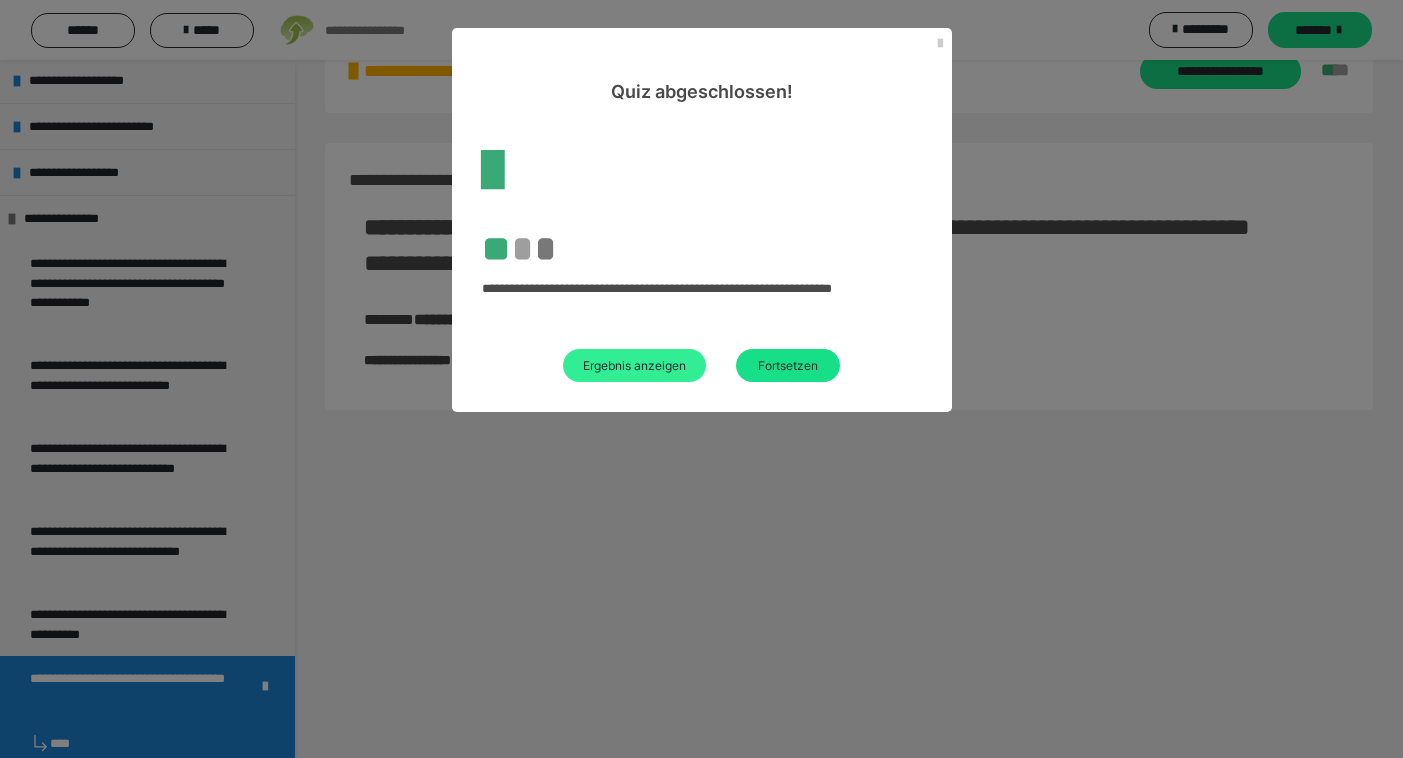 click on "Ergebnis anzeigen" at bounding box center [634, 365] 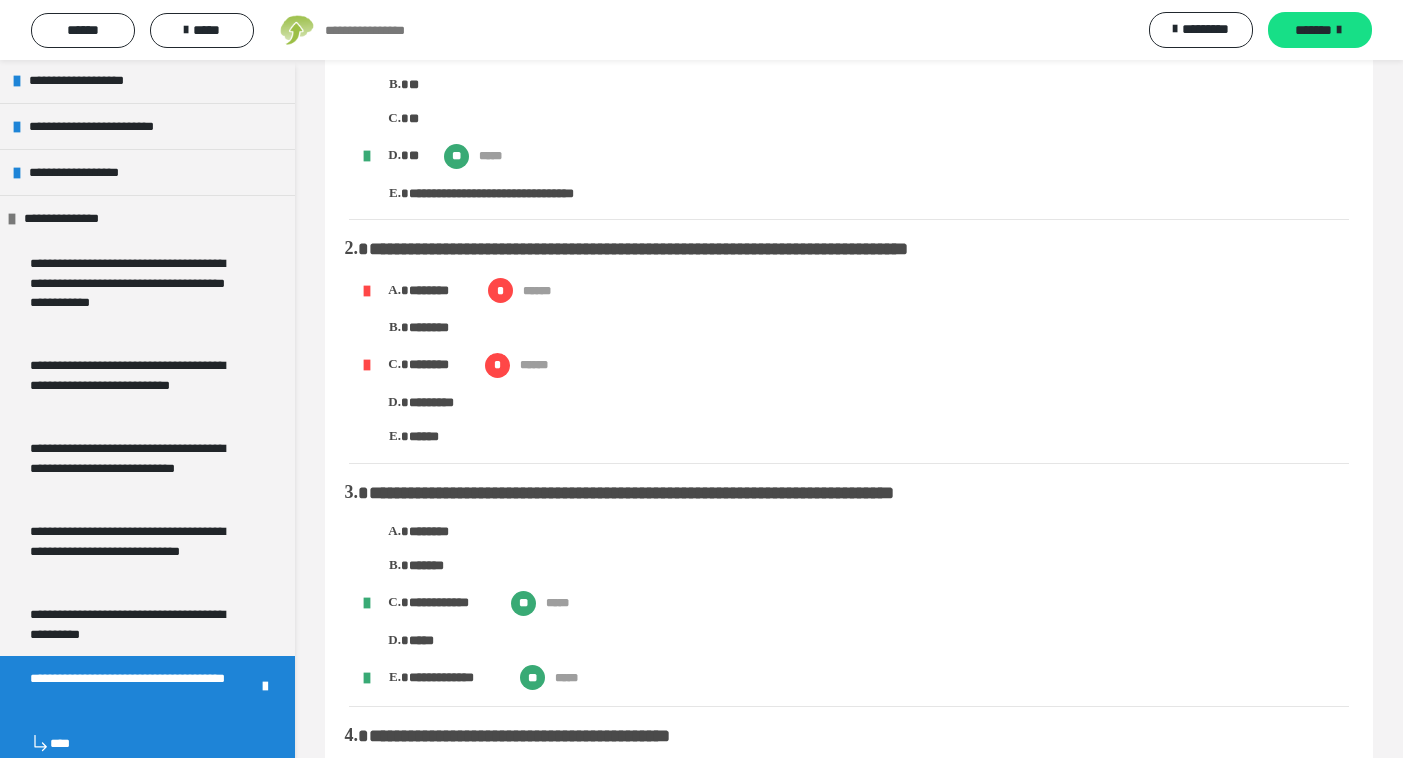 scroll, scrollTop: 158, scrollLeft: 0, axis: vertical 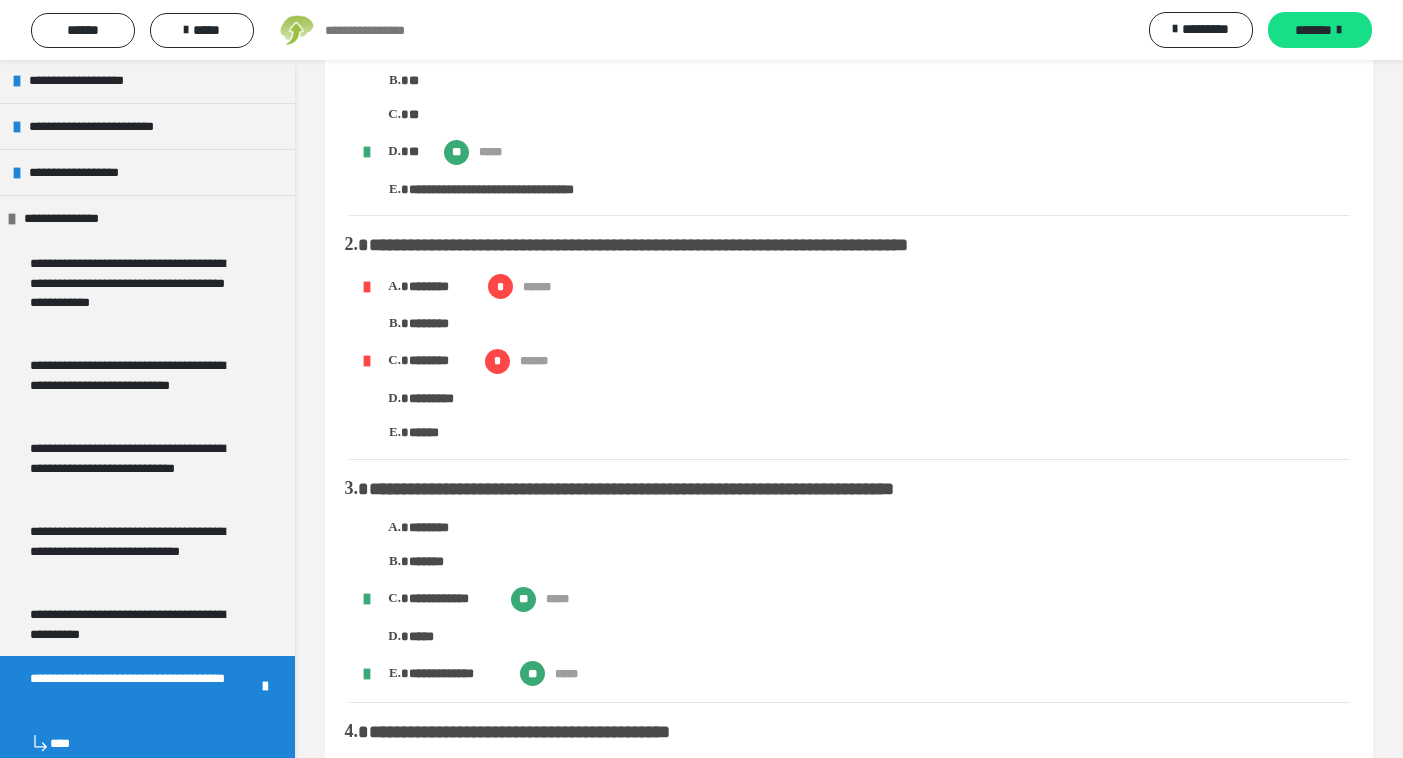 click on "********" at bounding box center [879, 324] 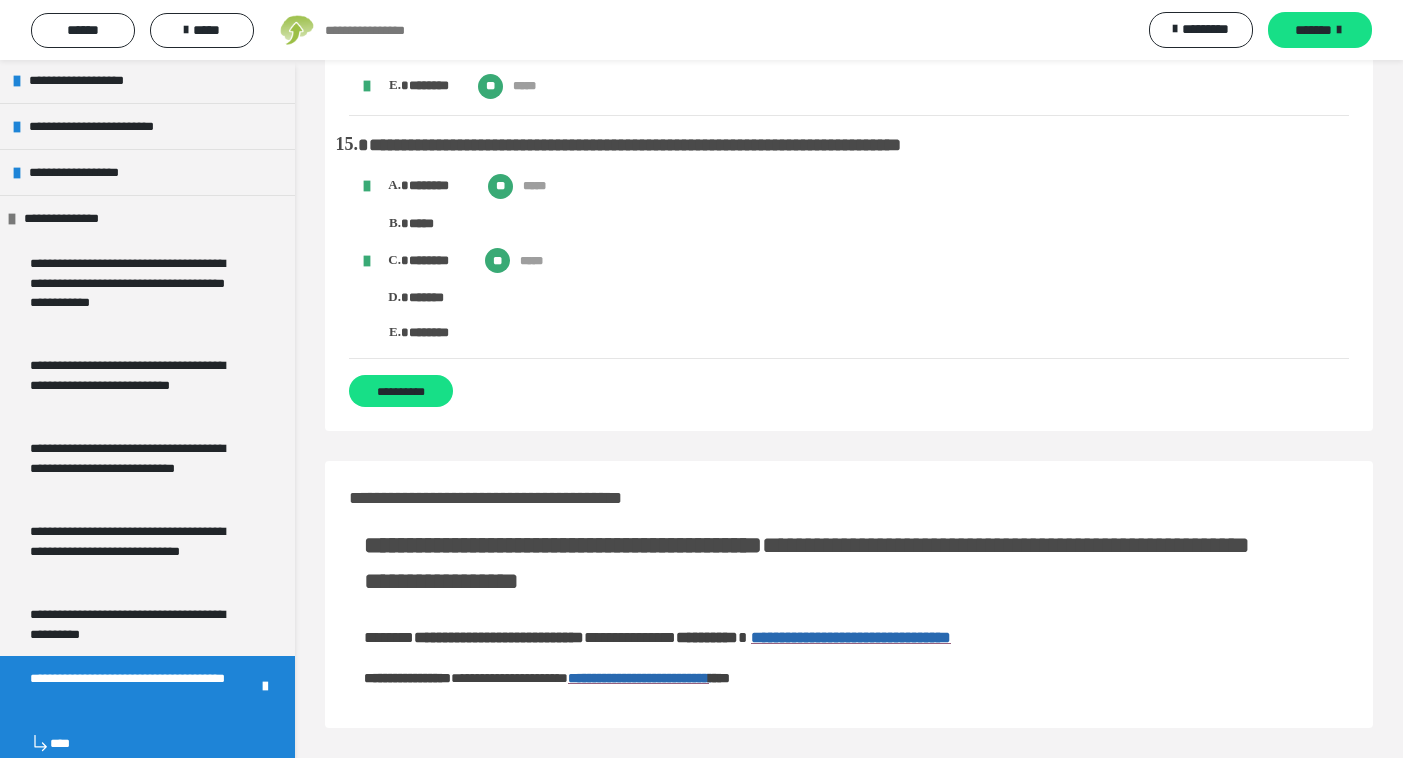 scroll, scrollTop: 3415, scrollLeft: 0, axis: vertical 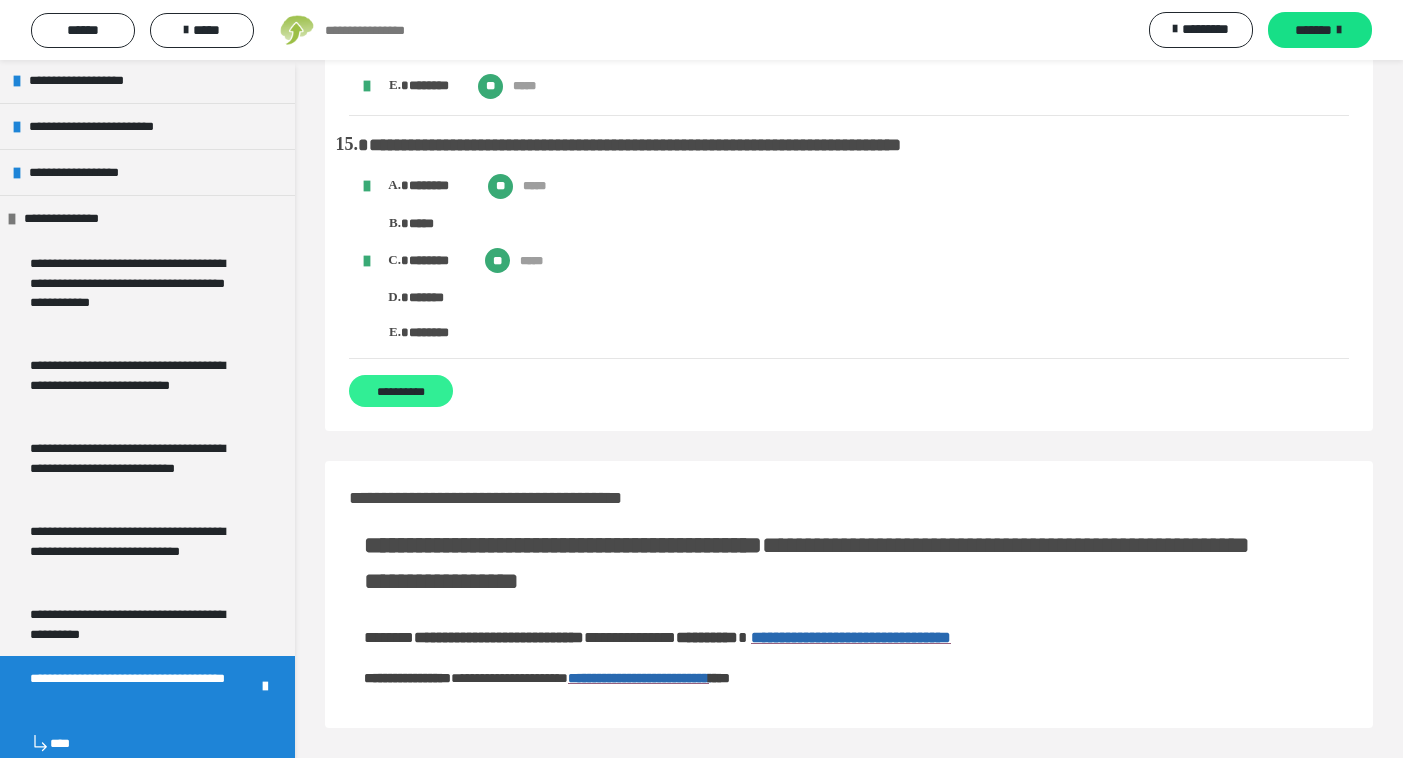 click on "**********" at bounding box center [401, 391] 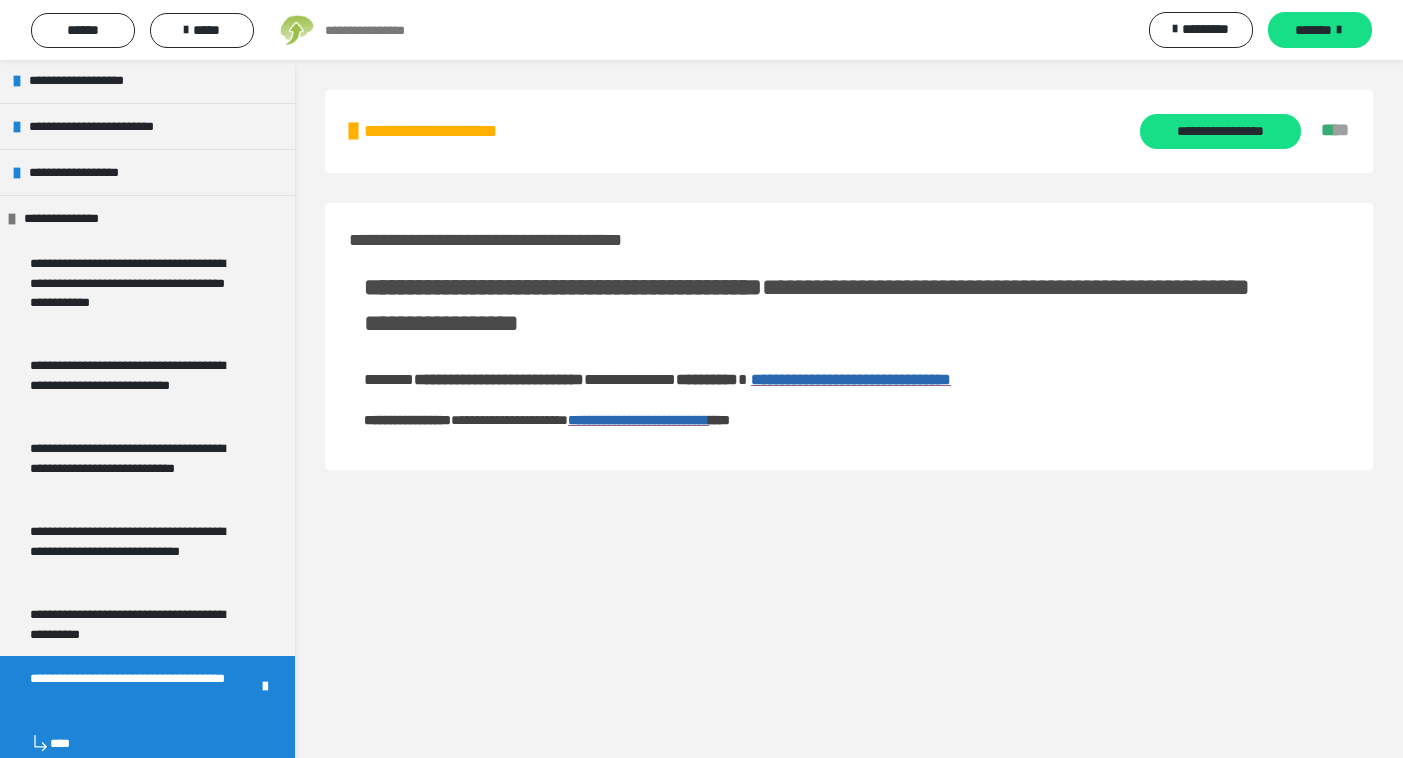 scroll, scrollTop: 0, scrollLeft: 0, axis: both 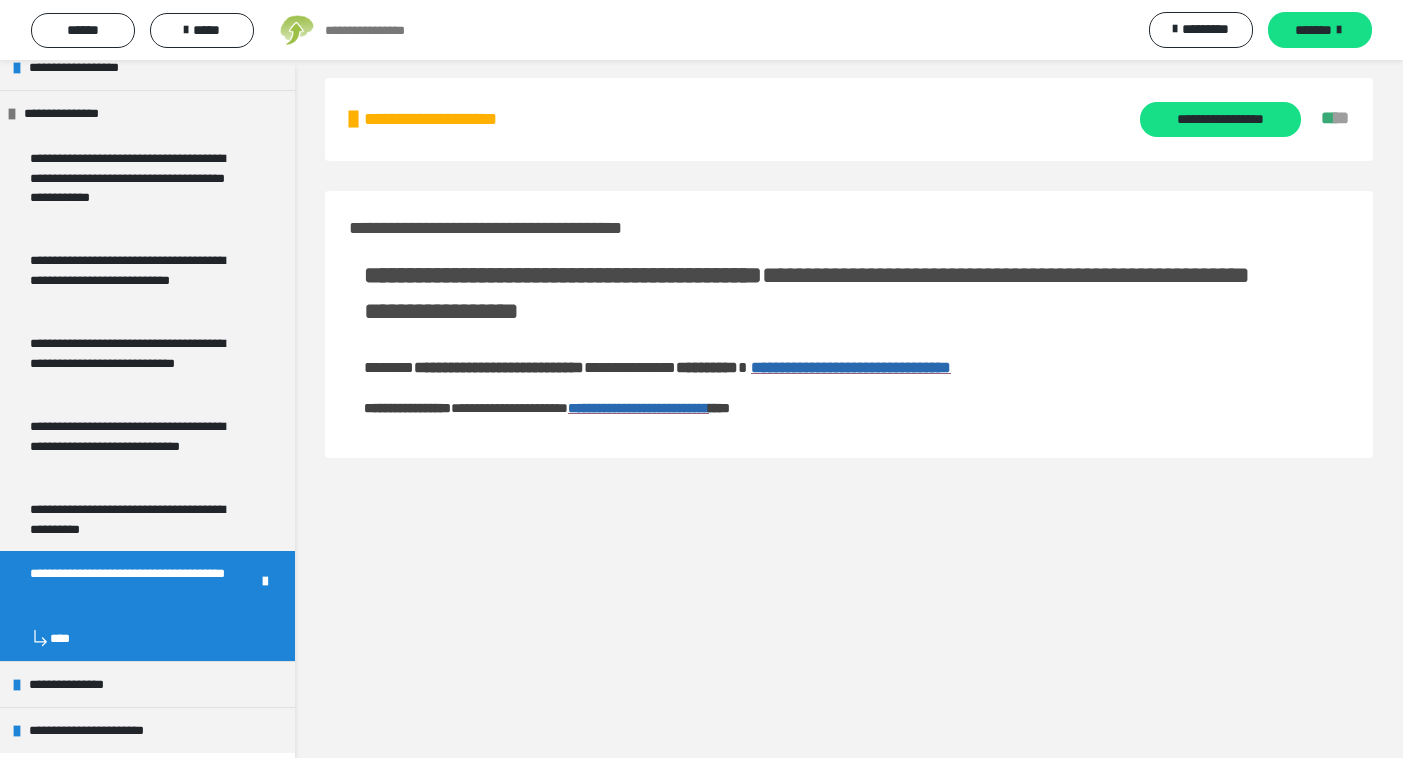 click at bounding box center (265, 582) 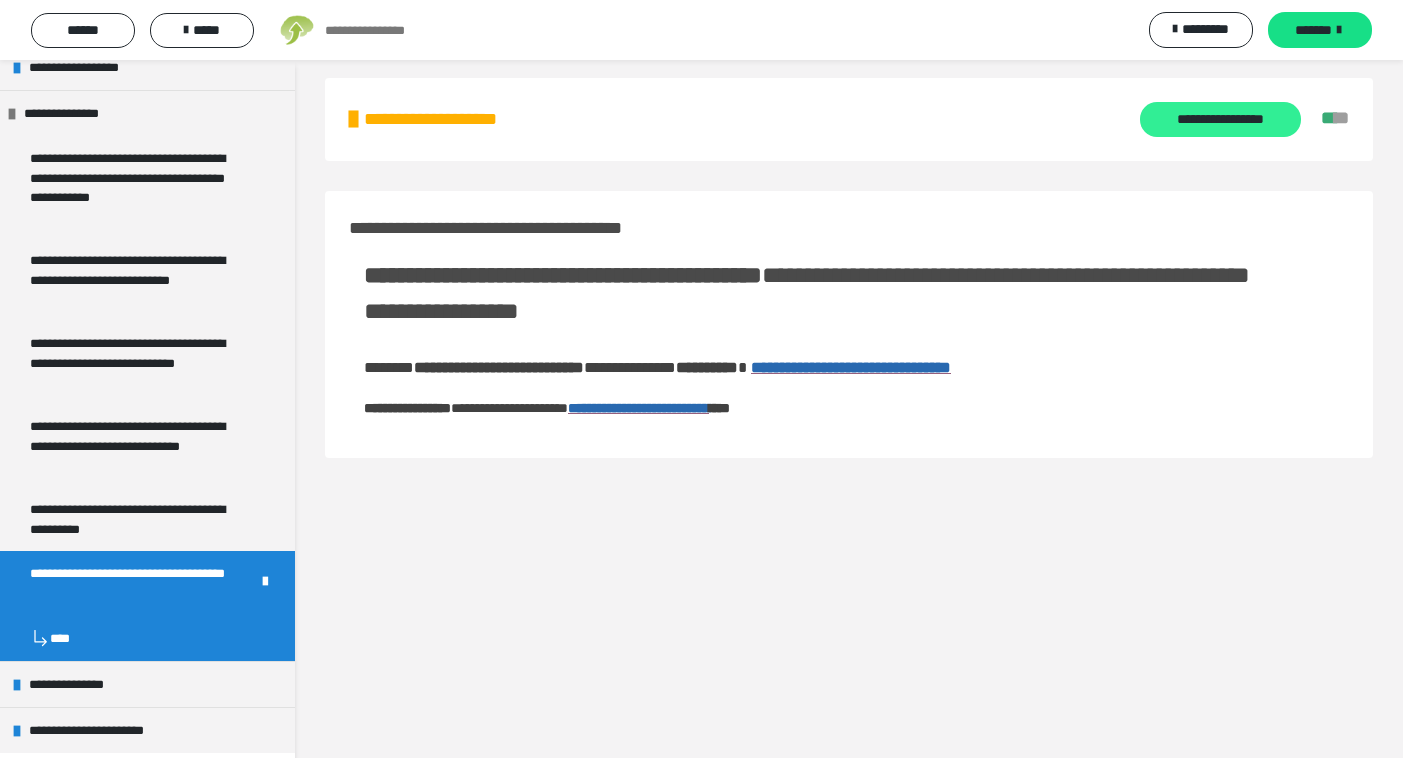 click on "**********" at bounding box center [1220, 119] 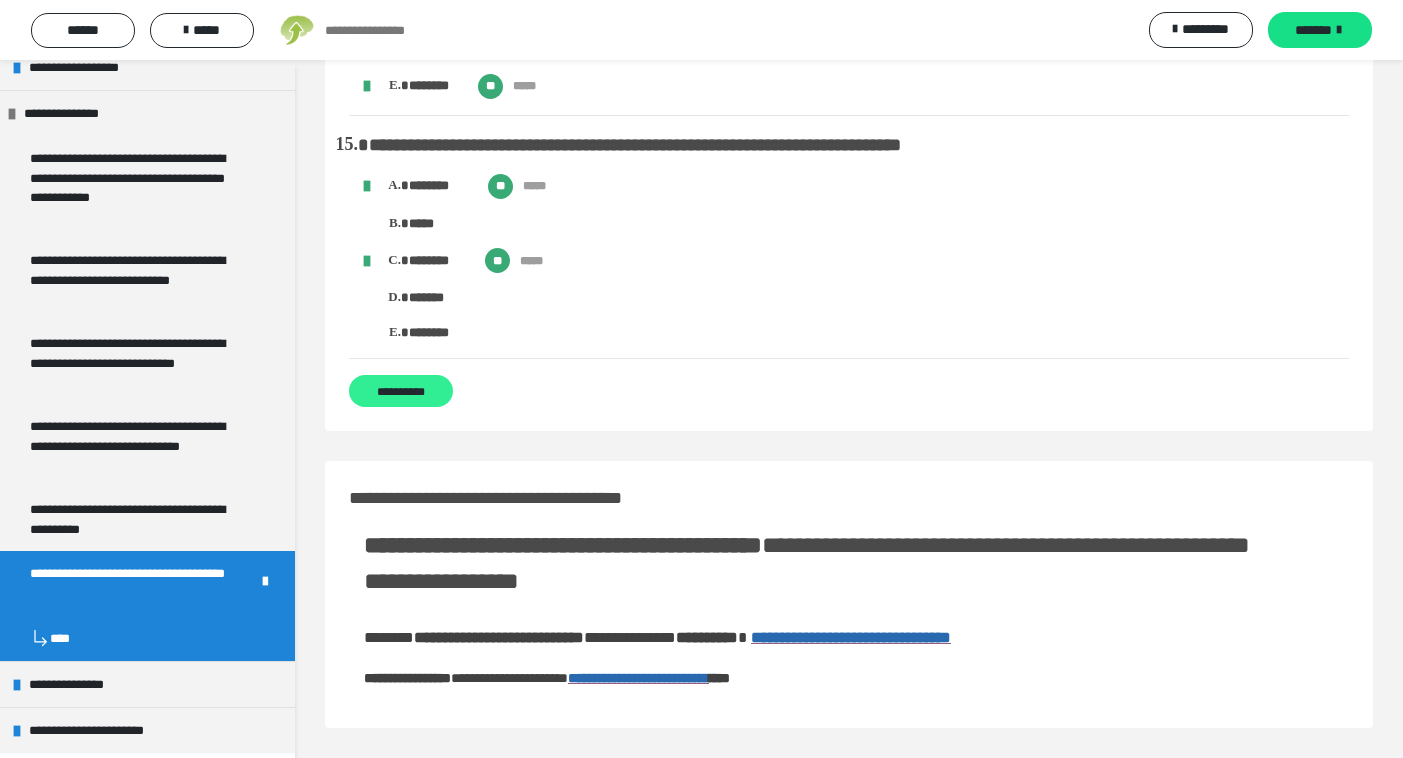 click on "**********" at bounding box center [401, 391] 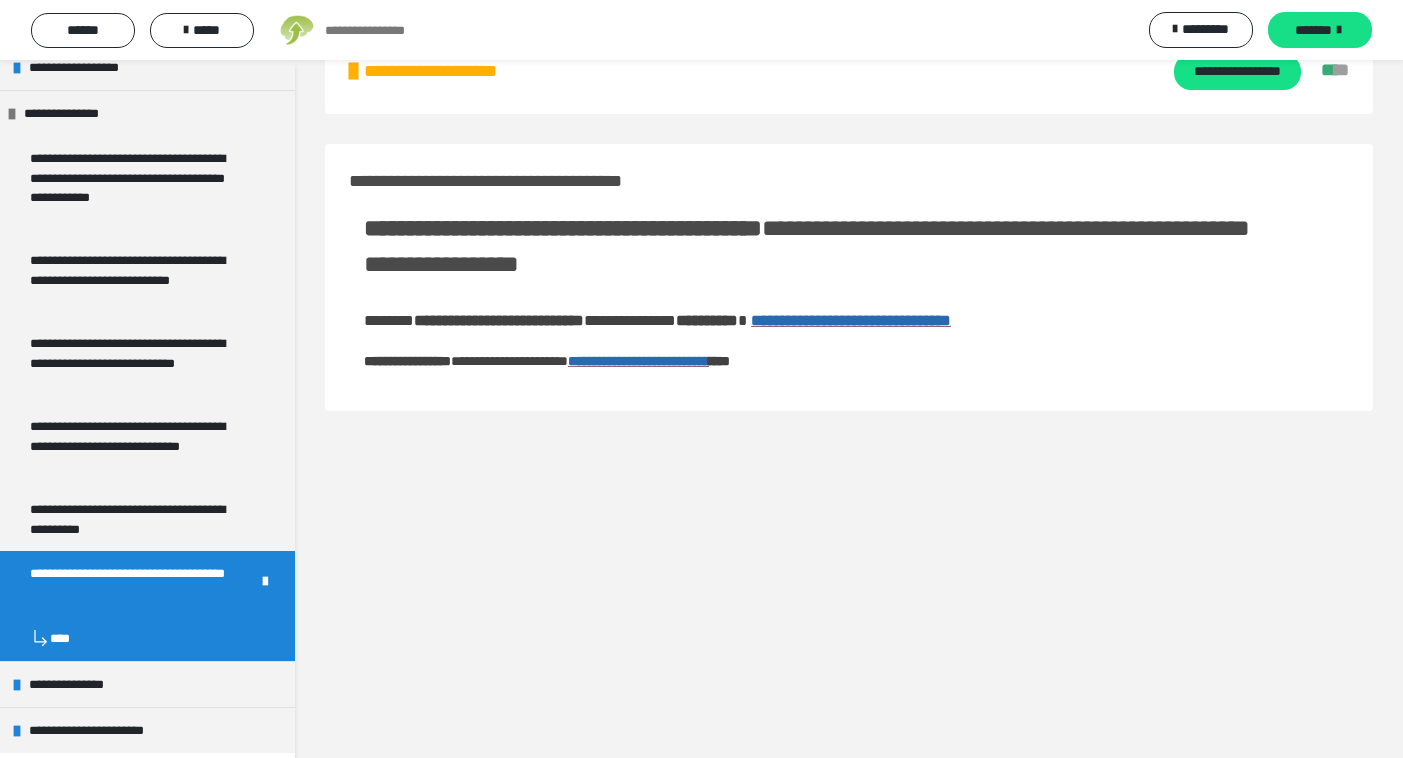 scroll, scrollTop: 60, scrollLeft: 0, axis: vertical 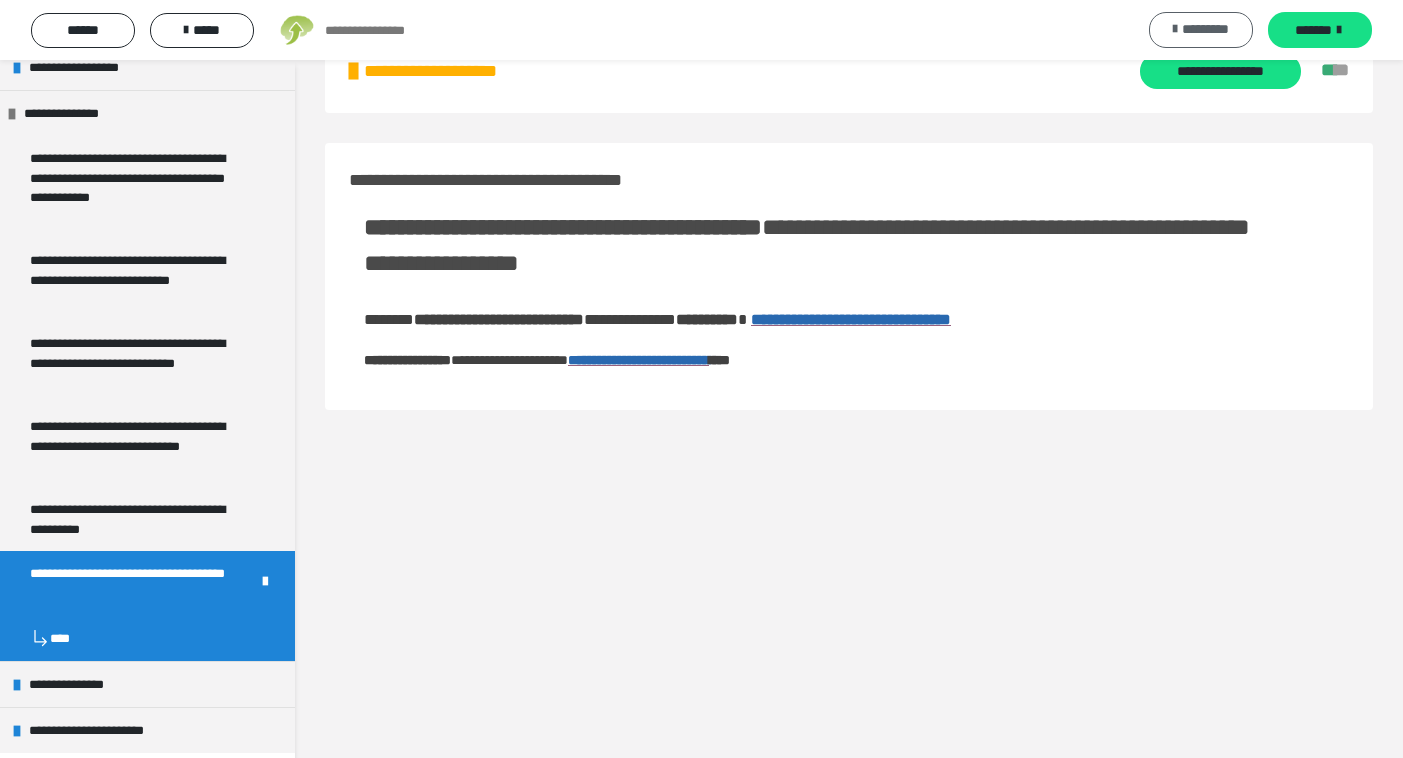 click on "*********" at bounding box center (1205, 29) 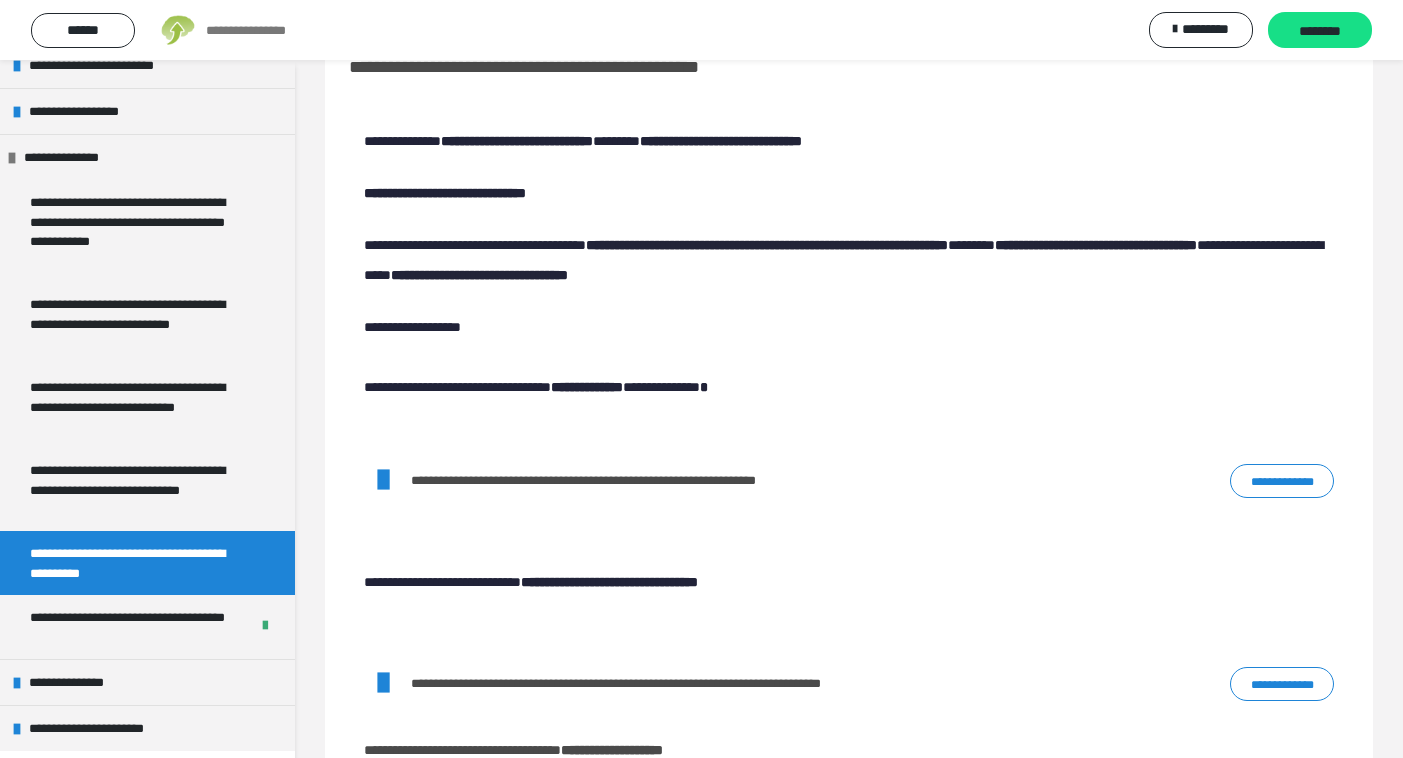 scroll, scrollTop: 160, scrollLeft: 0, axis: vertical 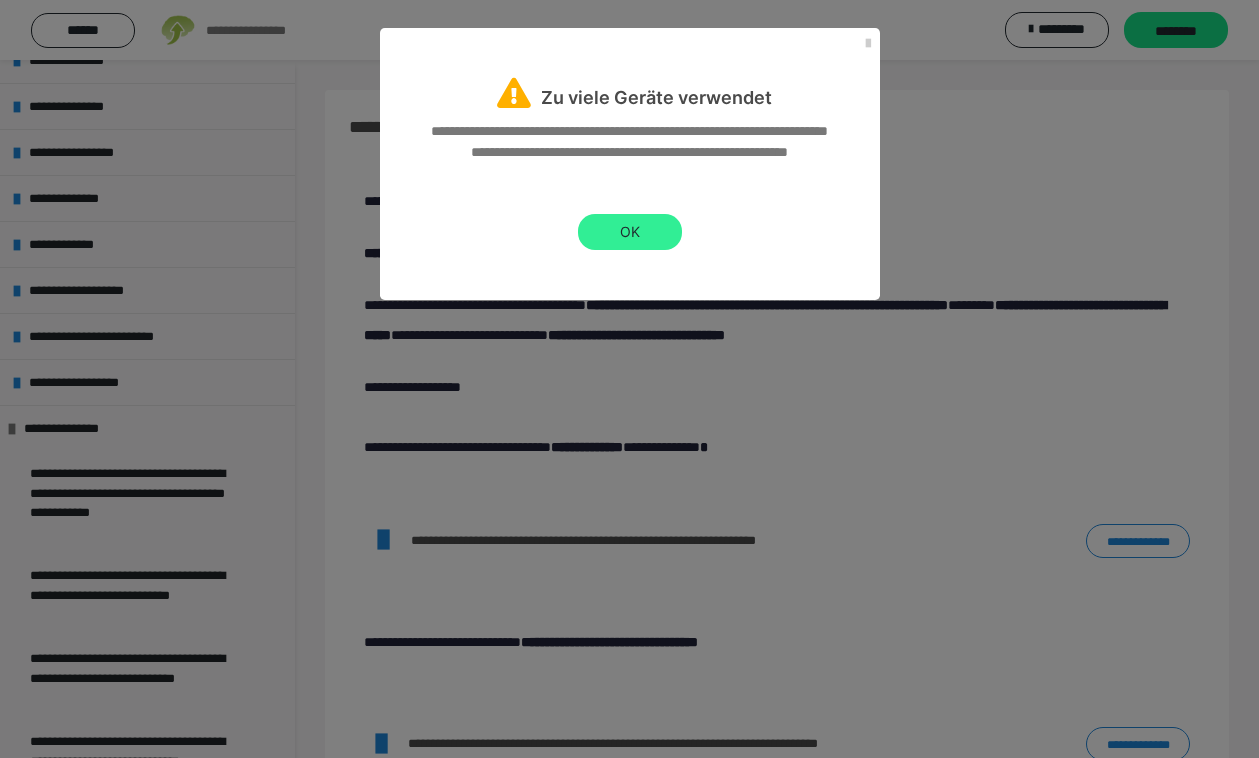 click on "OK" at bounding box center [630, 232] 